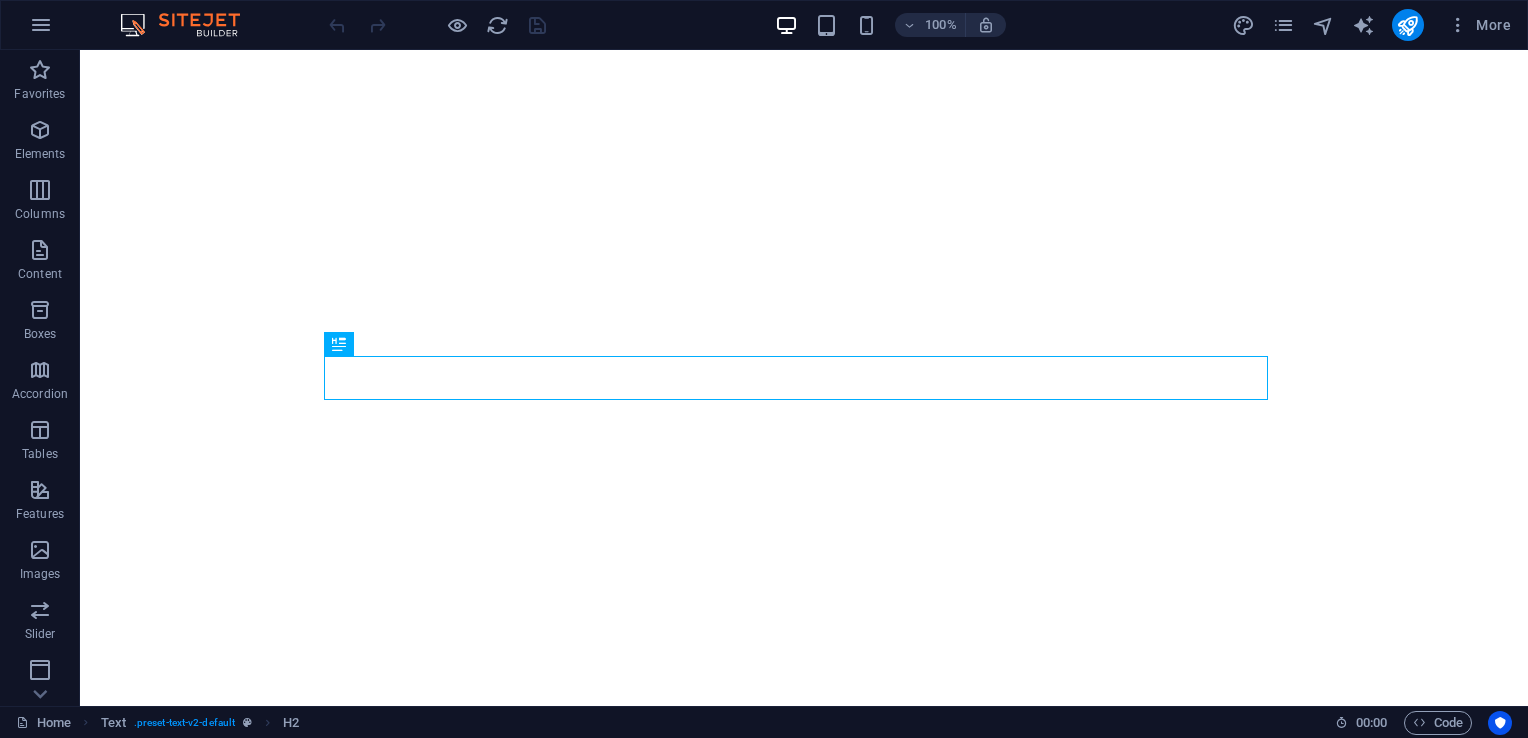 scroll, scrollTop: 0, scrollLeft: 0, axis: both 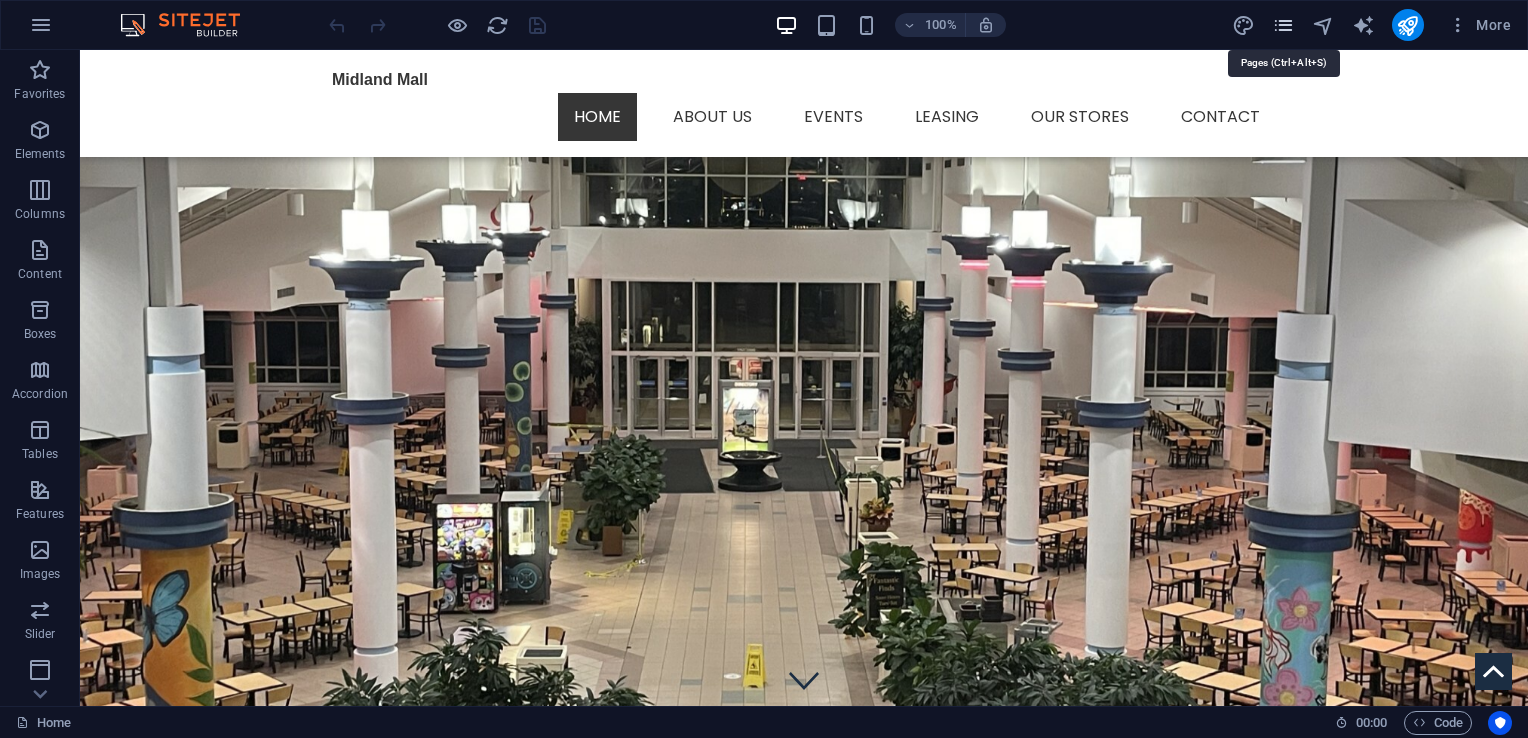 click at bounding box center (1283, 25) 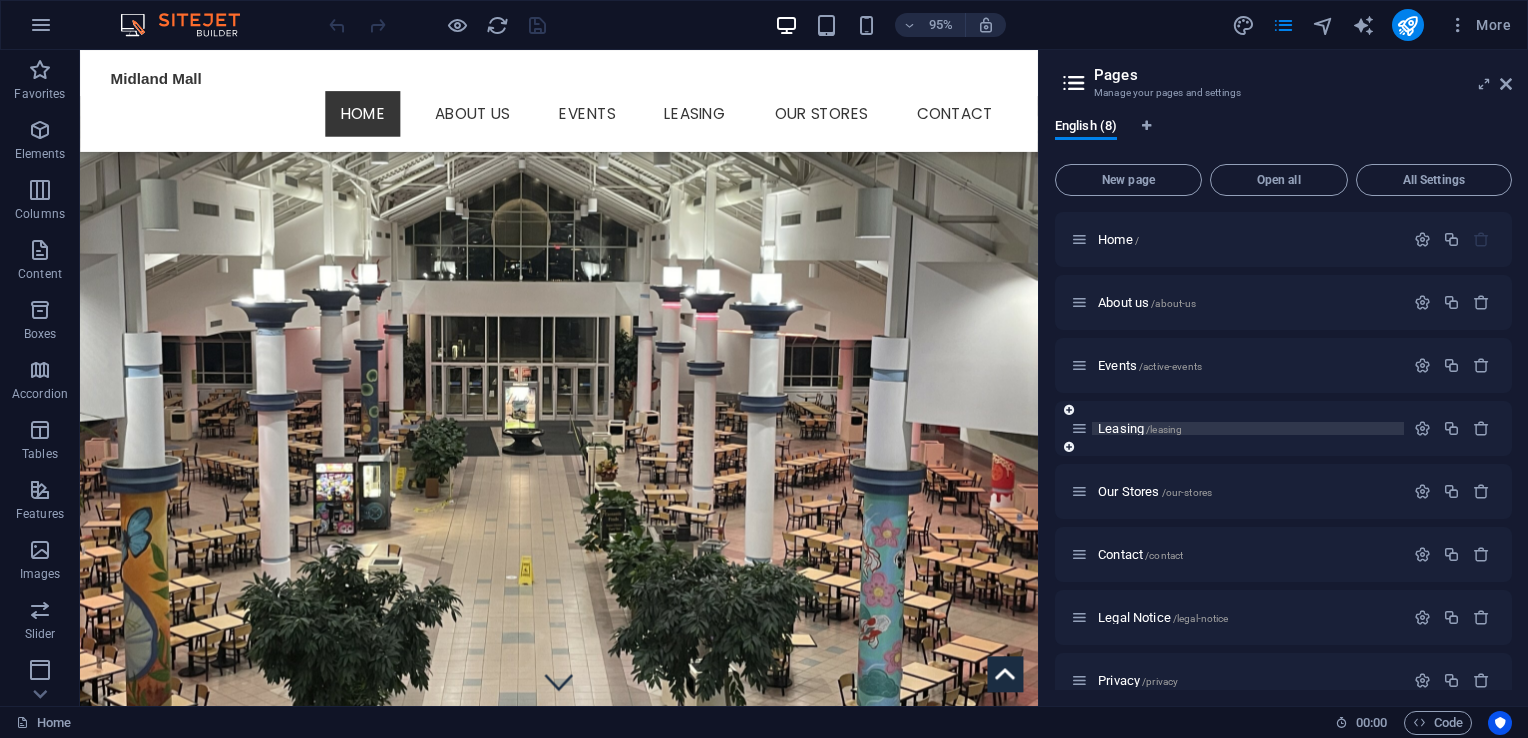 click on "Leasing /leasing" at bounding box center (1248, 428) 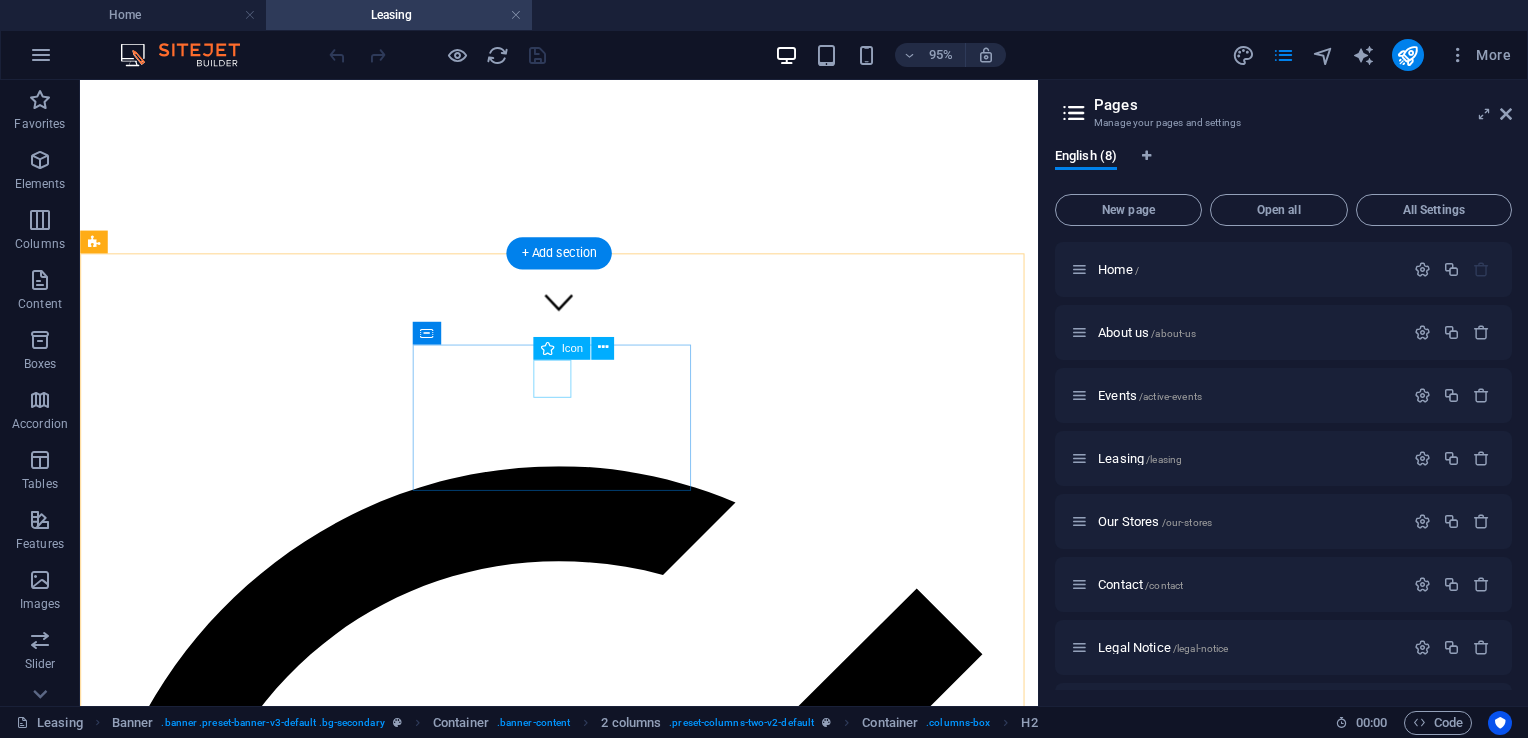 scroll, scrollTop: 392, scrollLeft: 0, axis: vertical 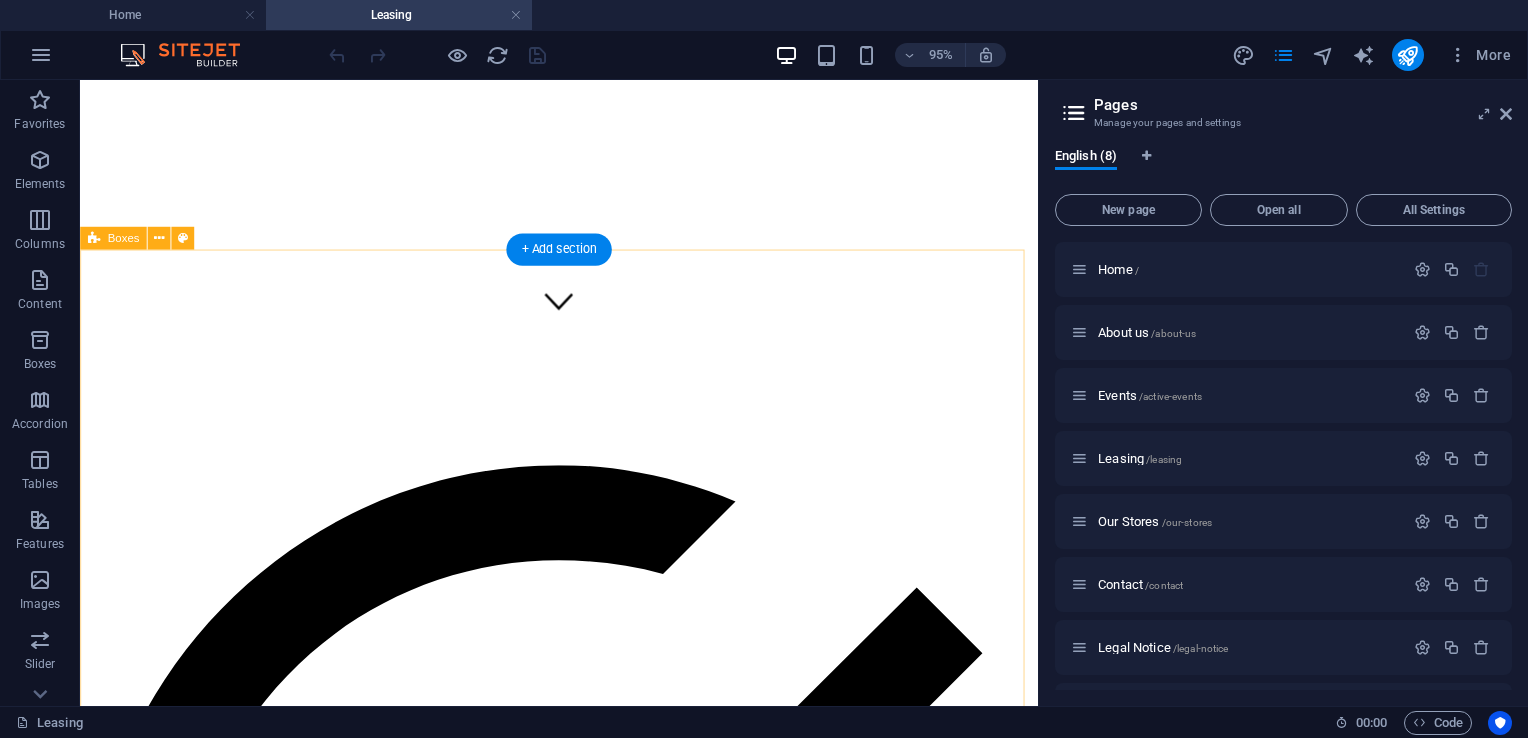 click on "First one EMPTY SPOT  Second one EMPTY SPOT Third one EMPTY SPOT  Fourth one EMPTY SPOT  Fifth one EMPTY SPOT Sixth one EMPTY SPOT" at bounding box center [584, 3876] 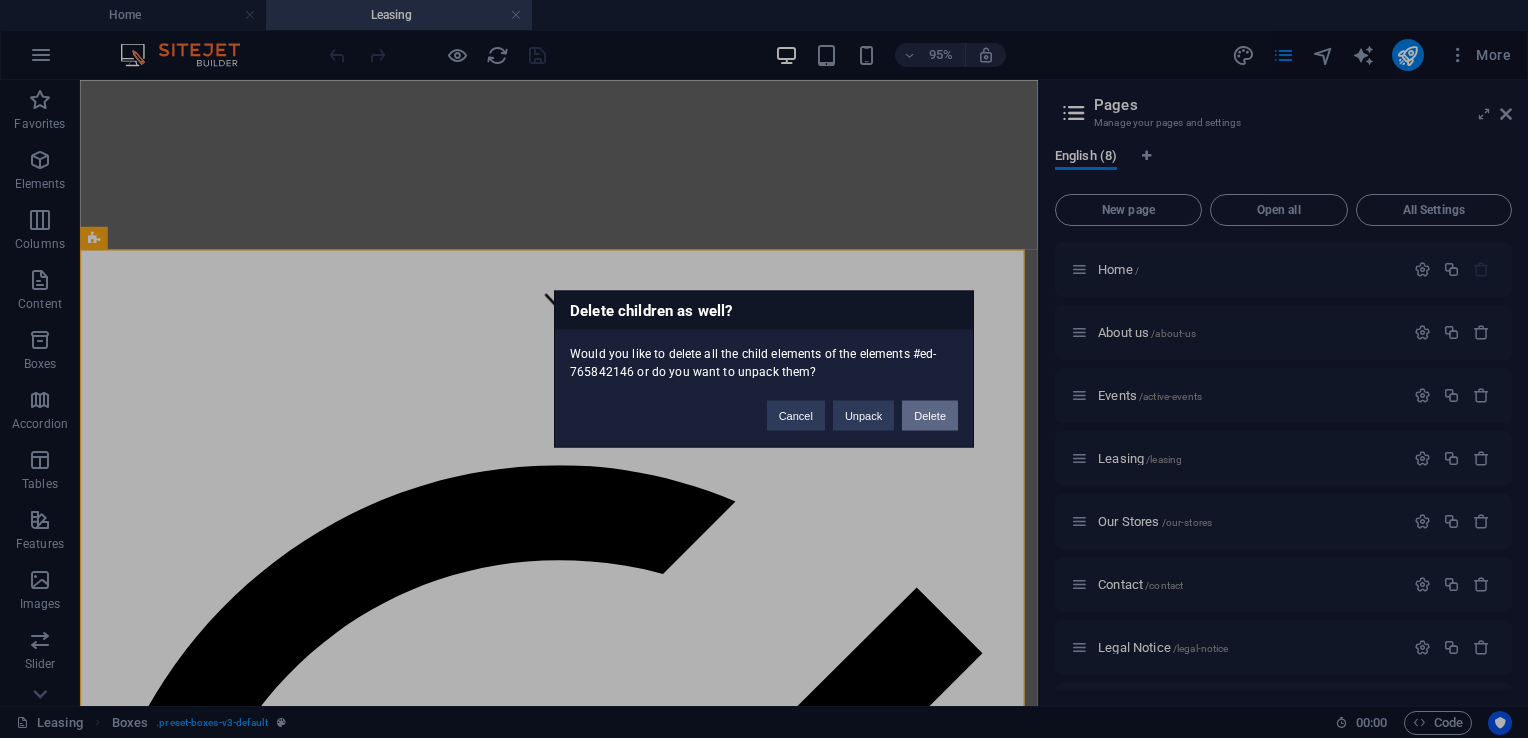 click on "Delete" at bounding box center [930, 416] 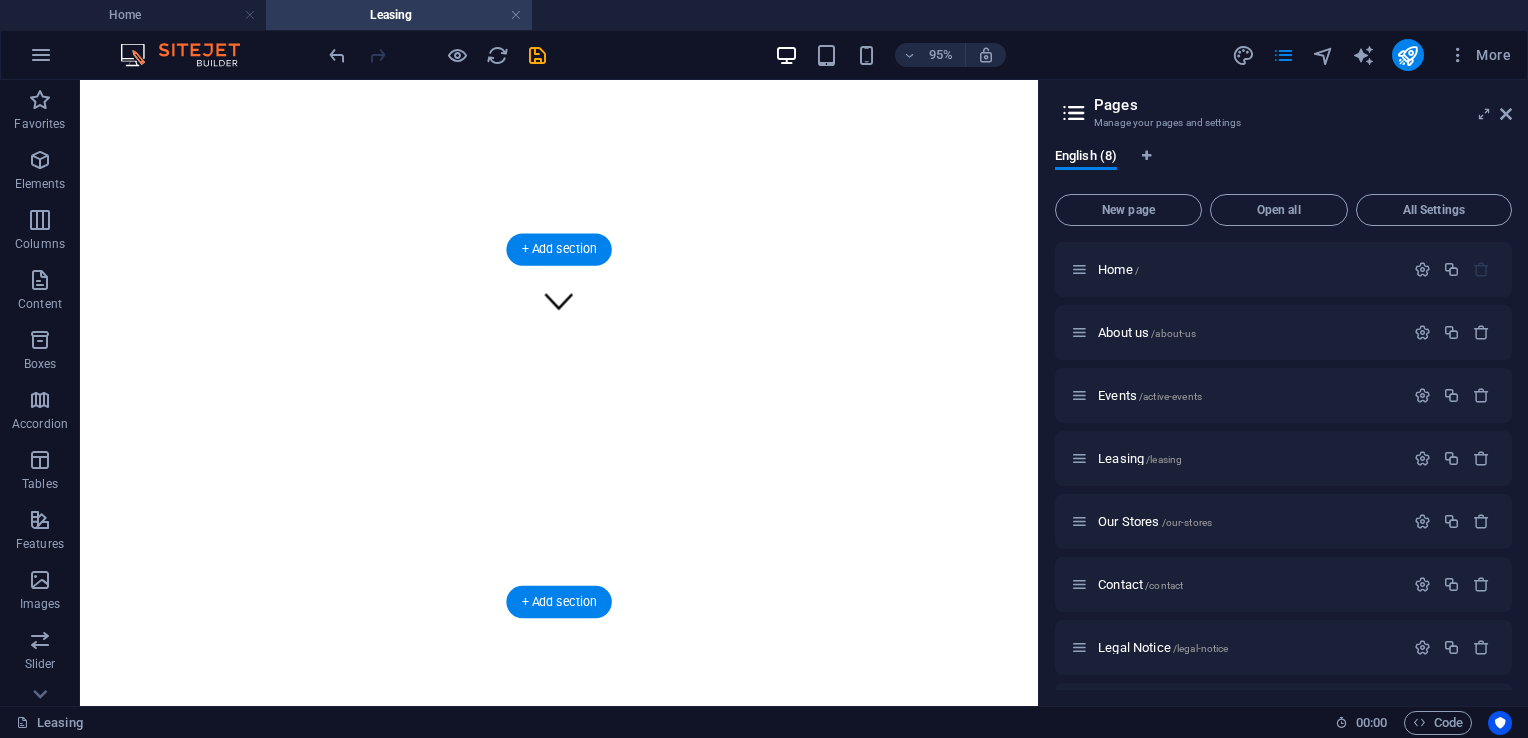 click at bounding box center (584, 449) 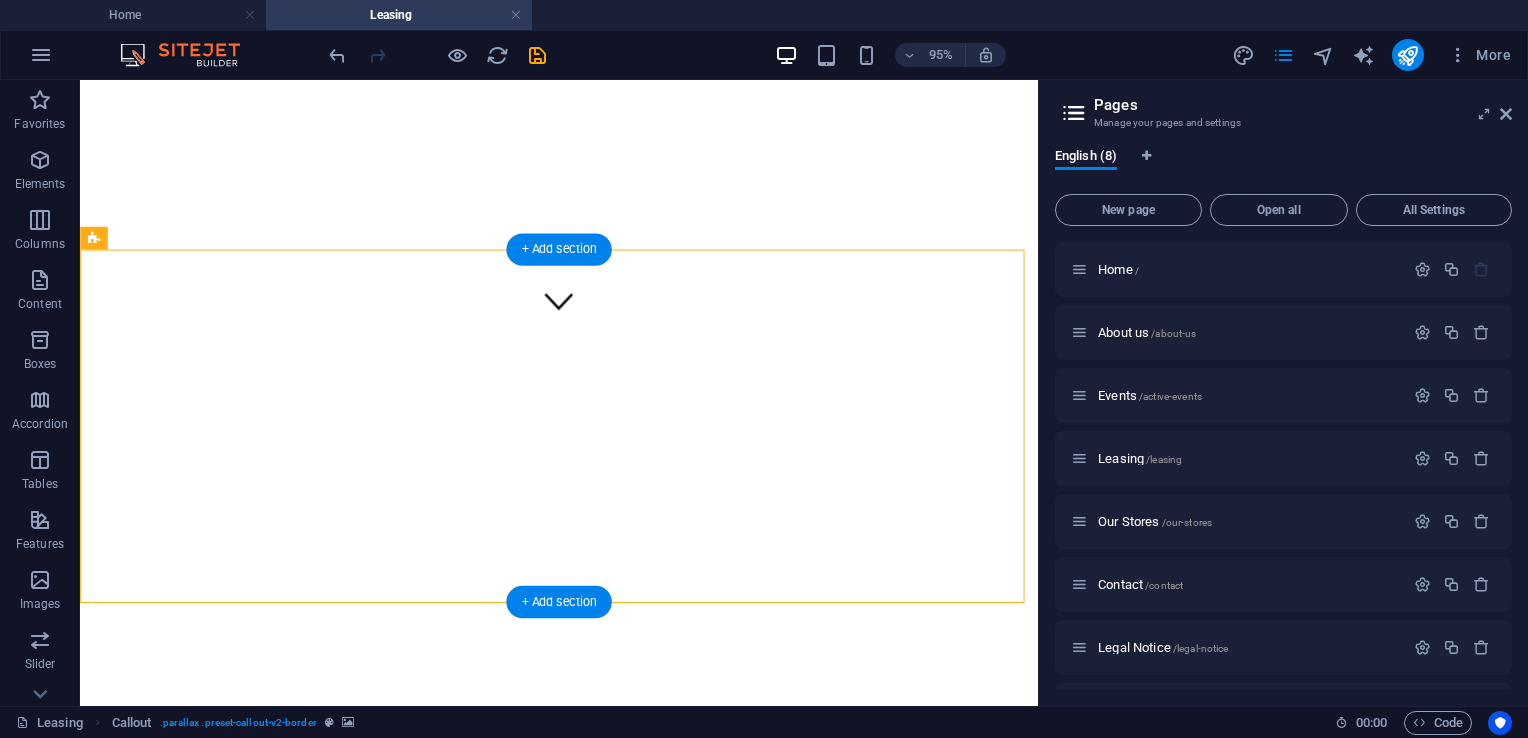 click at bounding box center [584, 449] 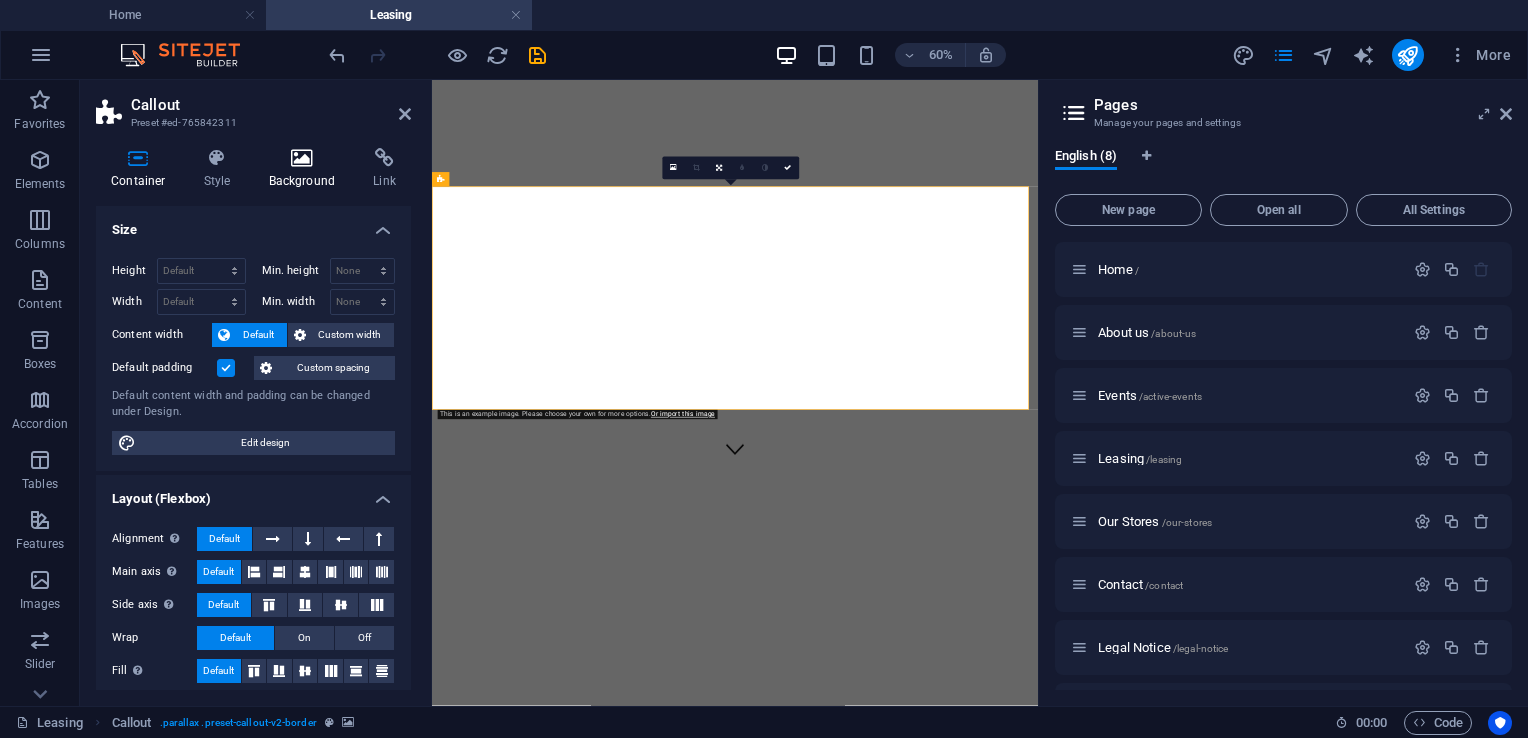 click on "Background" at bounding box center (306, 169) 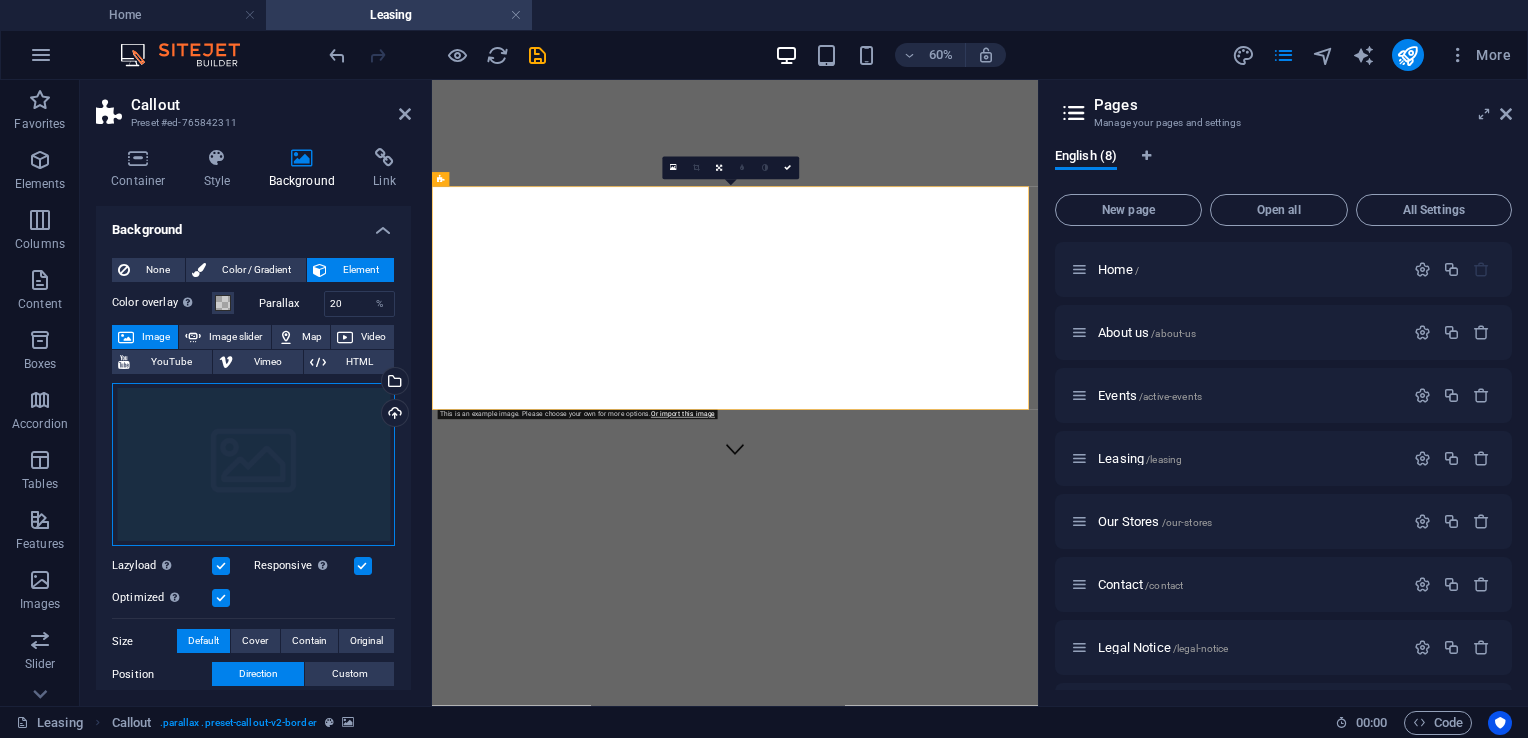click on "Drag files here, click to choose files or select files from Files or our free stock photos & videos" at bounding box center (253, 465) 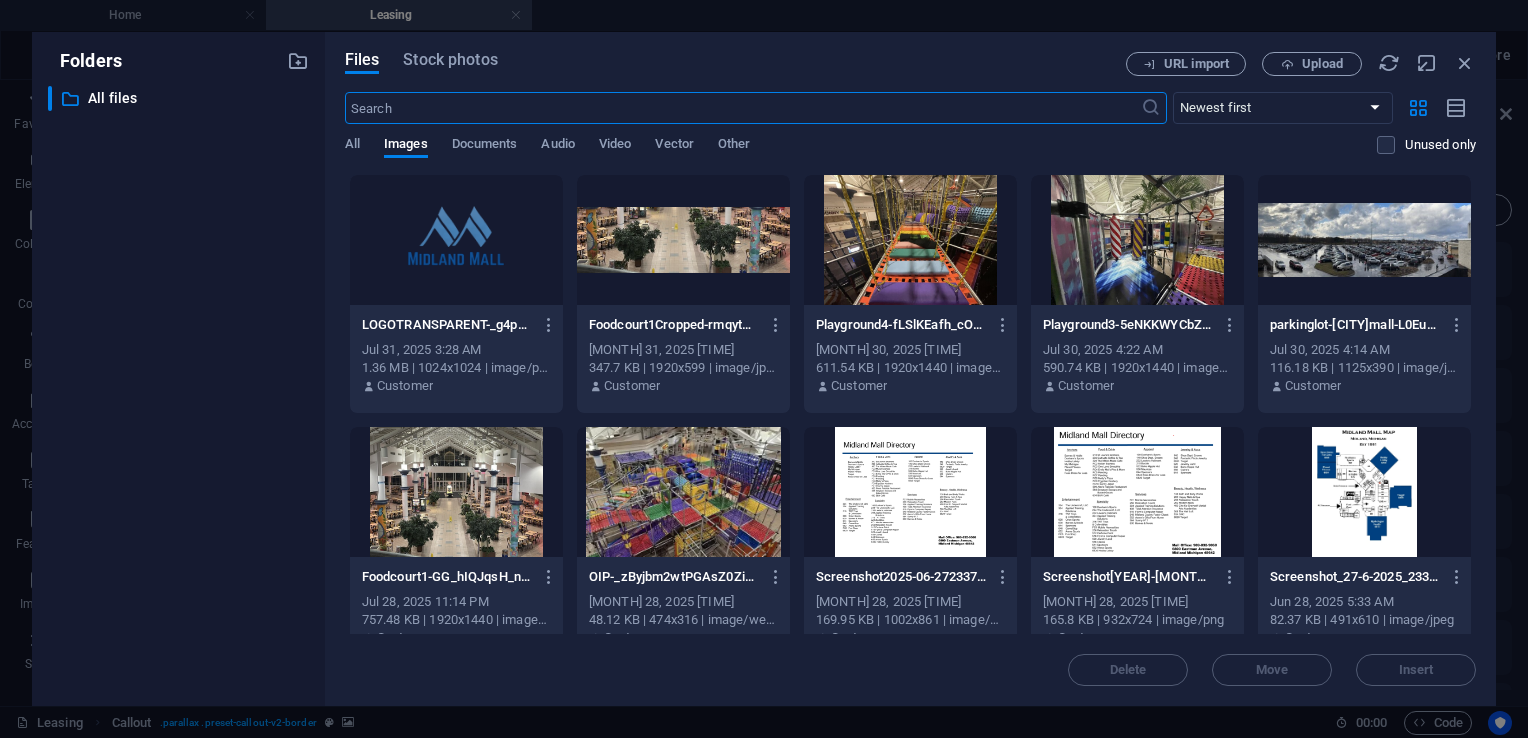 scroll, scrollTop: 0, scrollLeft: 0, axis: both 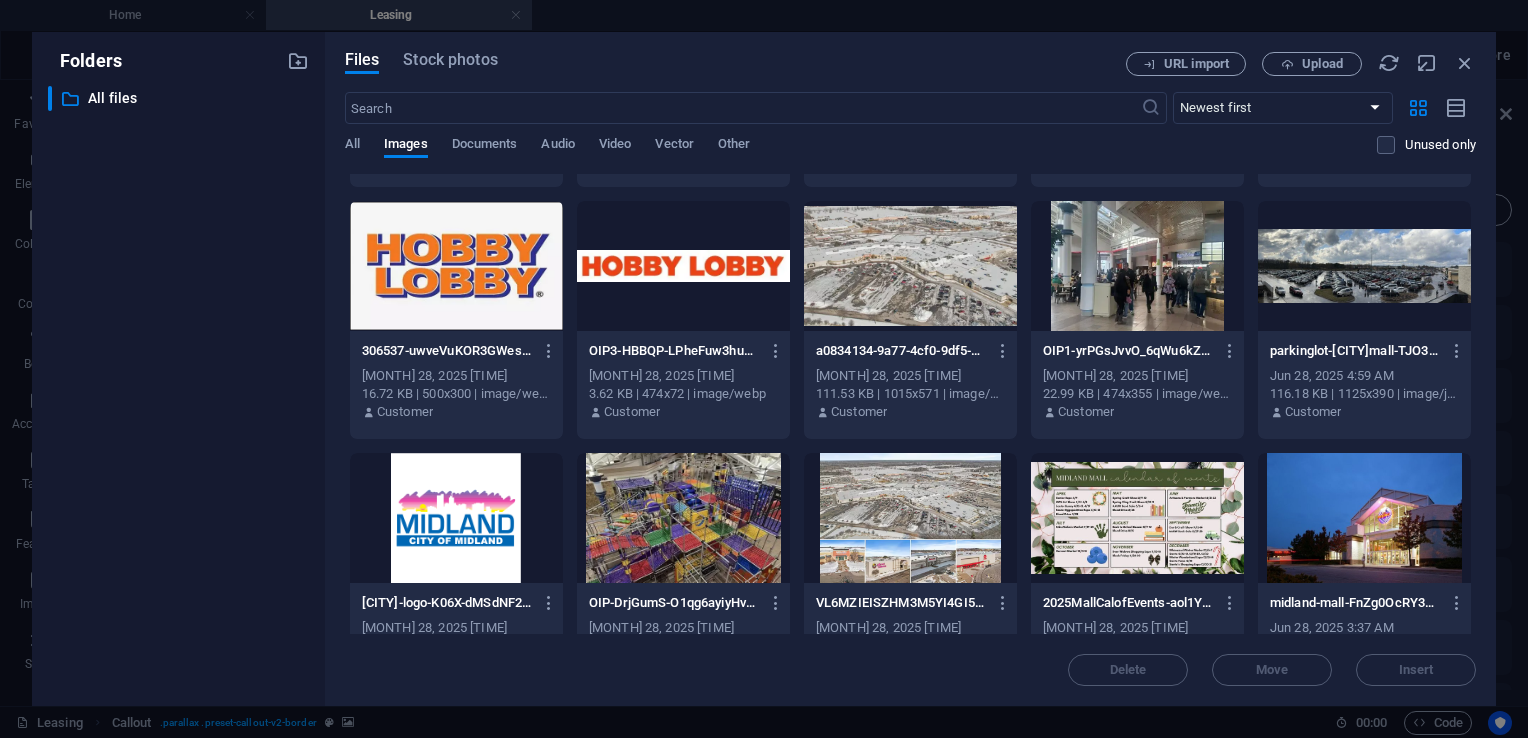 click at bounding box center (1137, 266) 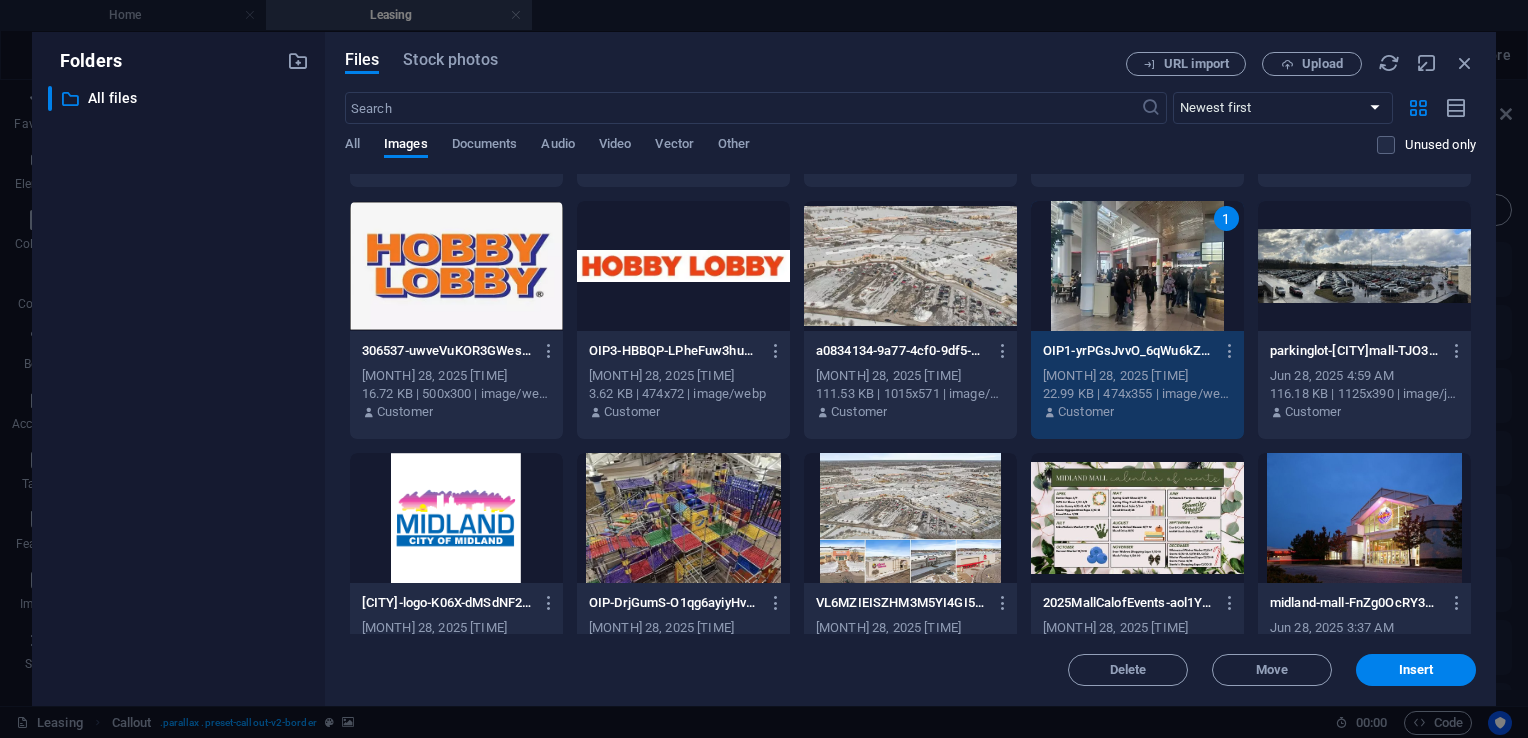 click on "1" at bounding box center (1137, 266) 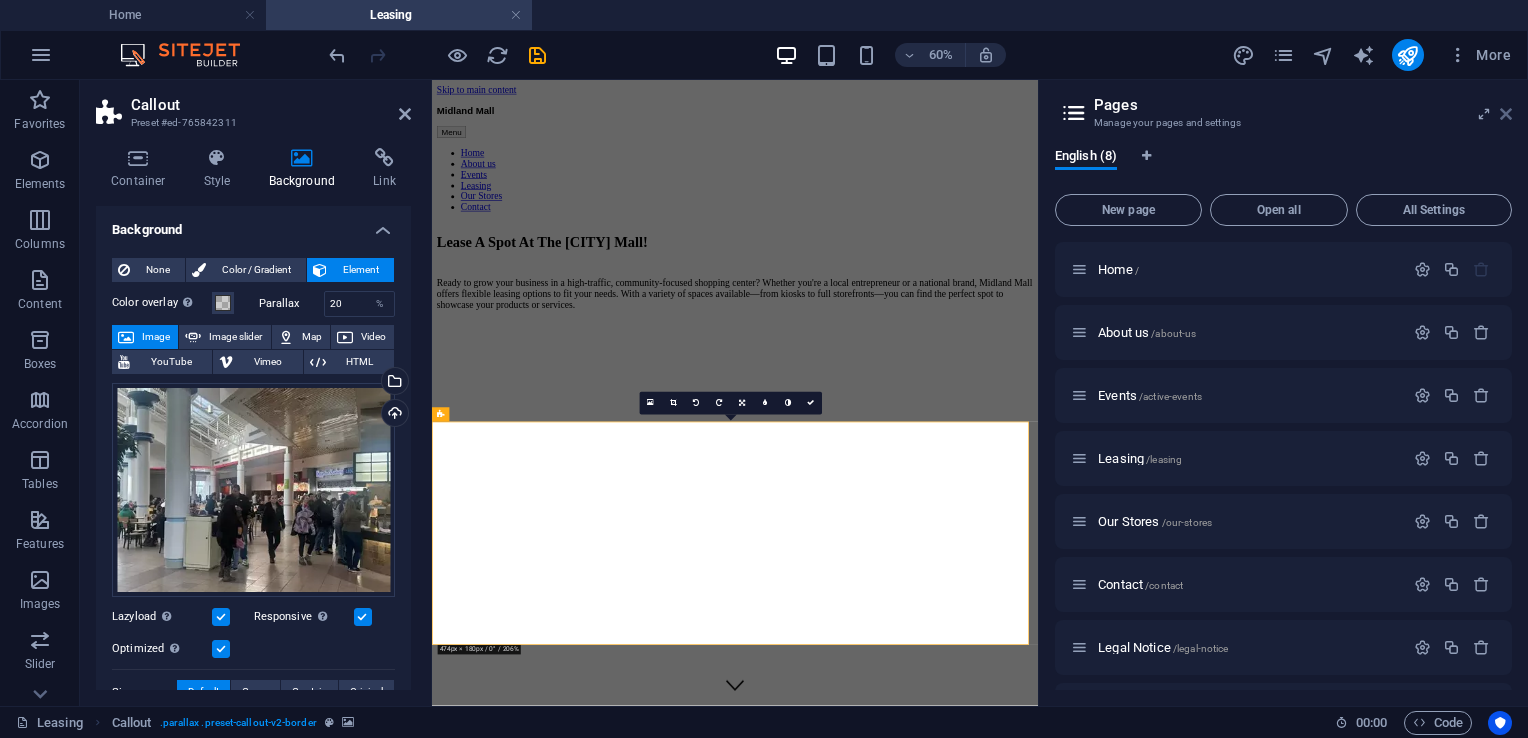 click at bounding box center (1506, 114) 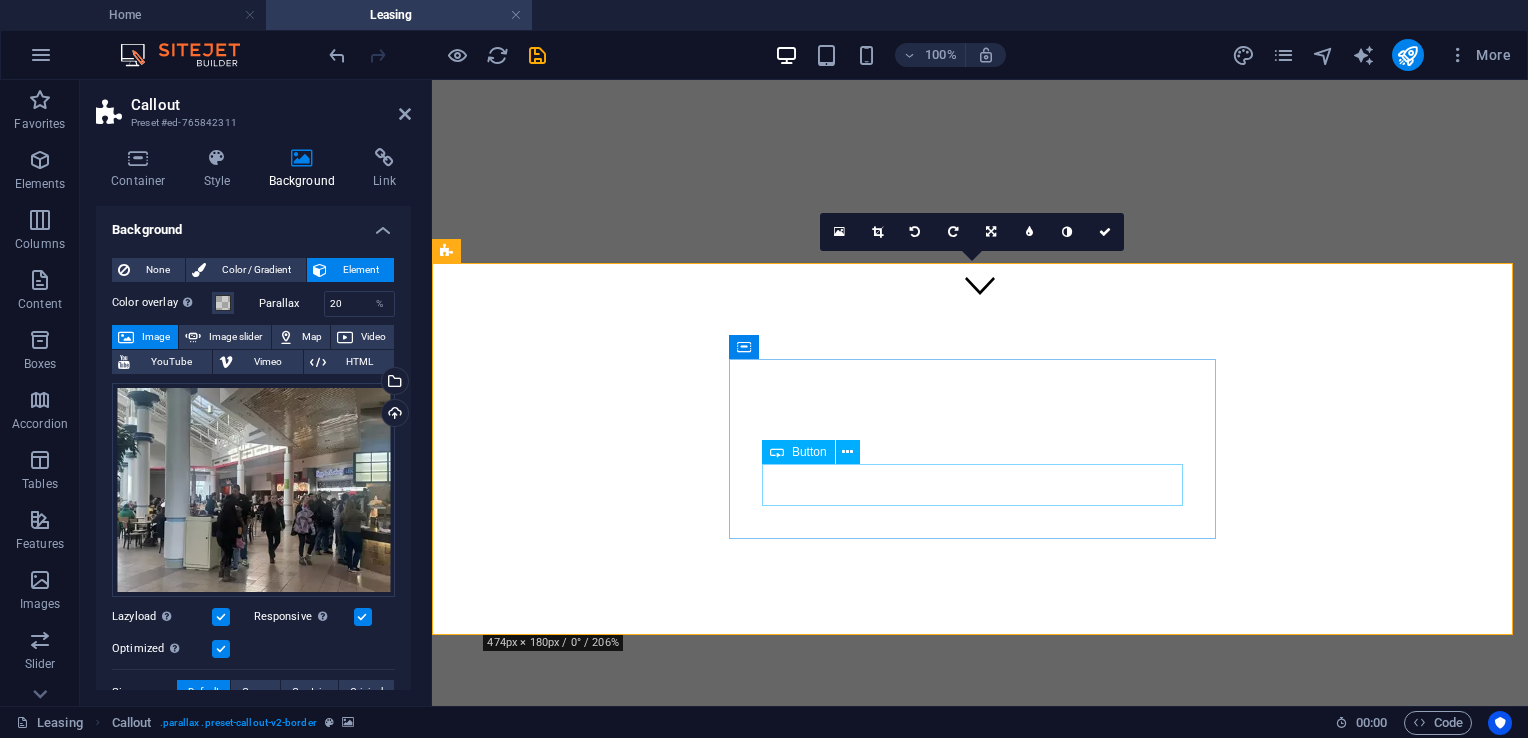scroll, scrollTop: 387, scrollLeft: 0, axis: vertical 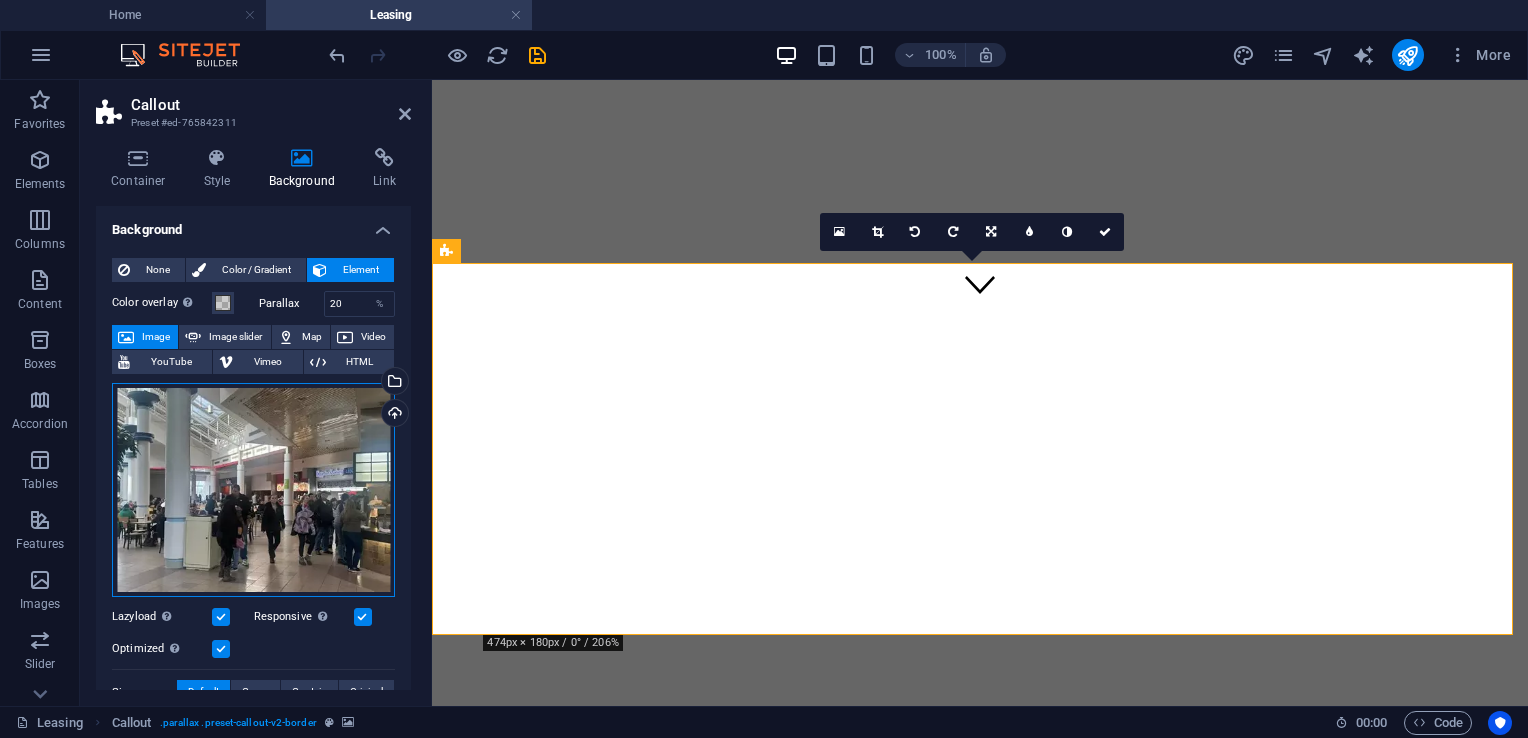 click on "Drag files here, click to choose files or select files from Files or our free stock photos & videos" at bounding box center [253, 490] 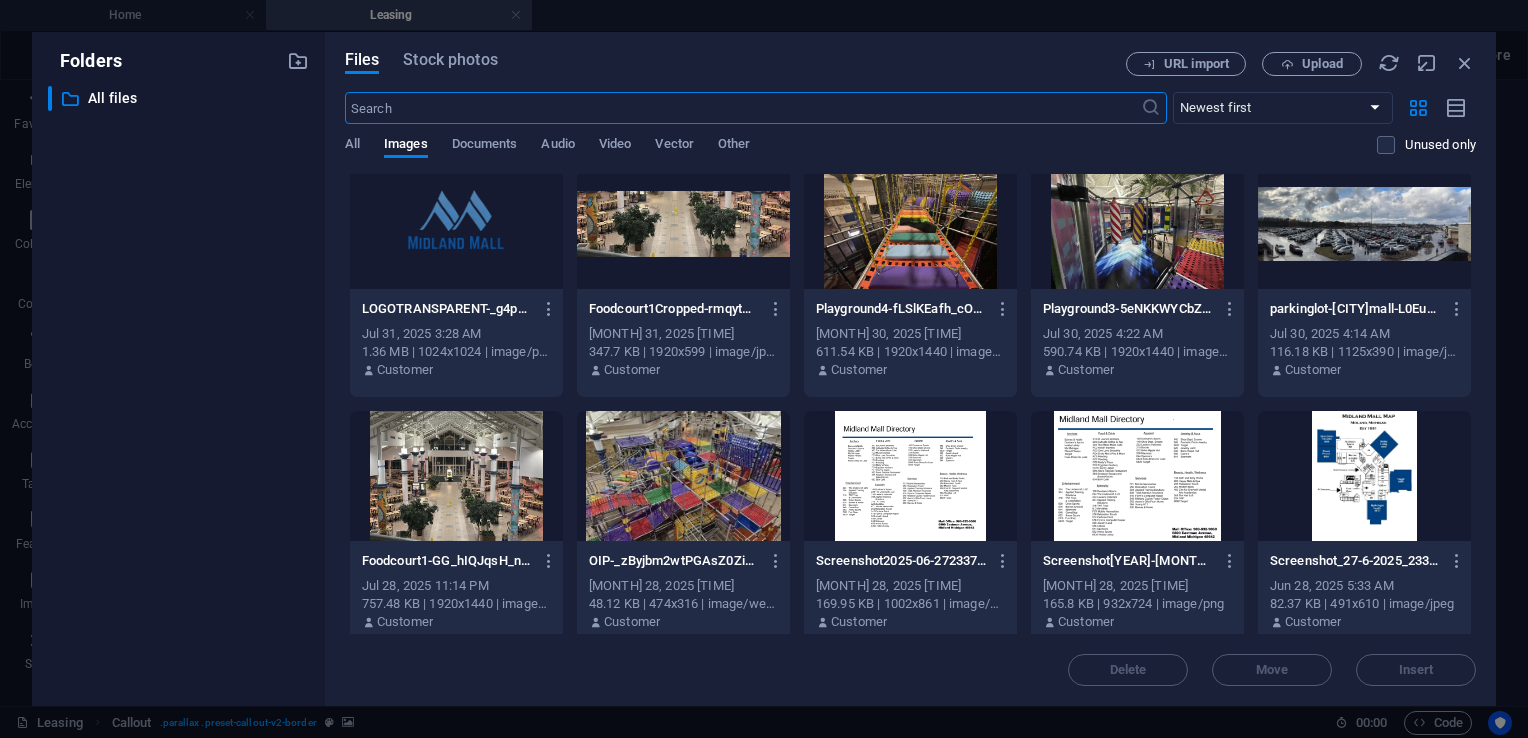 scroll, scrollTop: 0, scrollLeft: 0, axis: both 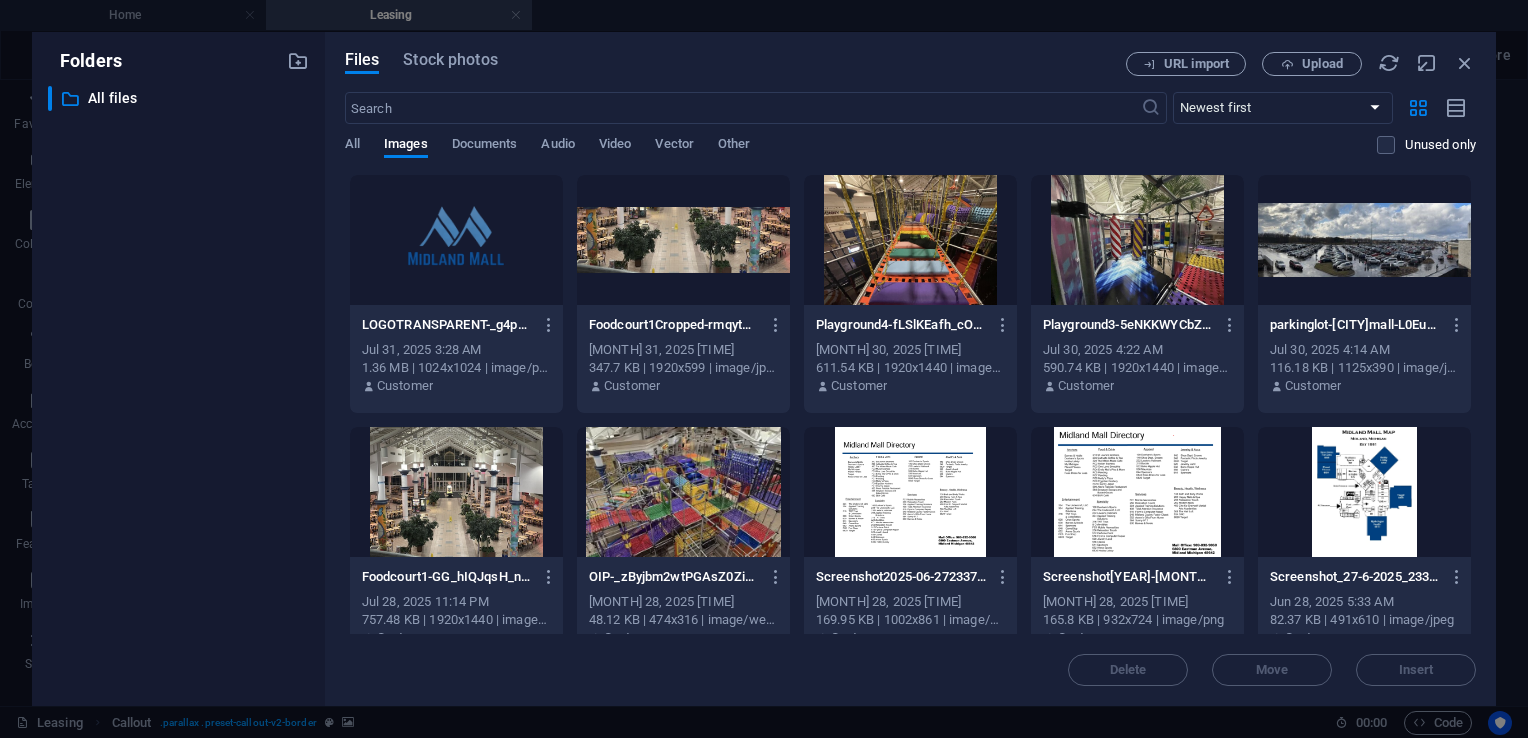 click at bounding box center (456, 240) 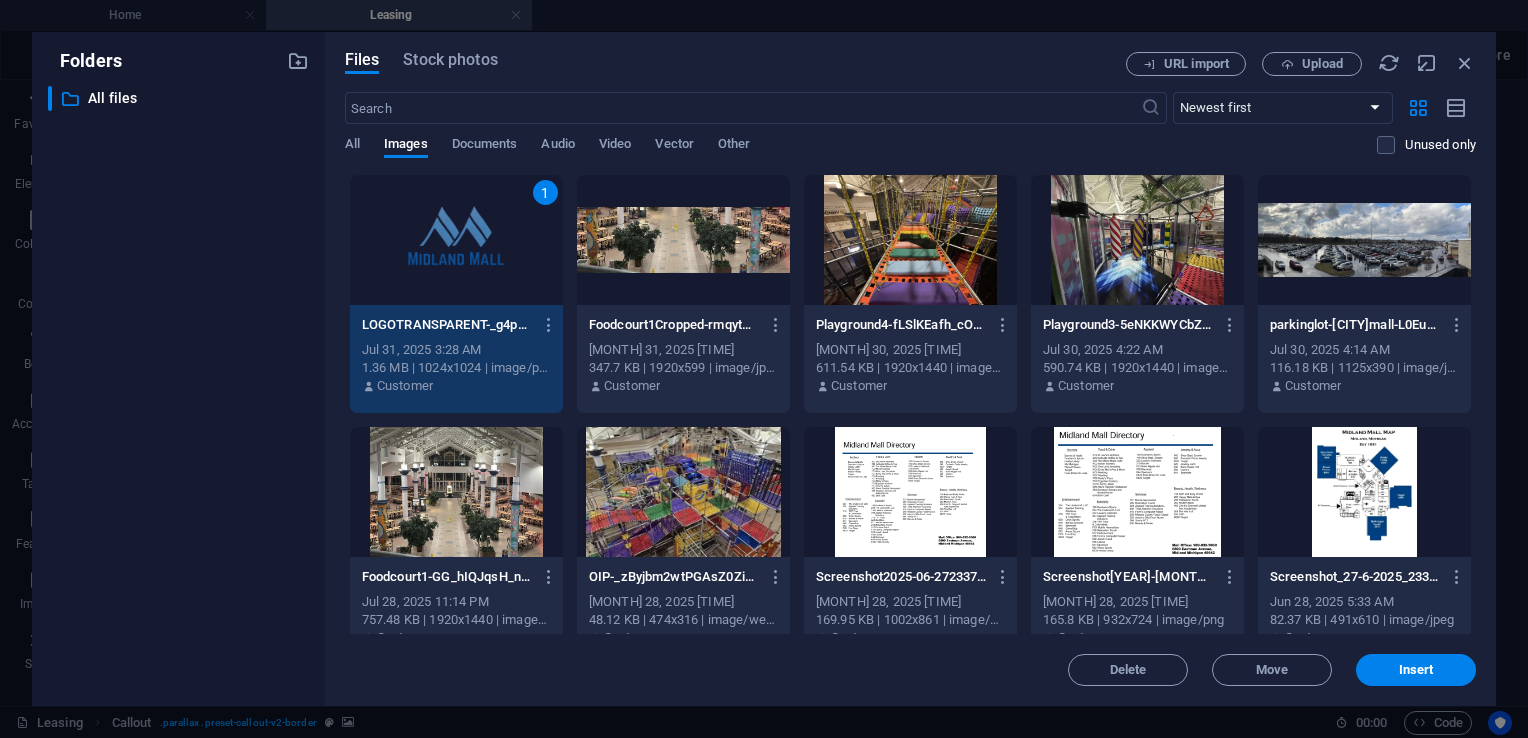 click on "1" at bounding box center (456, 240) 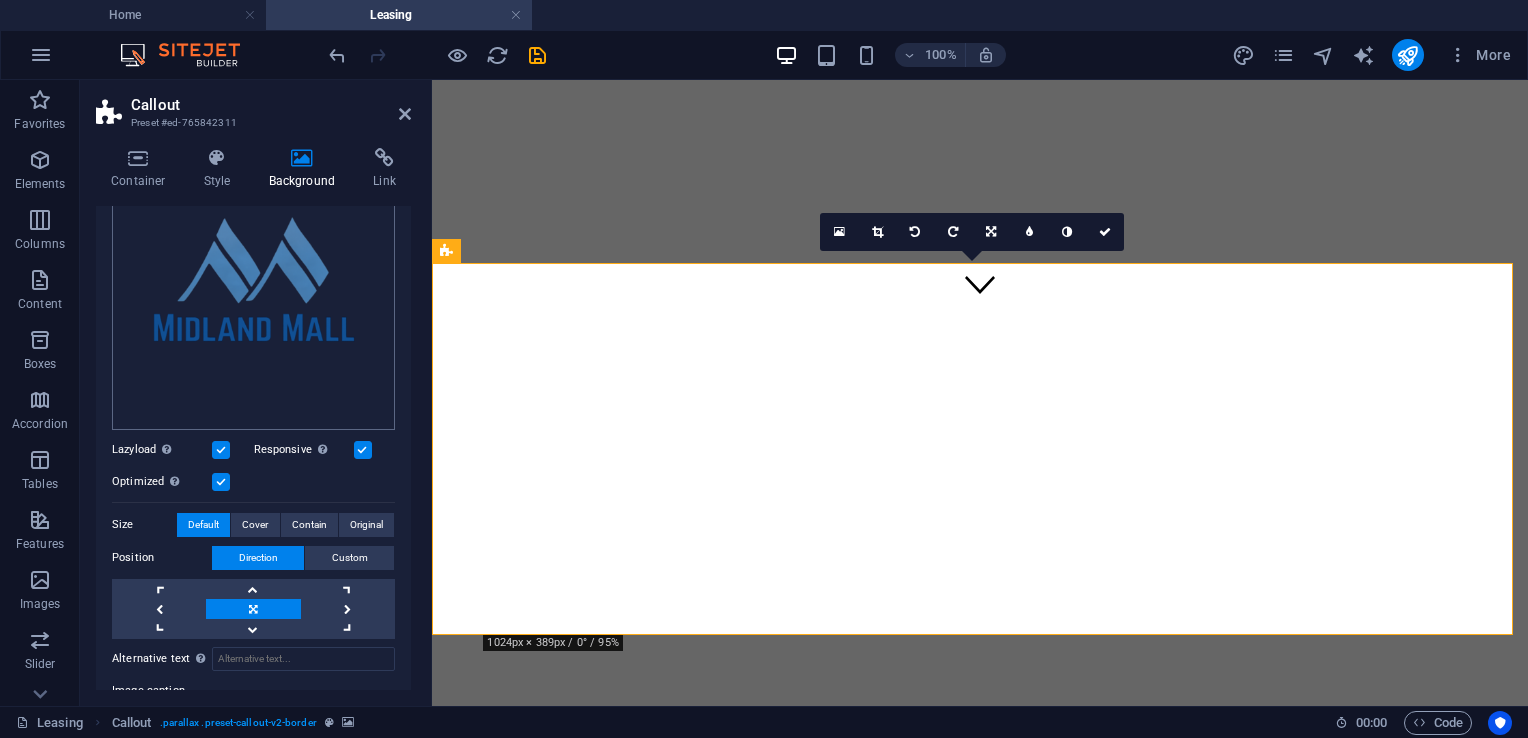 scroll, scrollTop: 236, scrollLeft: 0, axis: vertical 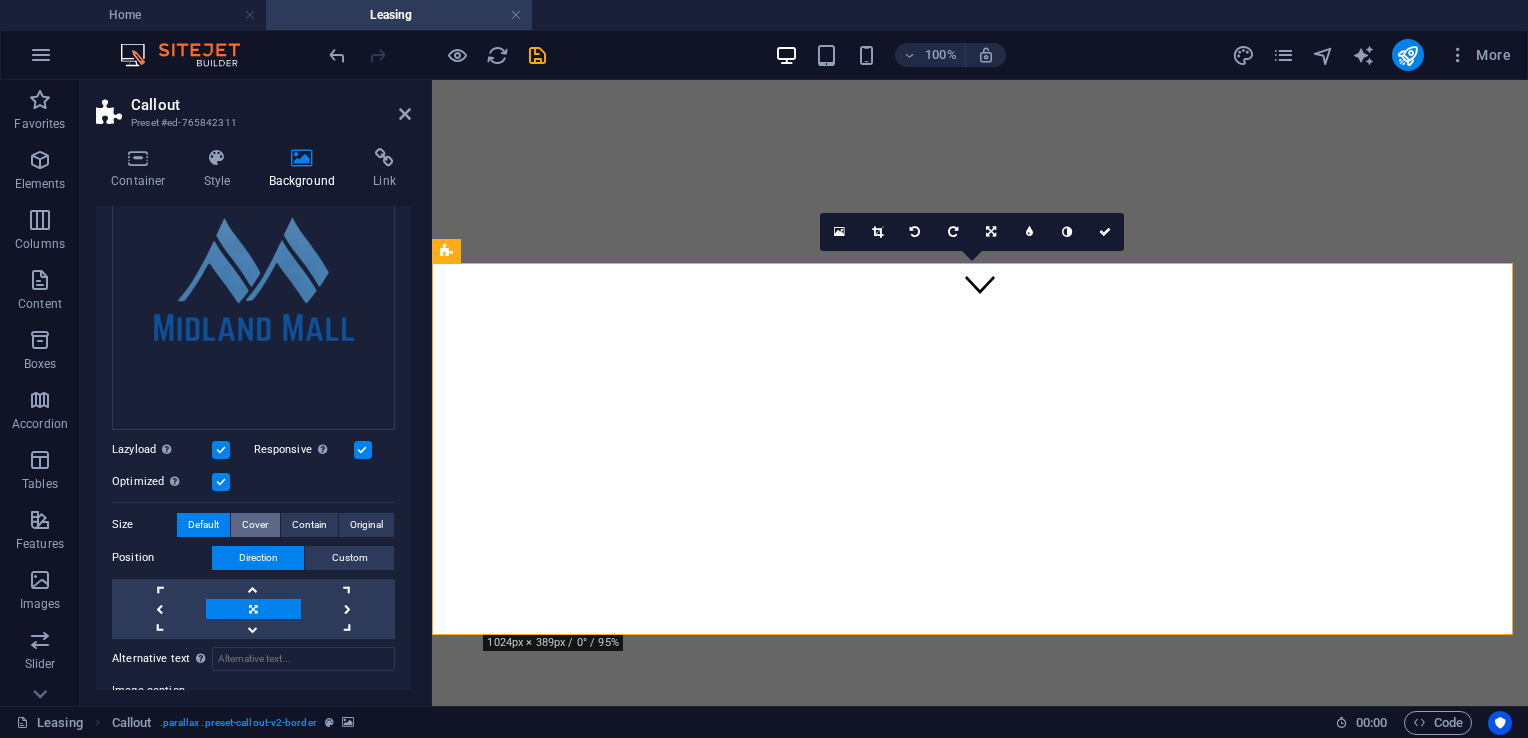 click on "Cover" at bounding box center [255, 525] 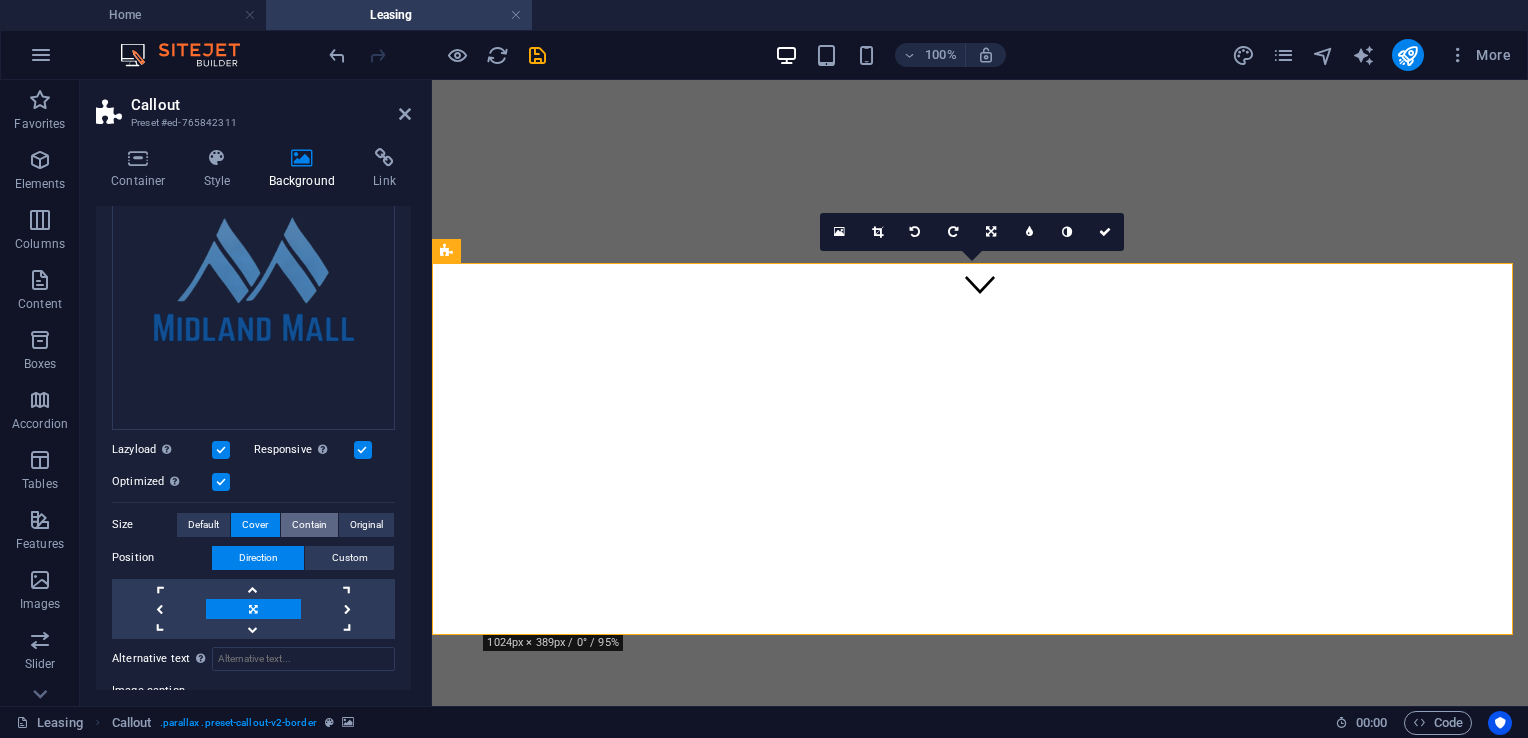 click on "Contain" at bounding box center [309, 525] 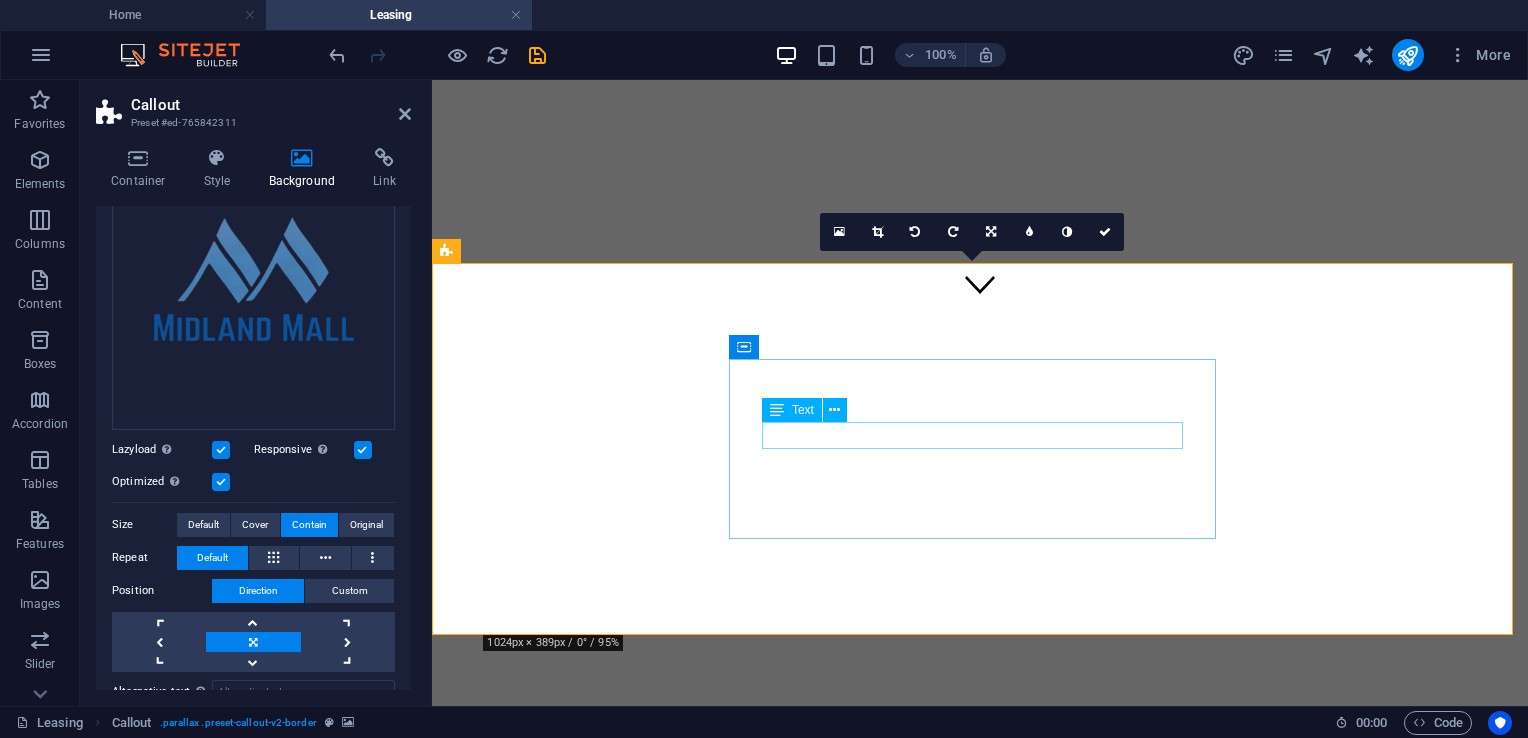 click on "For further information" at bounding box center [980, 953] 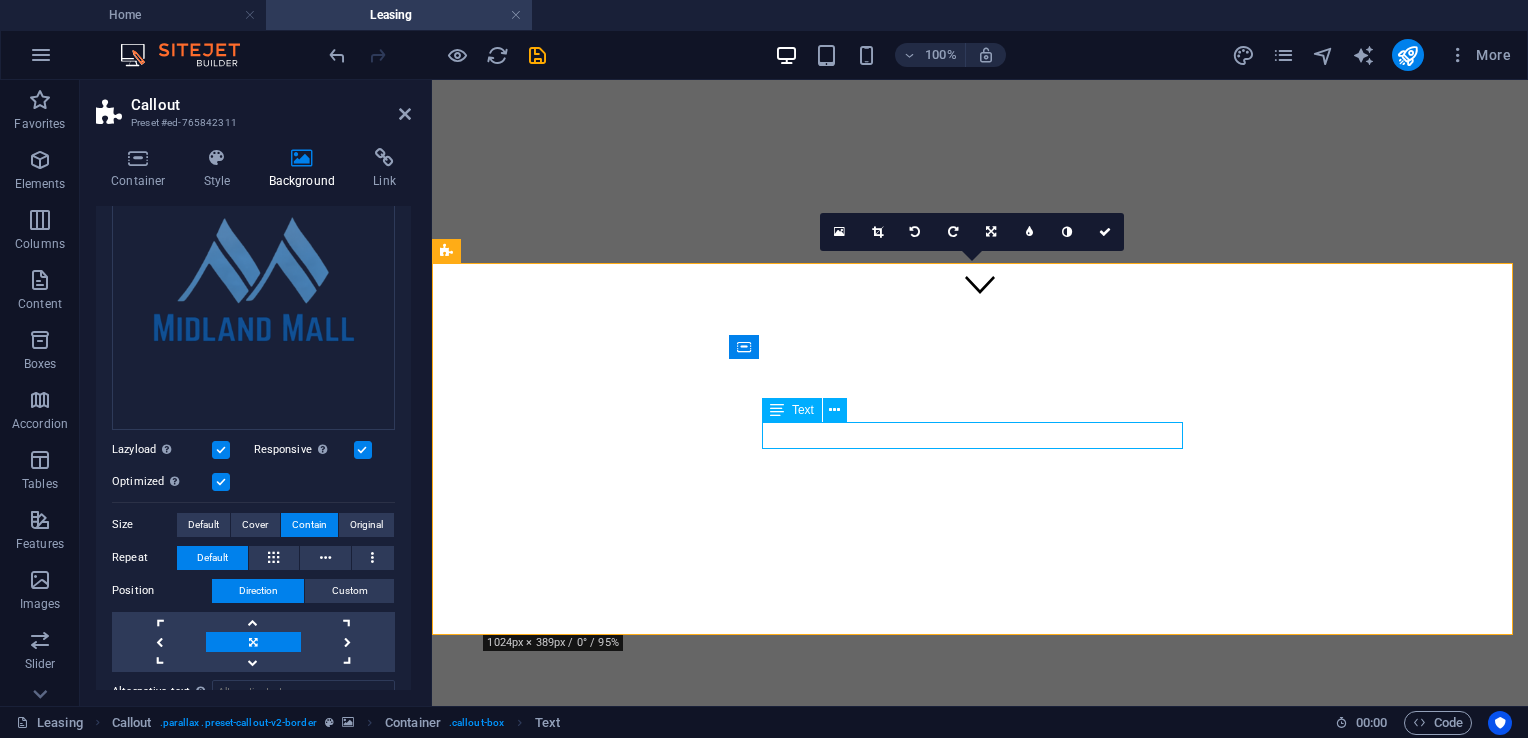 click on "For further information" at bounding box center [980, 953] 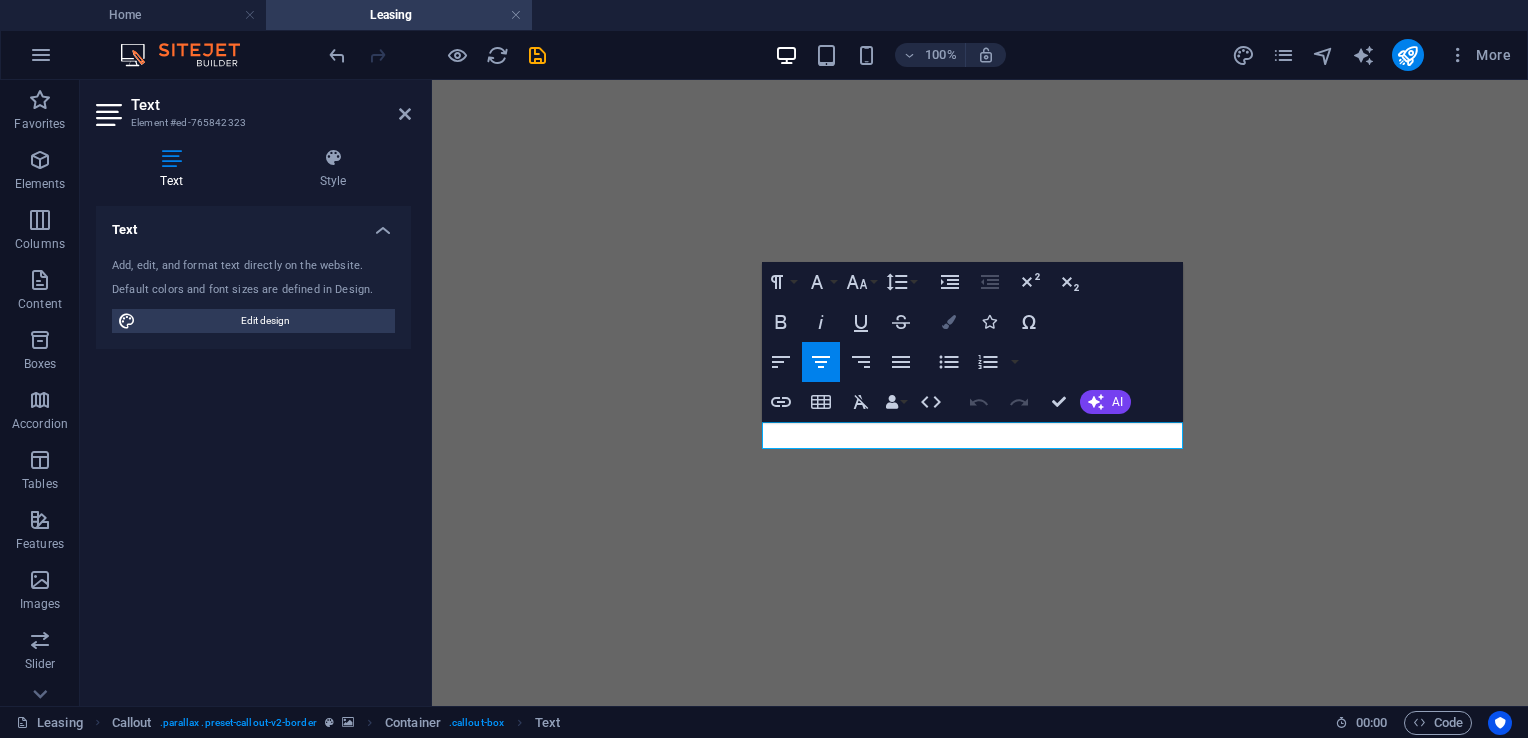 click on "Colors" at bounding box center [949, 322] 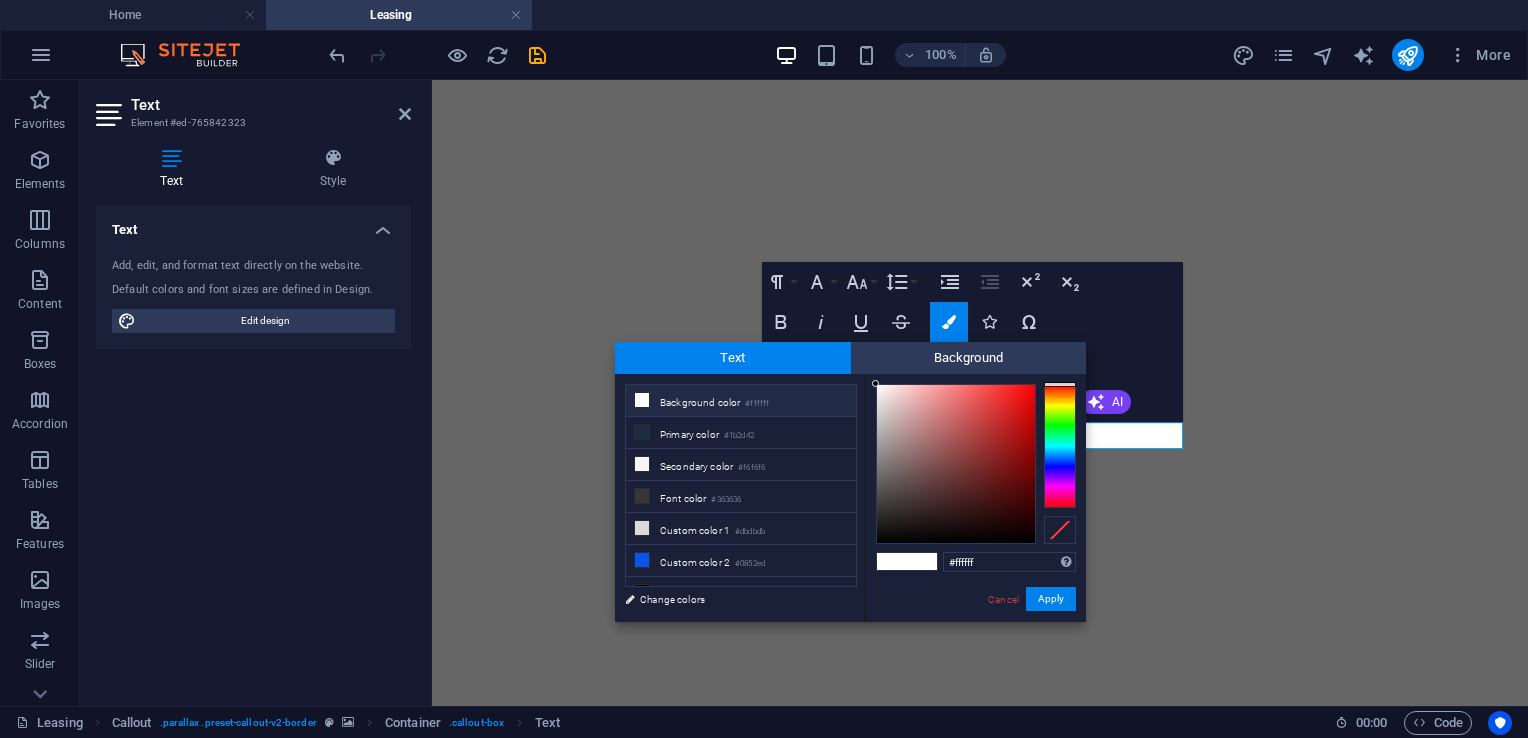 type on "#070000" 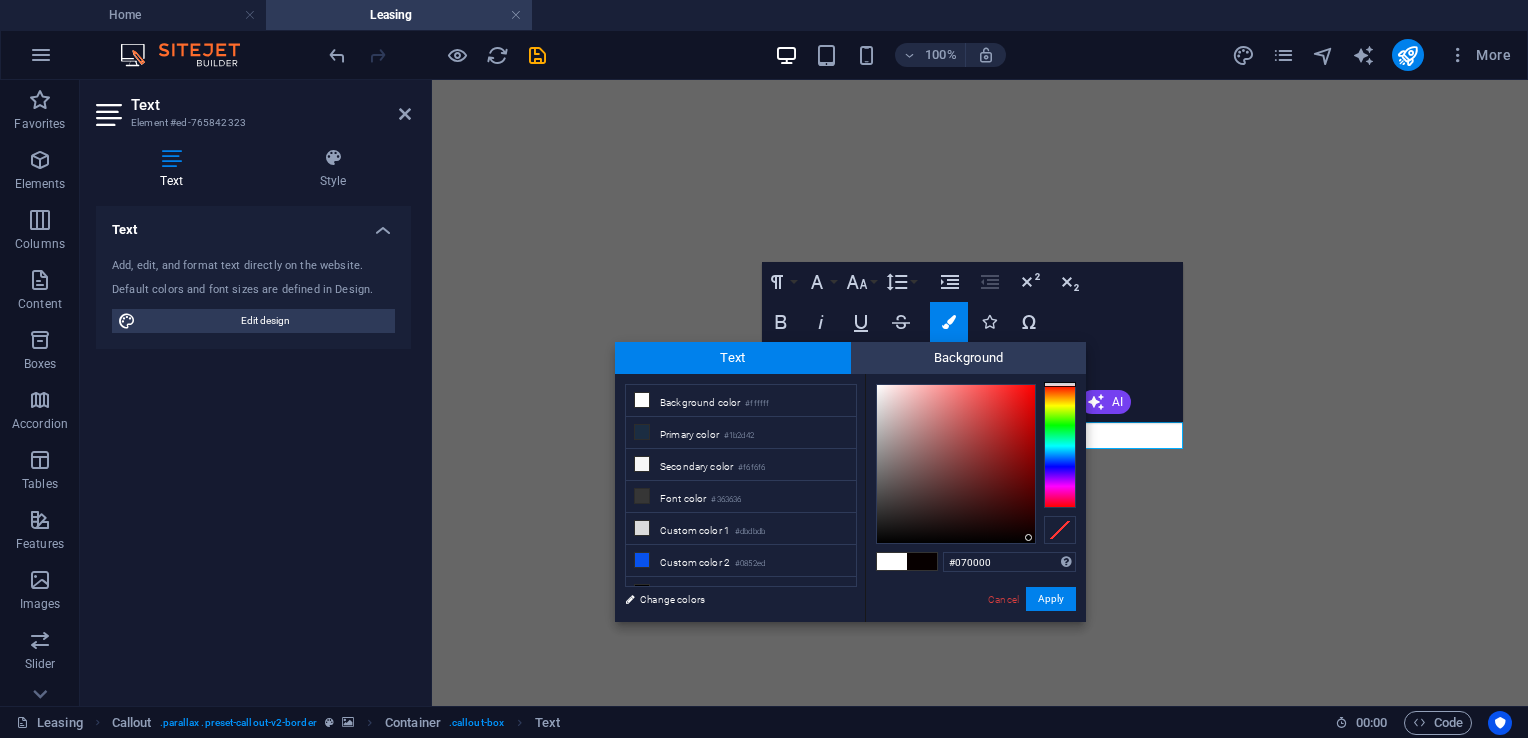 click at bounding box center (956, 464) 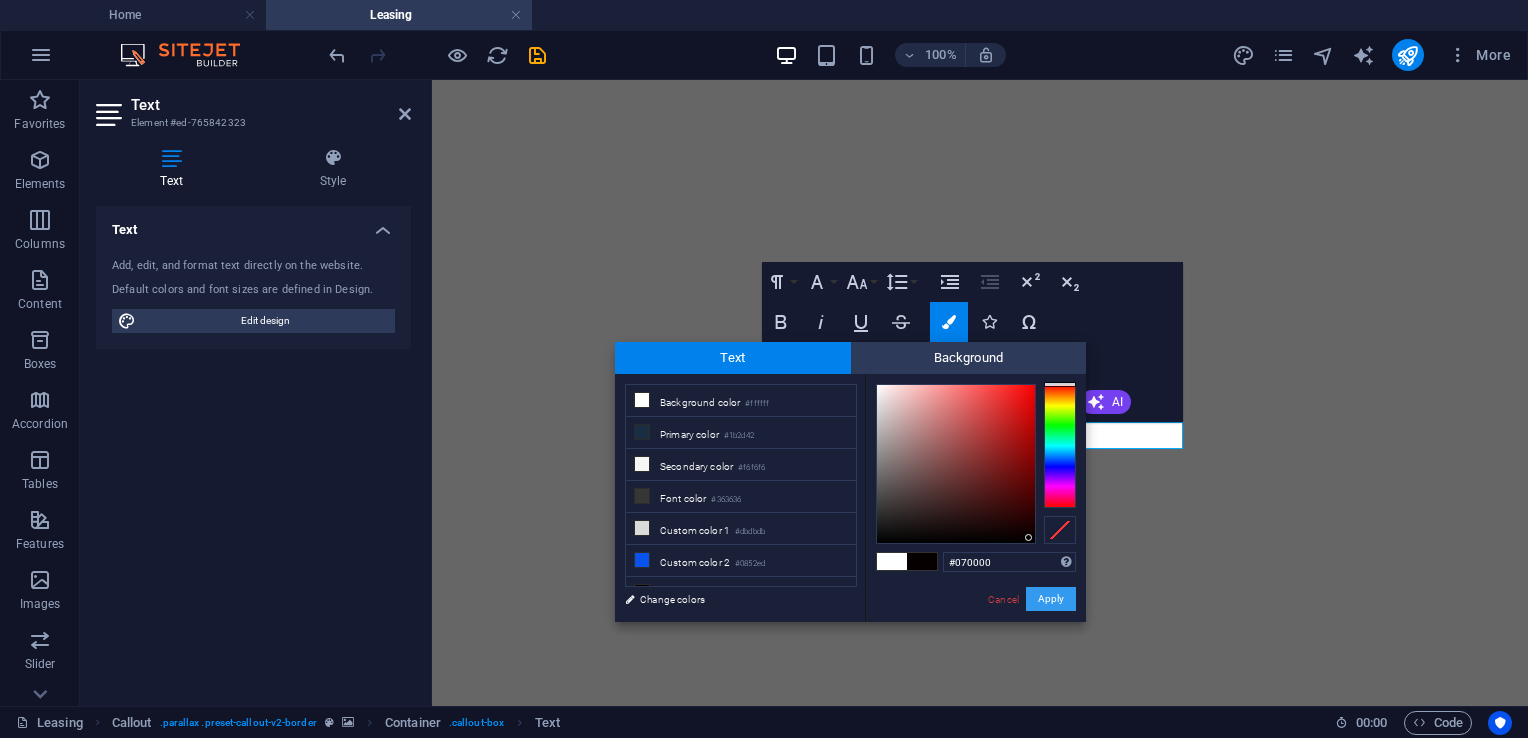 click on "Apply" at bounding box center [1051, 599] 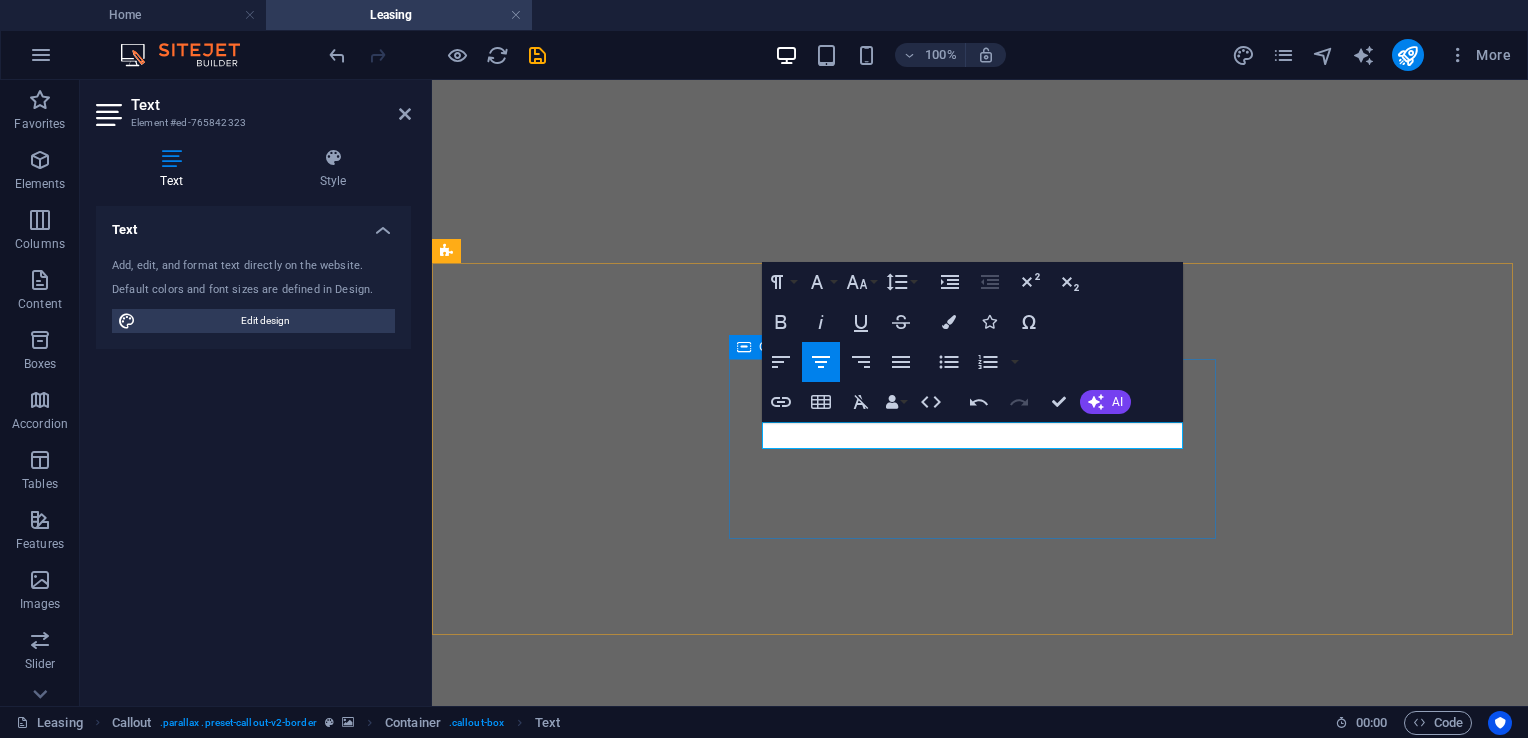 click on "Contact us For further information Contact" at bounding box center [980, 957] 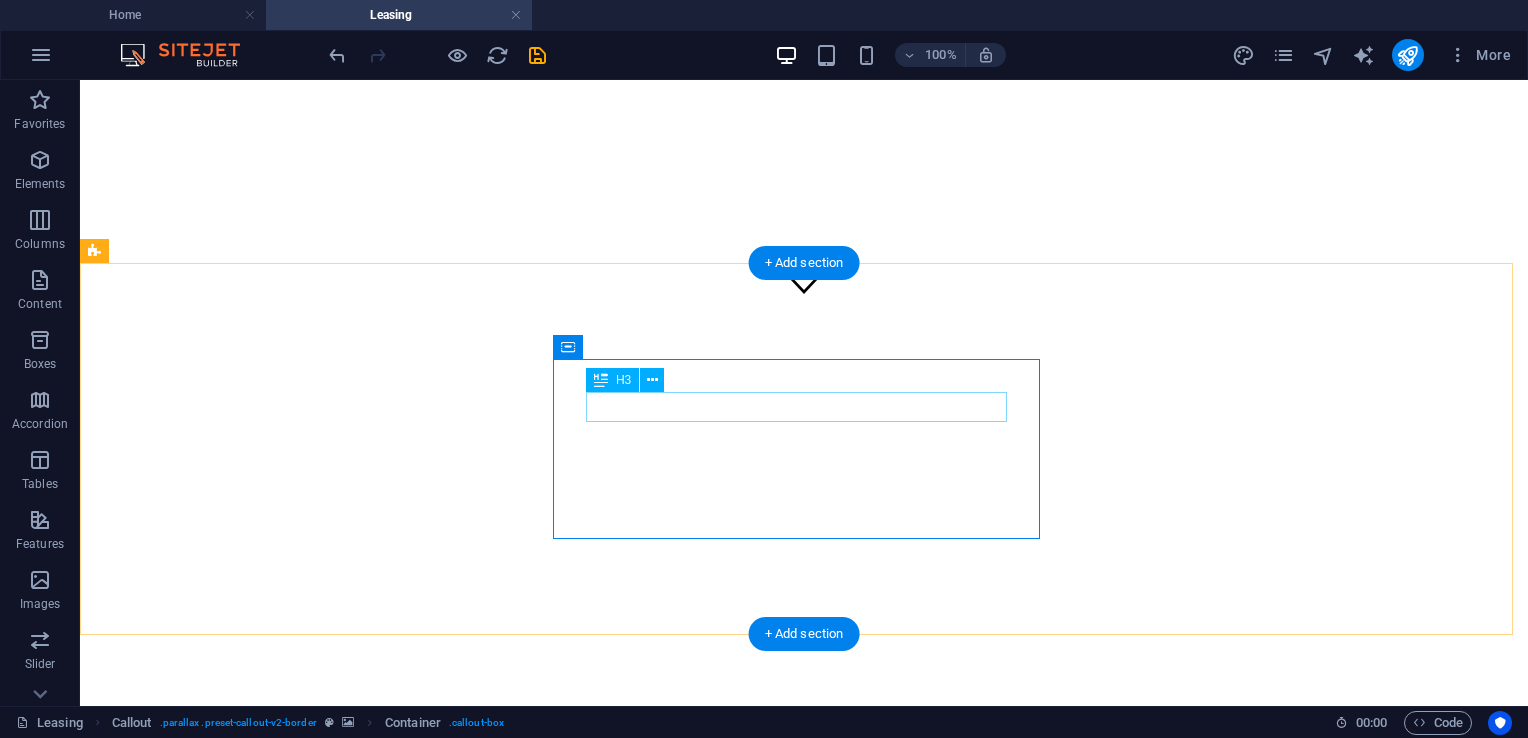 click on "Contact us" at bounding box center [804, 914] 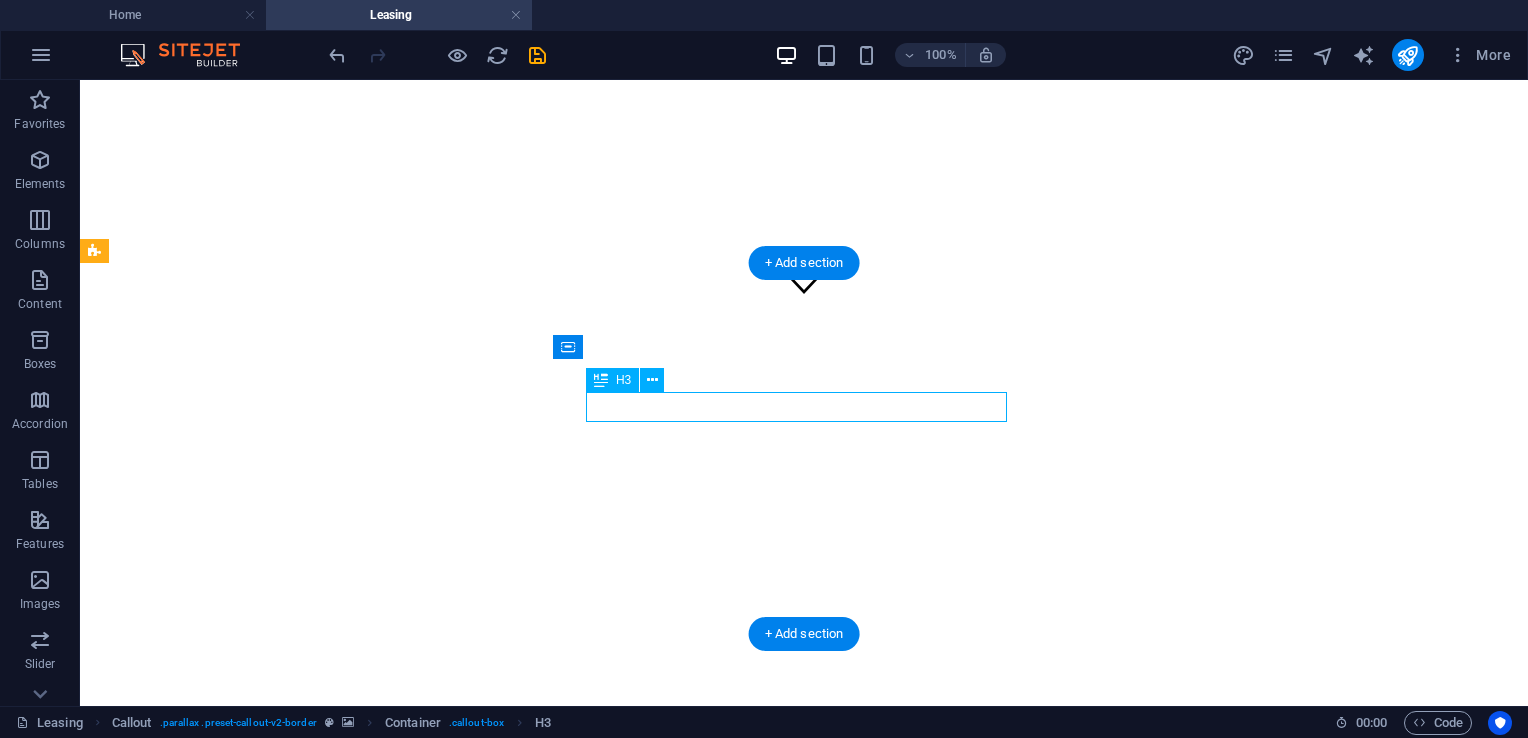 click on "Contact us" at bounding box center (804, 914) 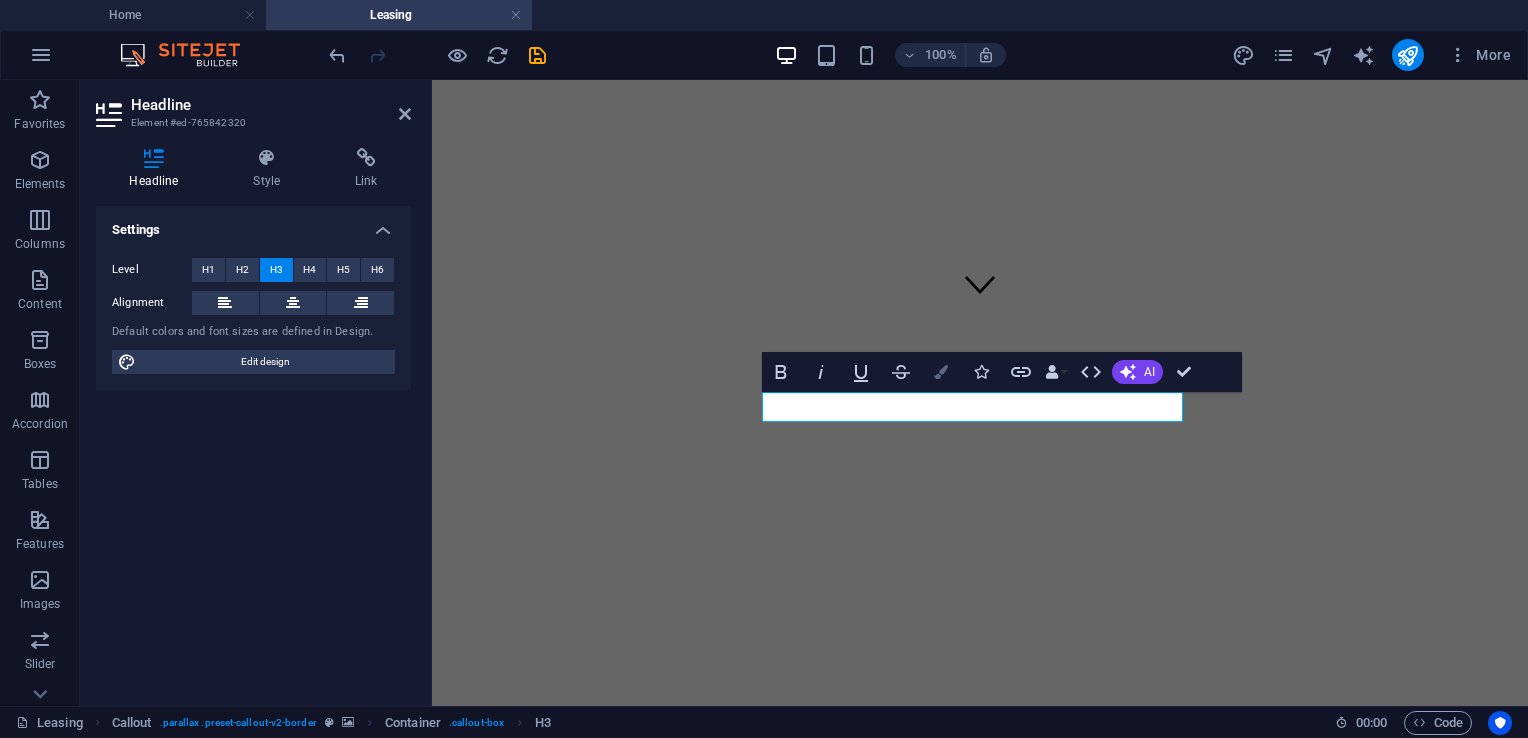 click at bounding box center (941, 372) 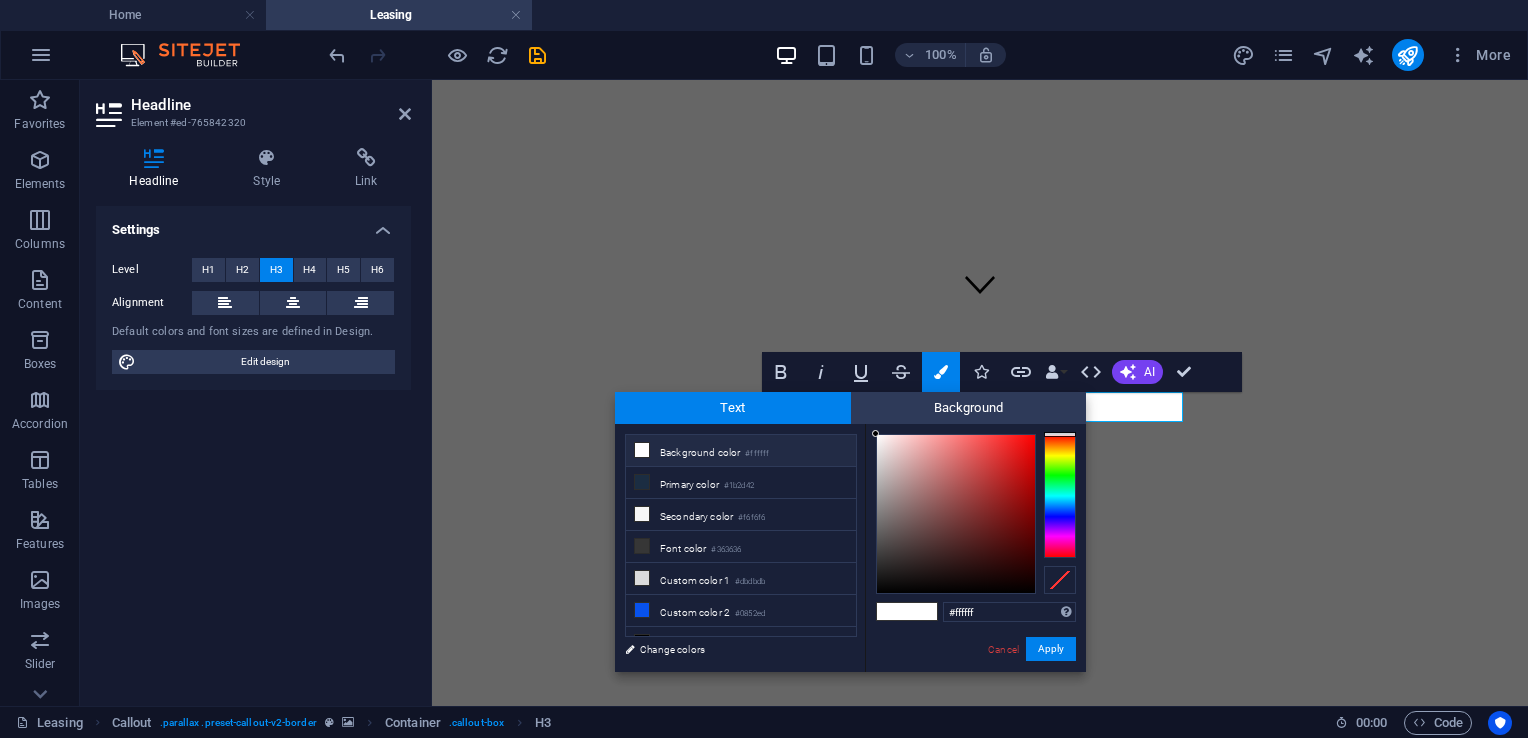 type on "#0a0000" 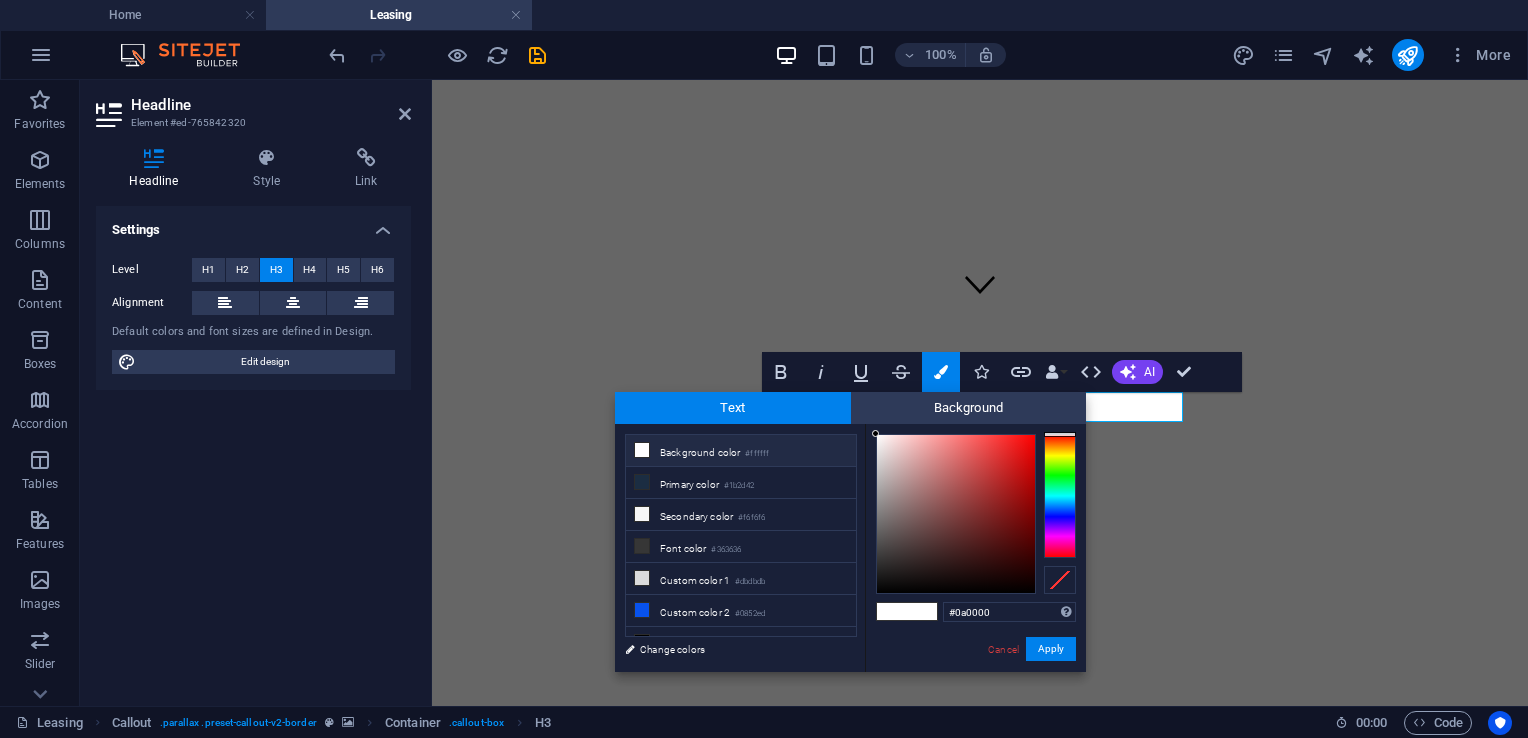 click at bounding box center [956, 514] 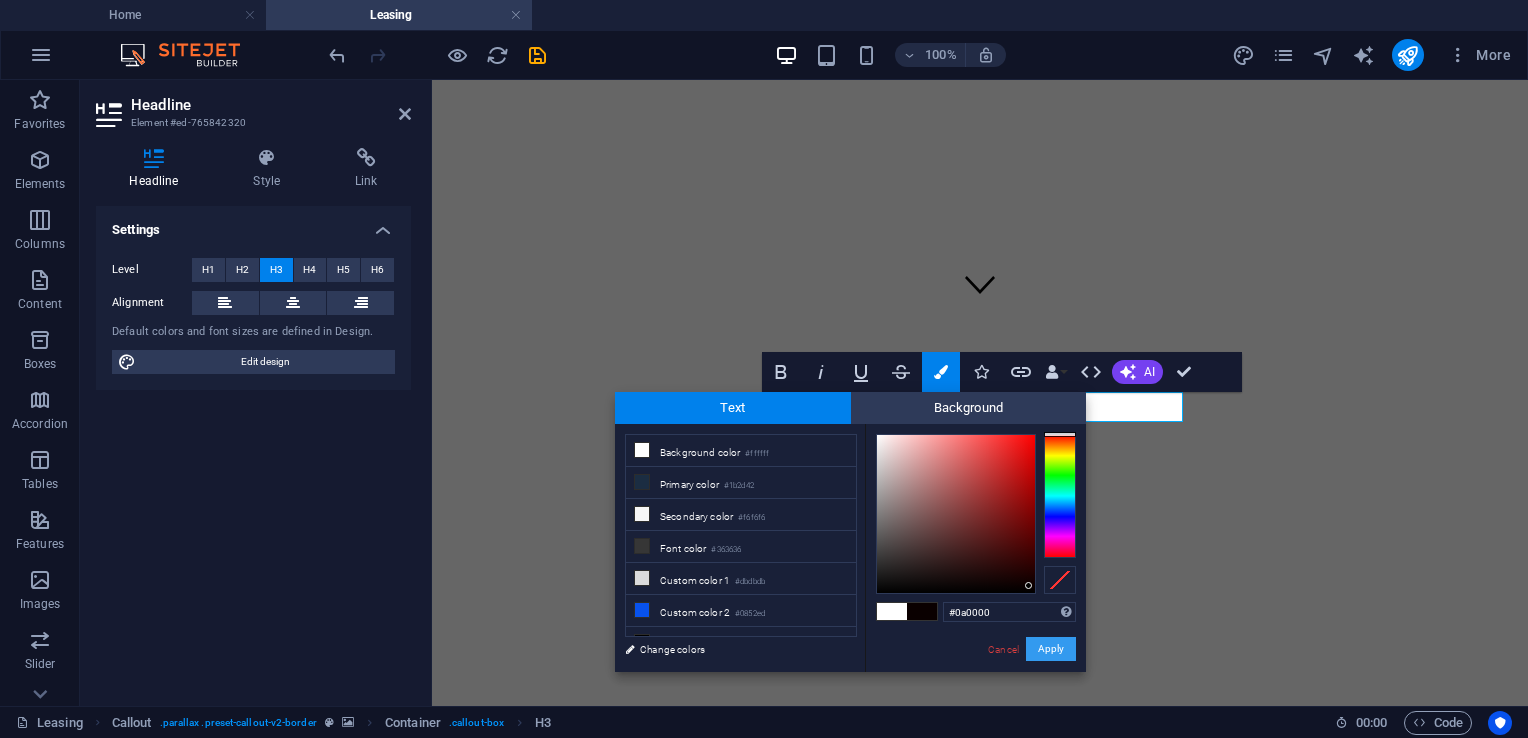click on "Apply" at bounding box center [1051, 649] 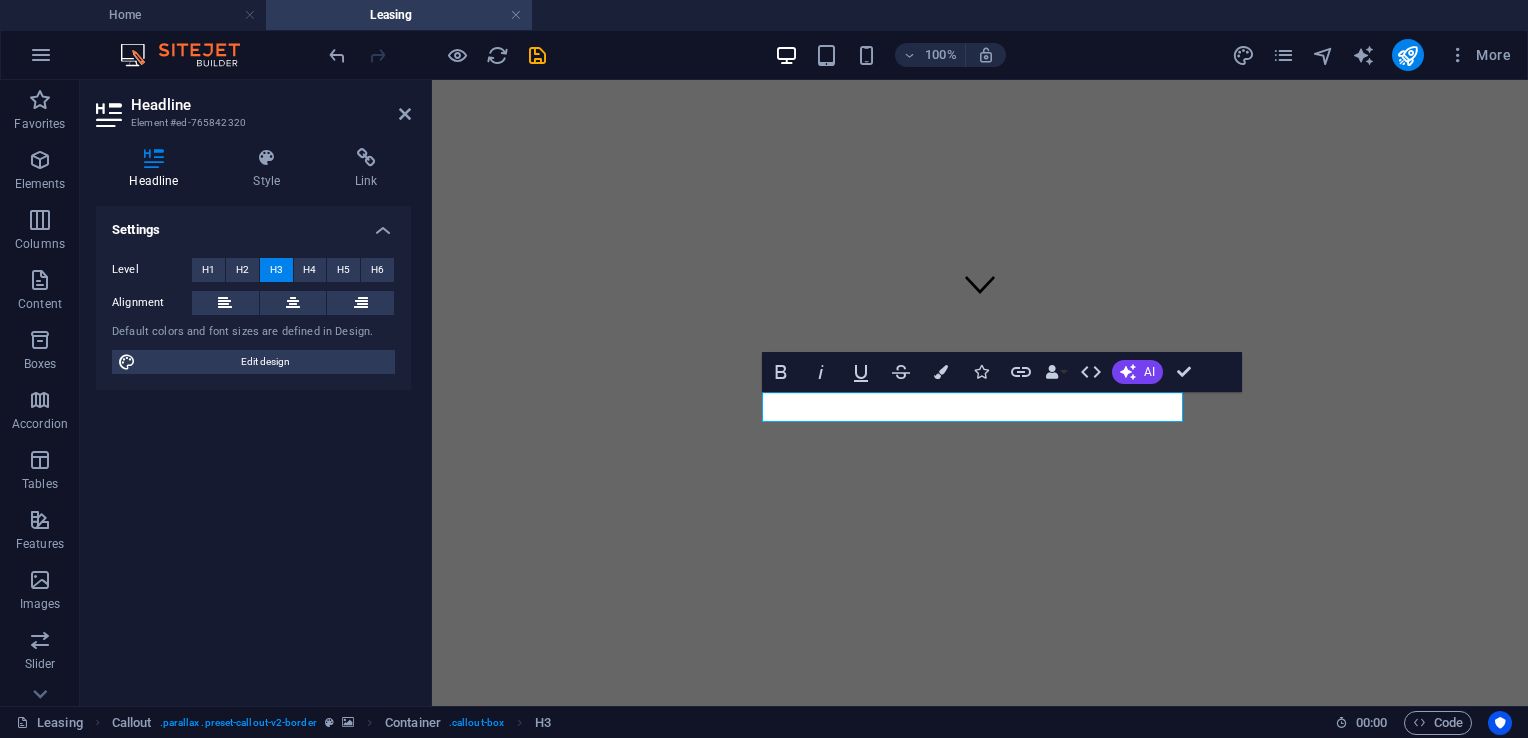 click at bounding box center [980, 425] 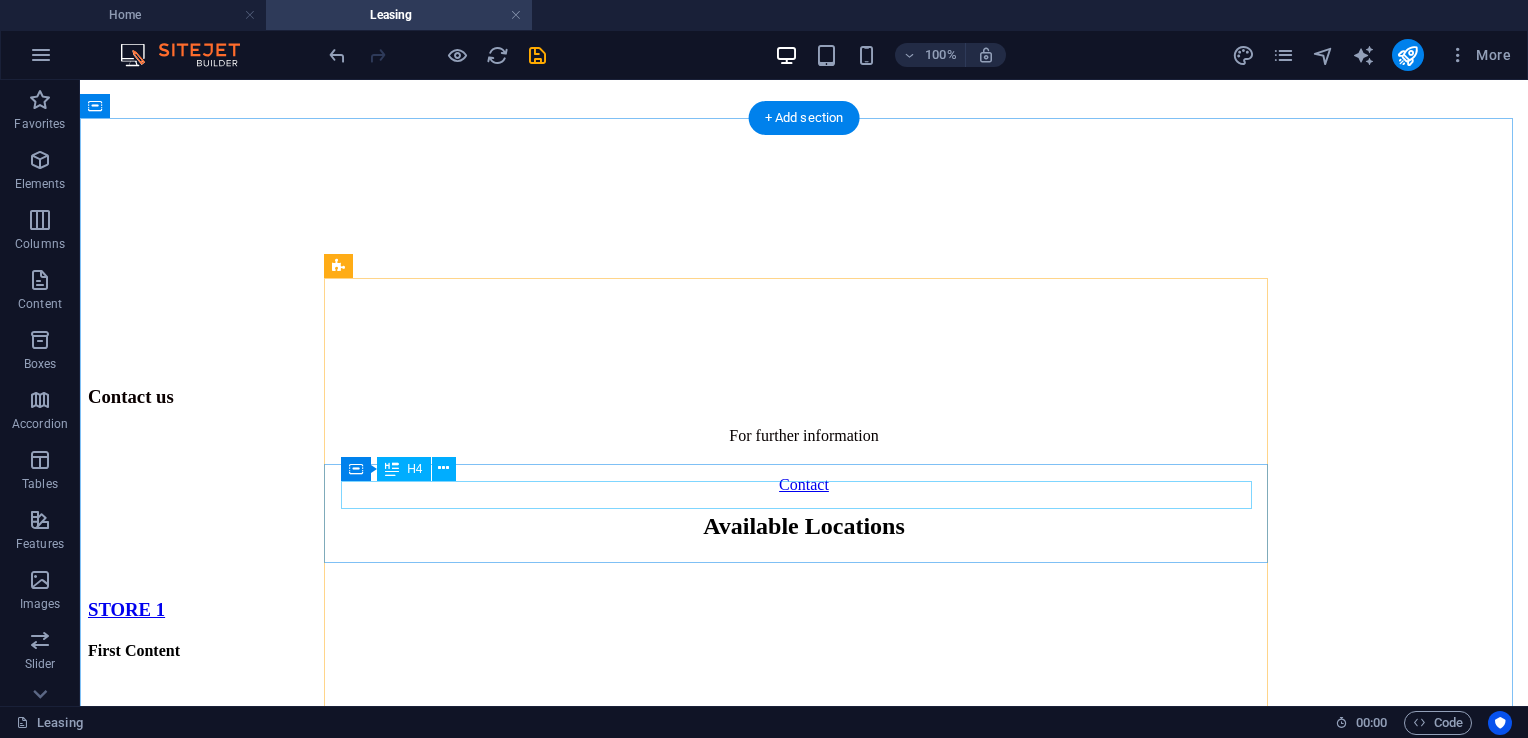 scroll, scrollTop: 904, scrollLeft: 0, axis: vertical 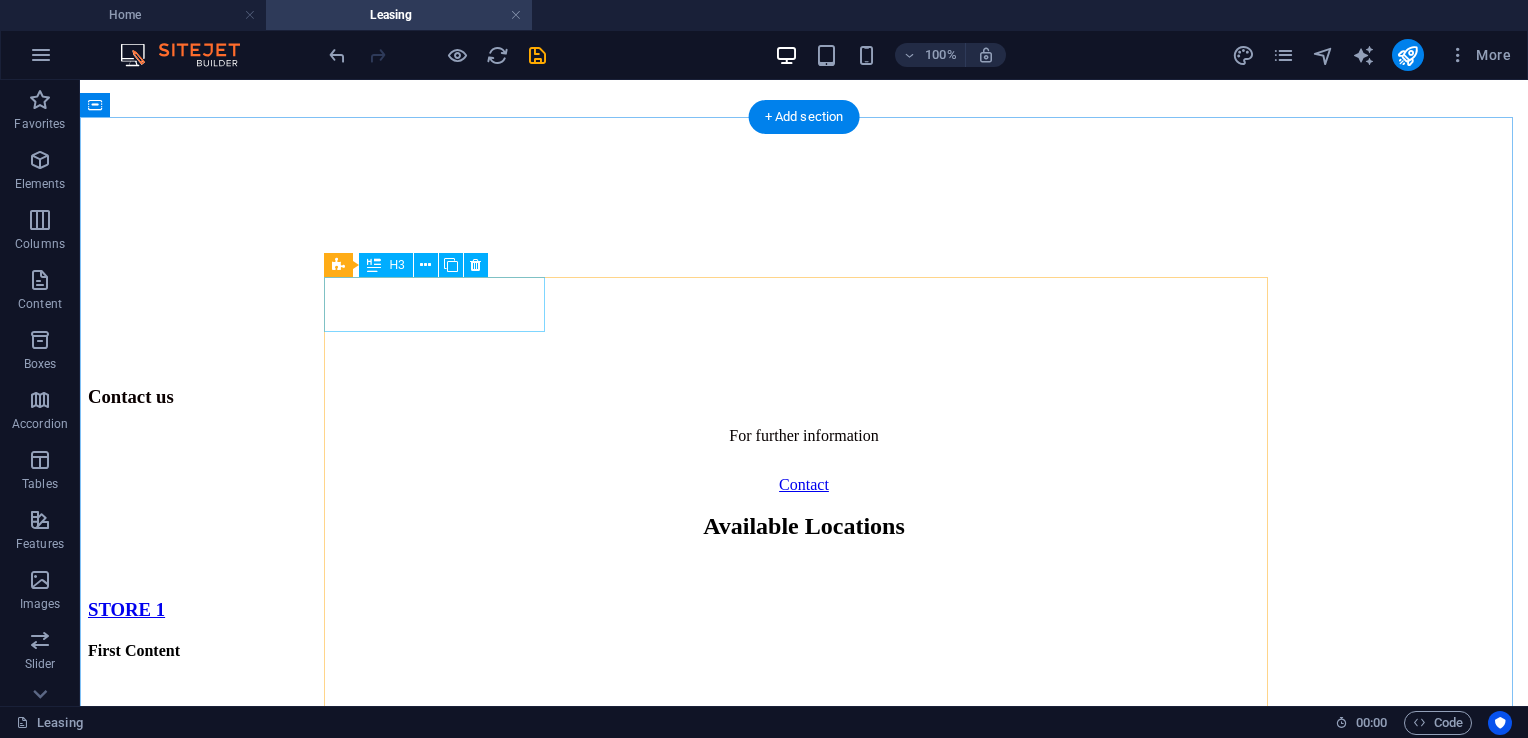click on "STORE 1" at bounding box center (804, 610) 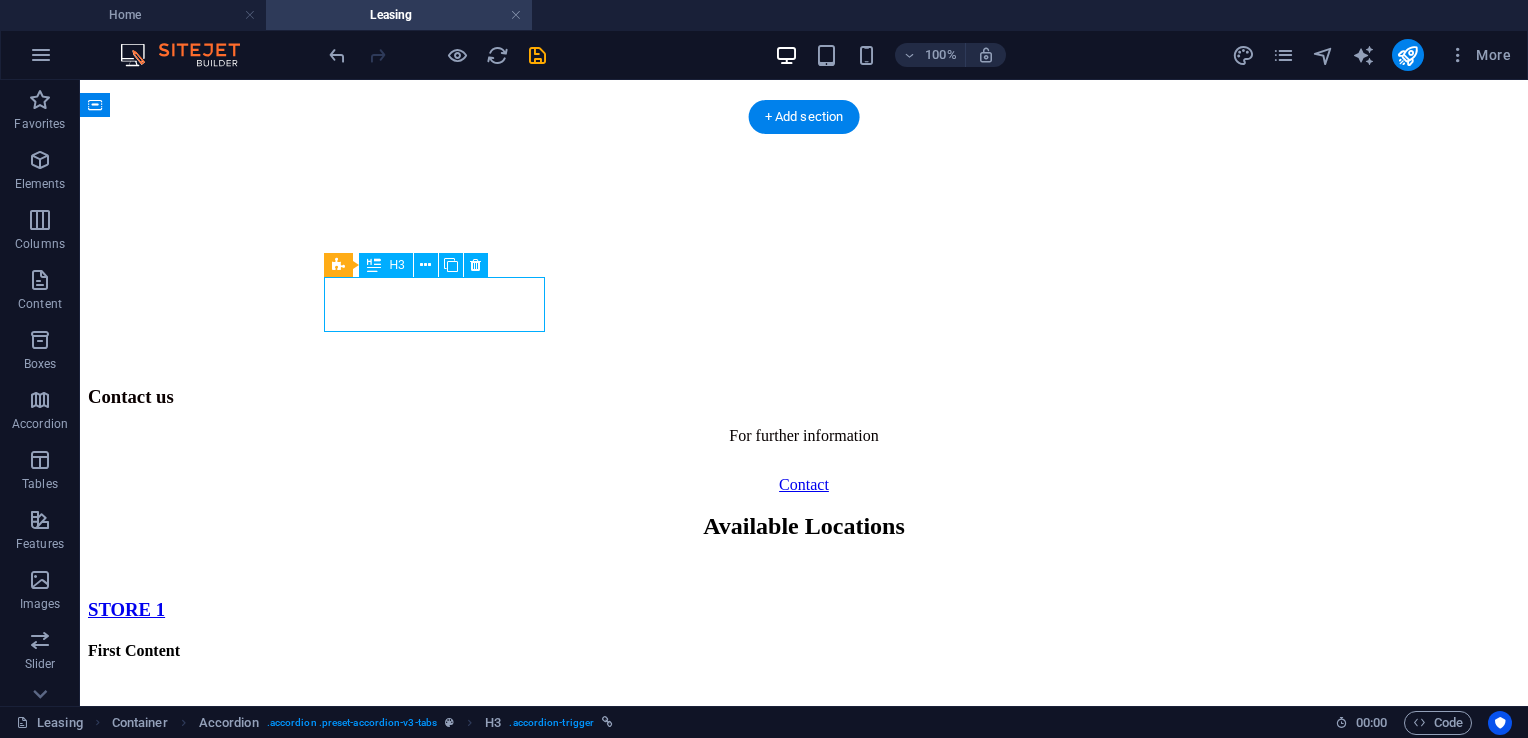 click on "STORE 1" at bounding box center (804, 610) 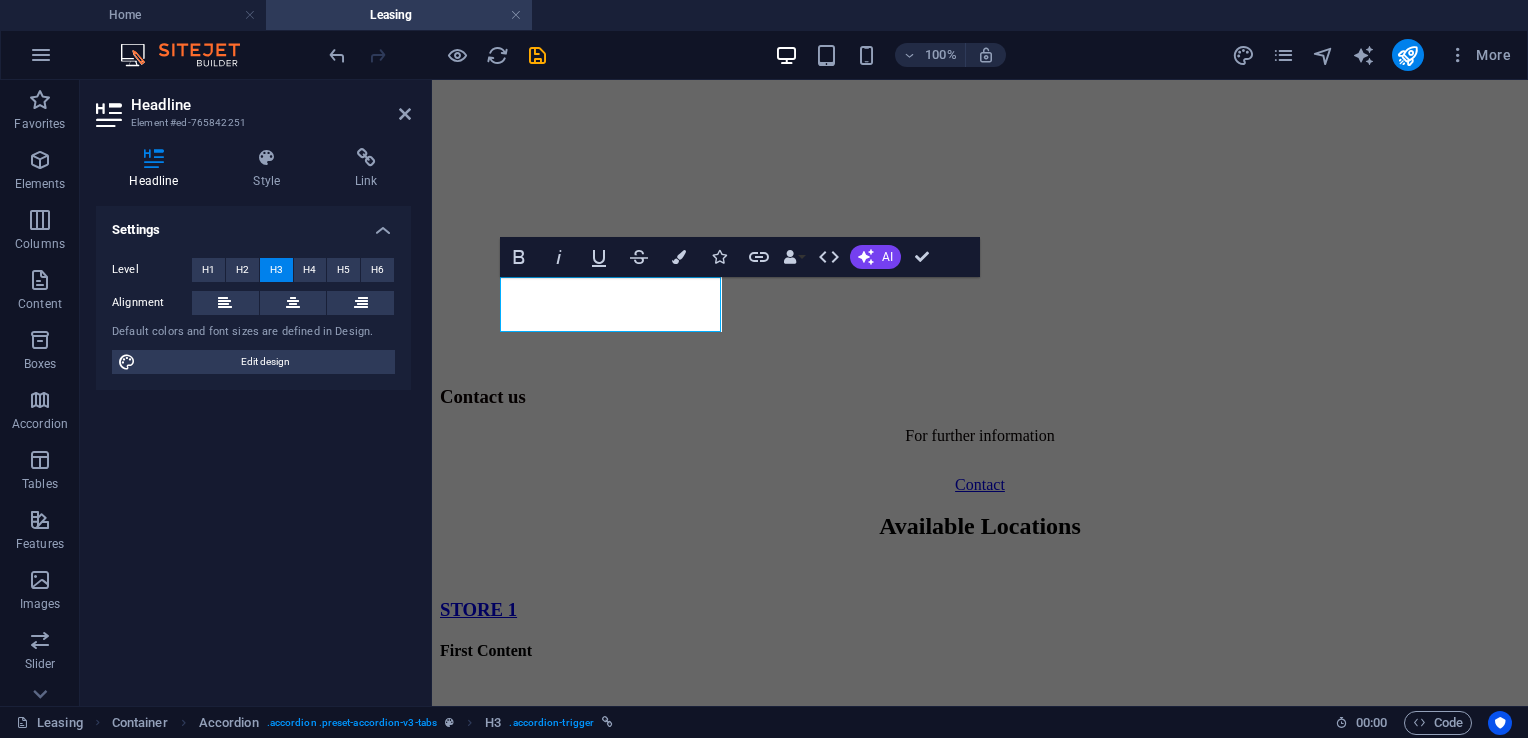 type 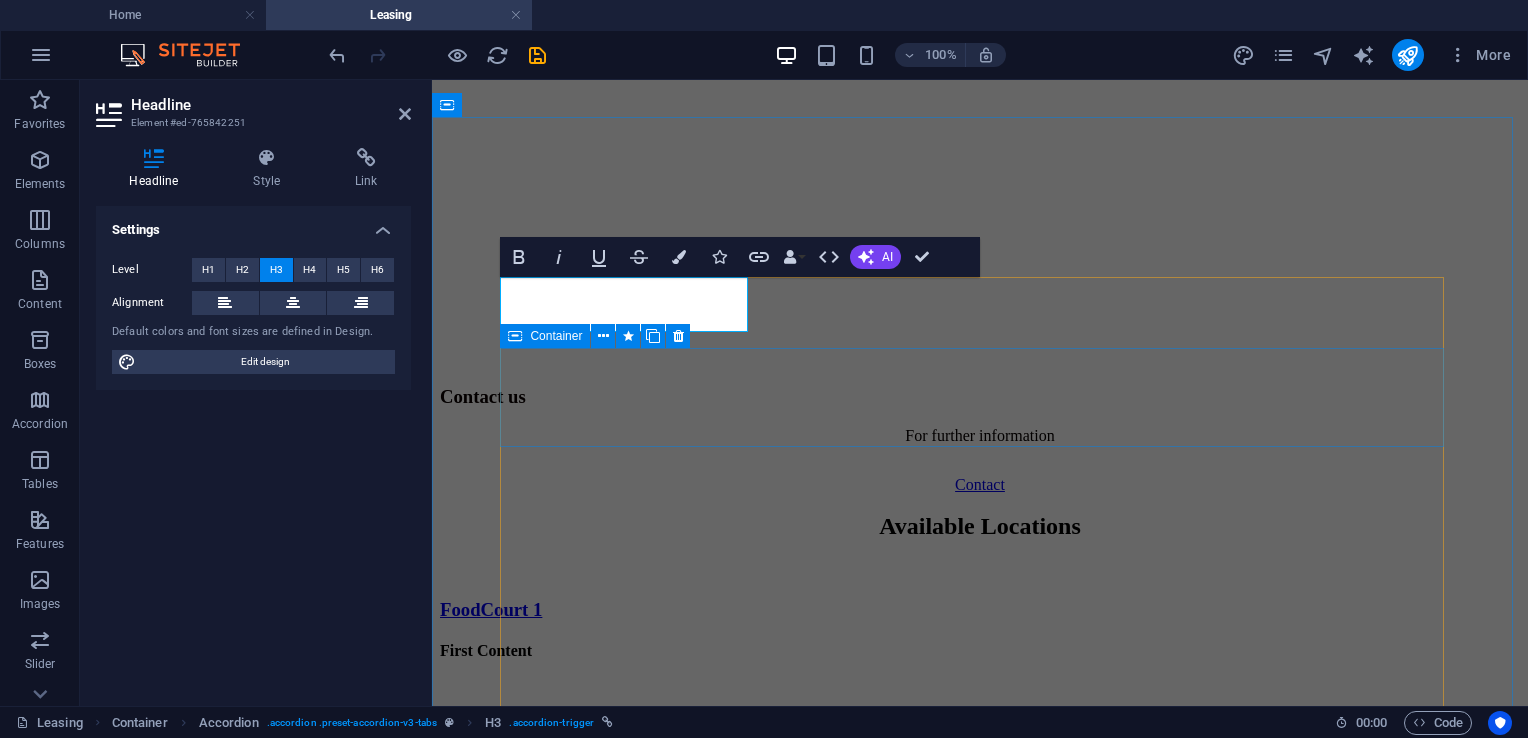 click on "First Content Information on available store" at bounding box center [980, 683] 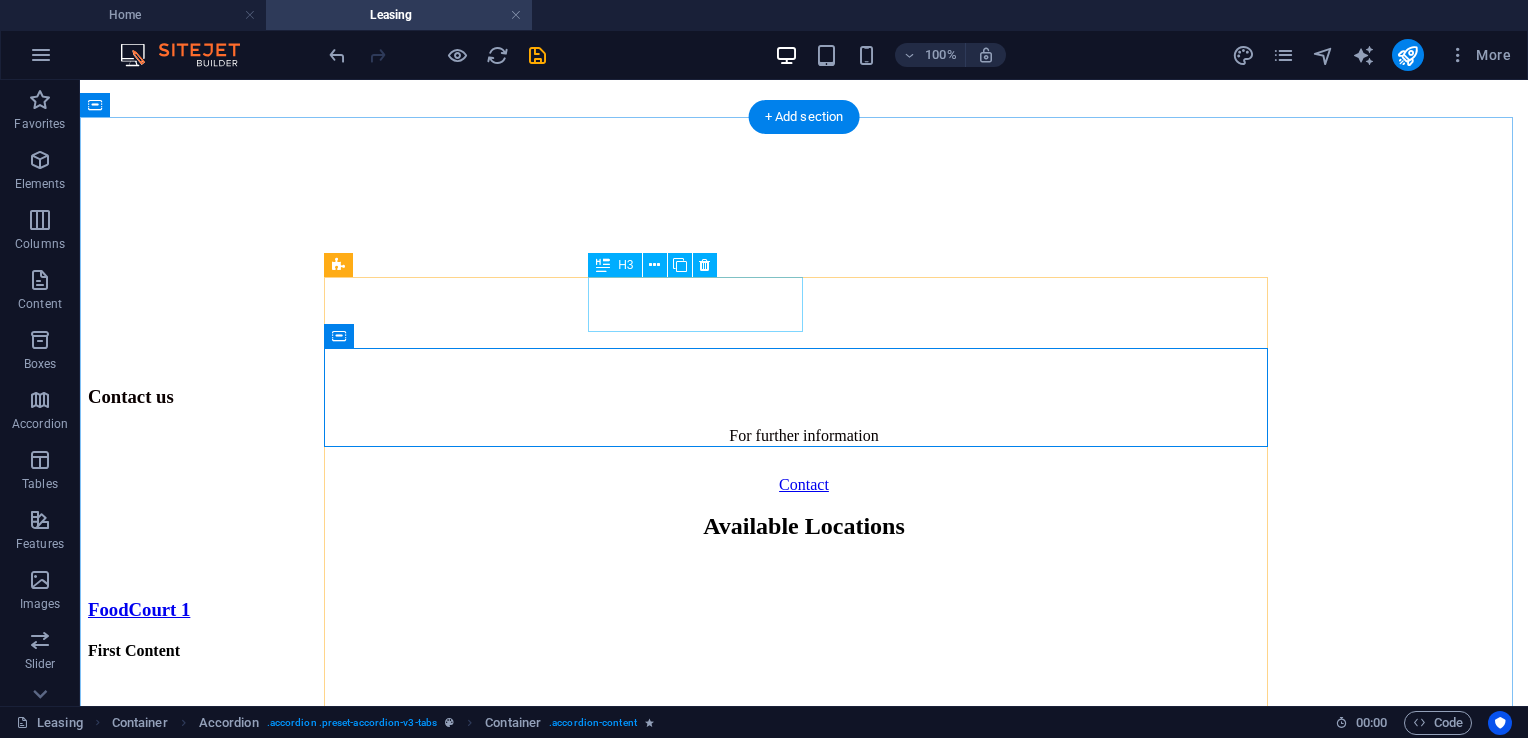 click on "STORE 2" at bounding box center [804, 755] 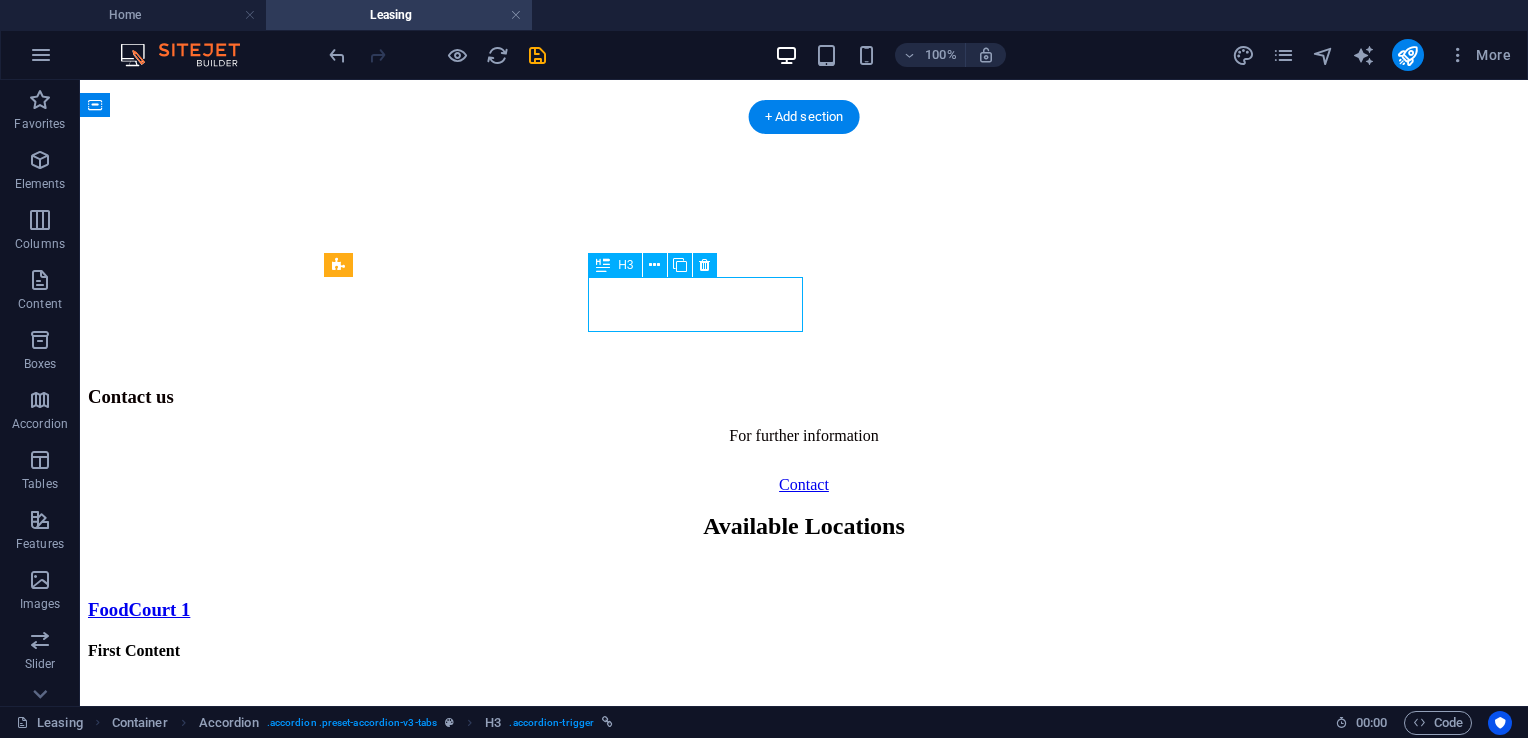 click on "STORE 2" at bounding box center (804, 755) 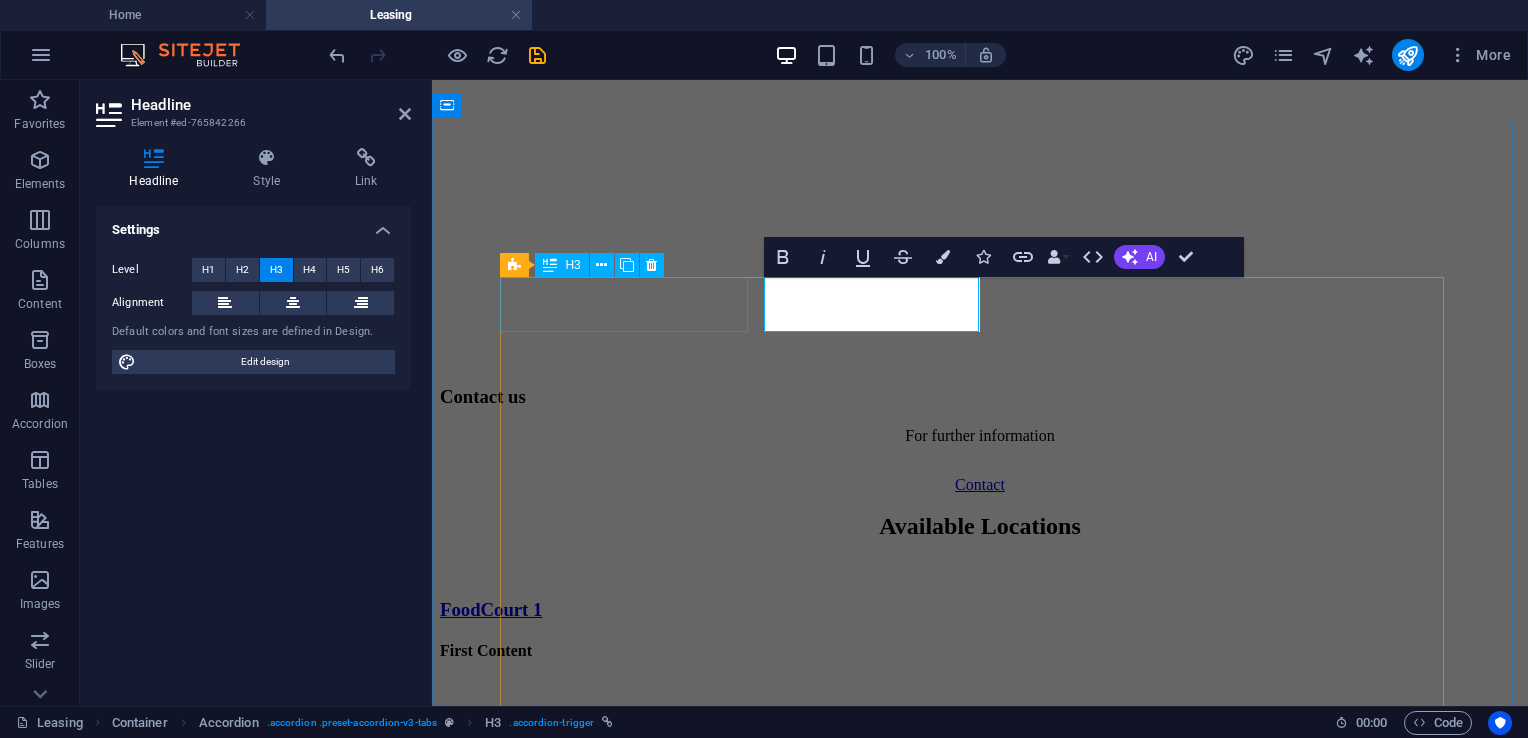 type 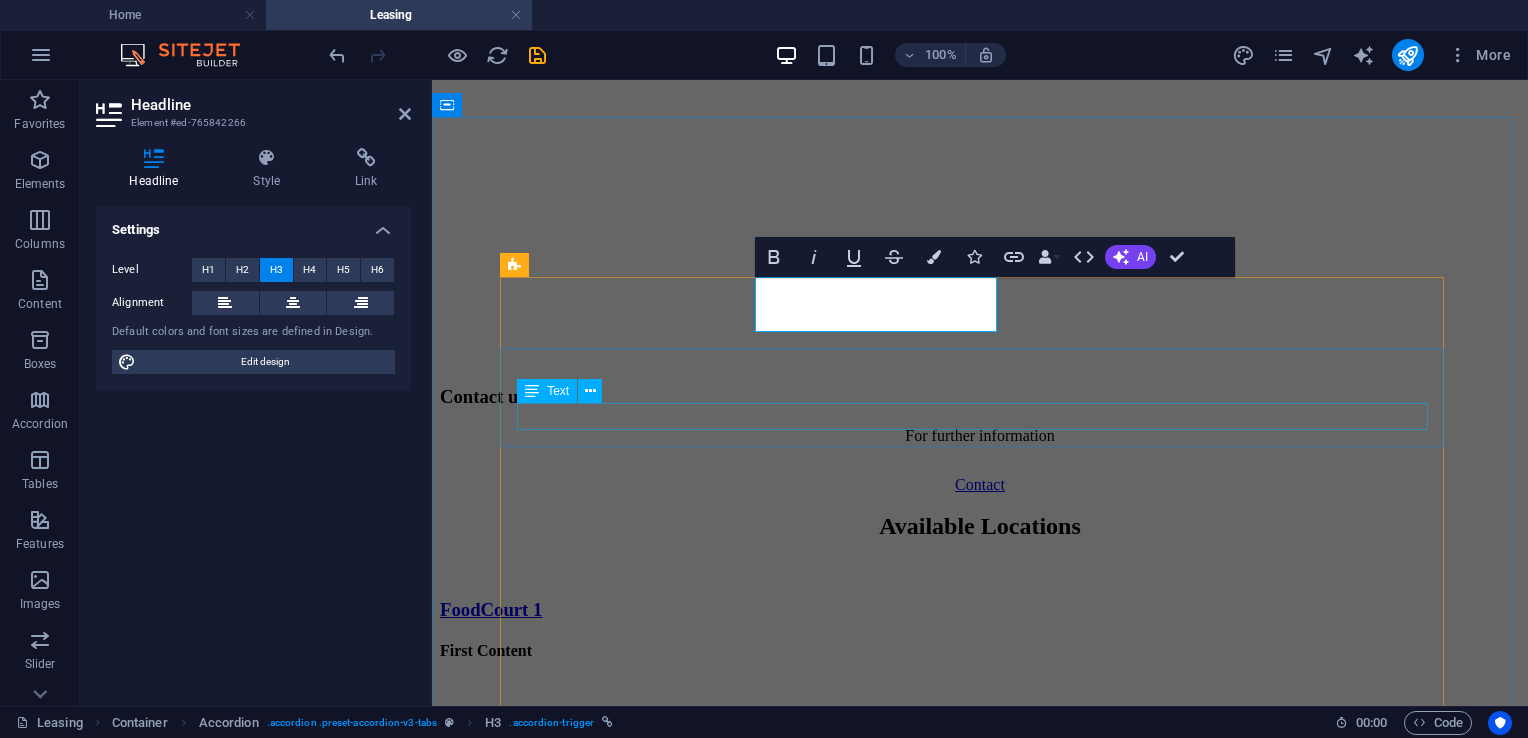 click on "Information on available store" at bounding box center (980, 717) 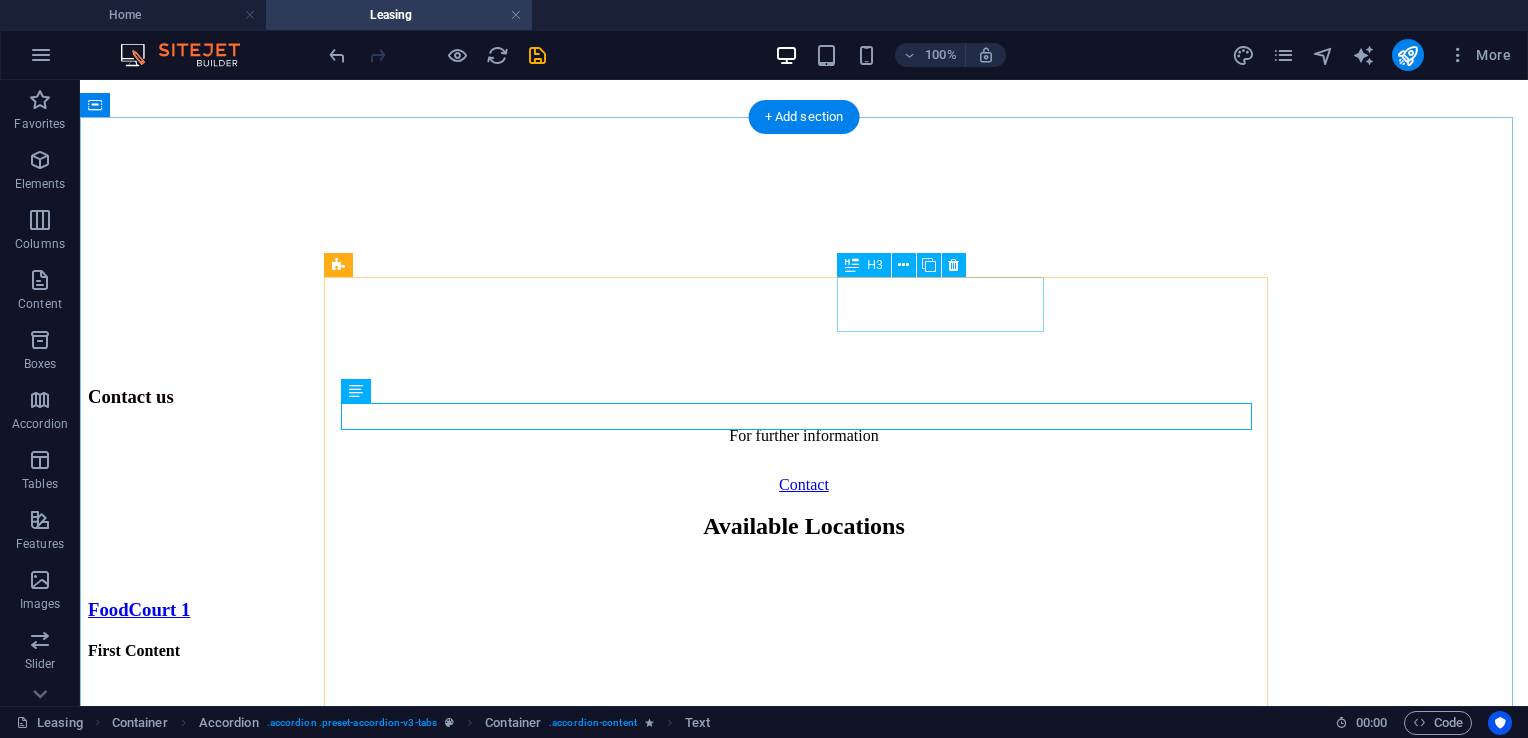 click on "STORE 3" at bounding box center [804, 901] 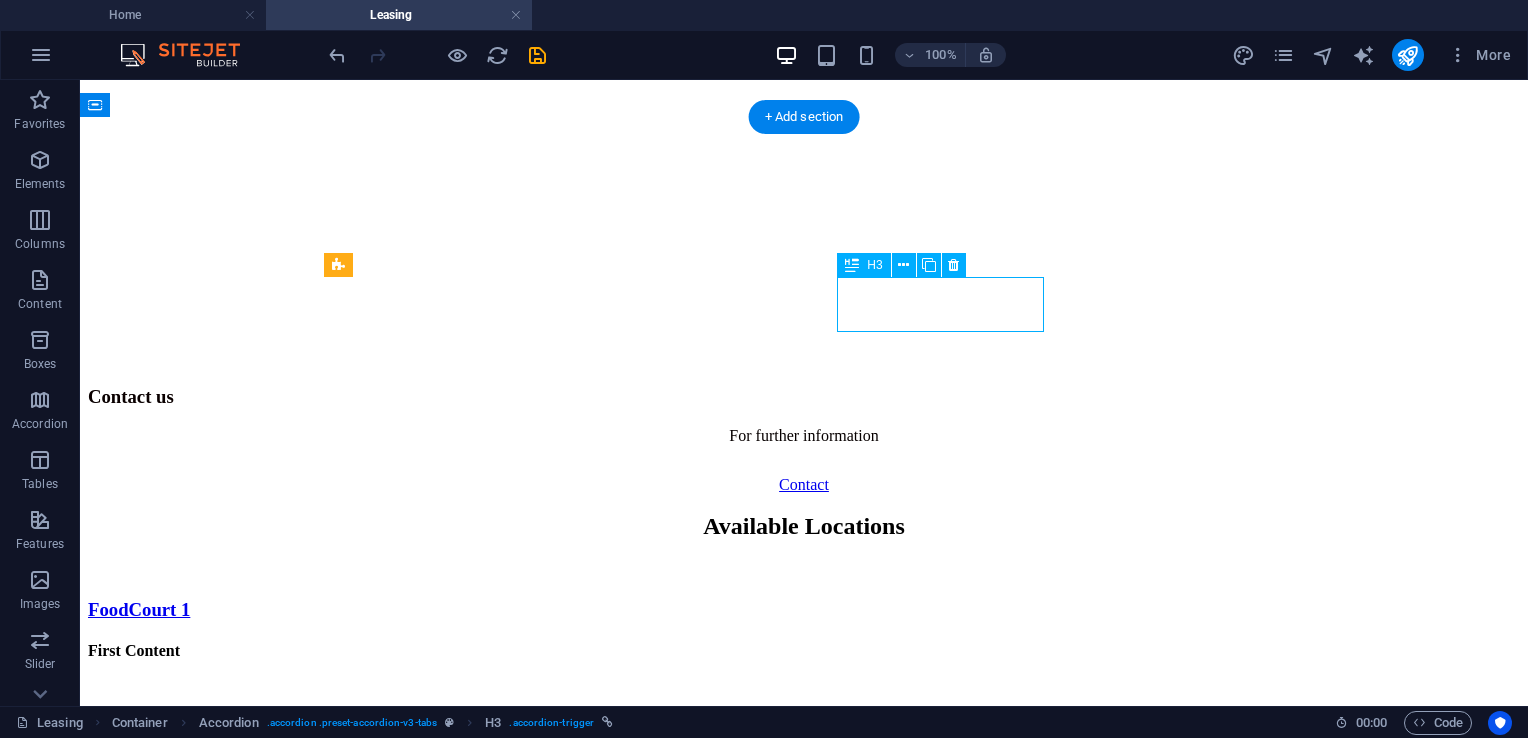 click on "STORE 3" at bounding box center [804, 901] 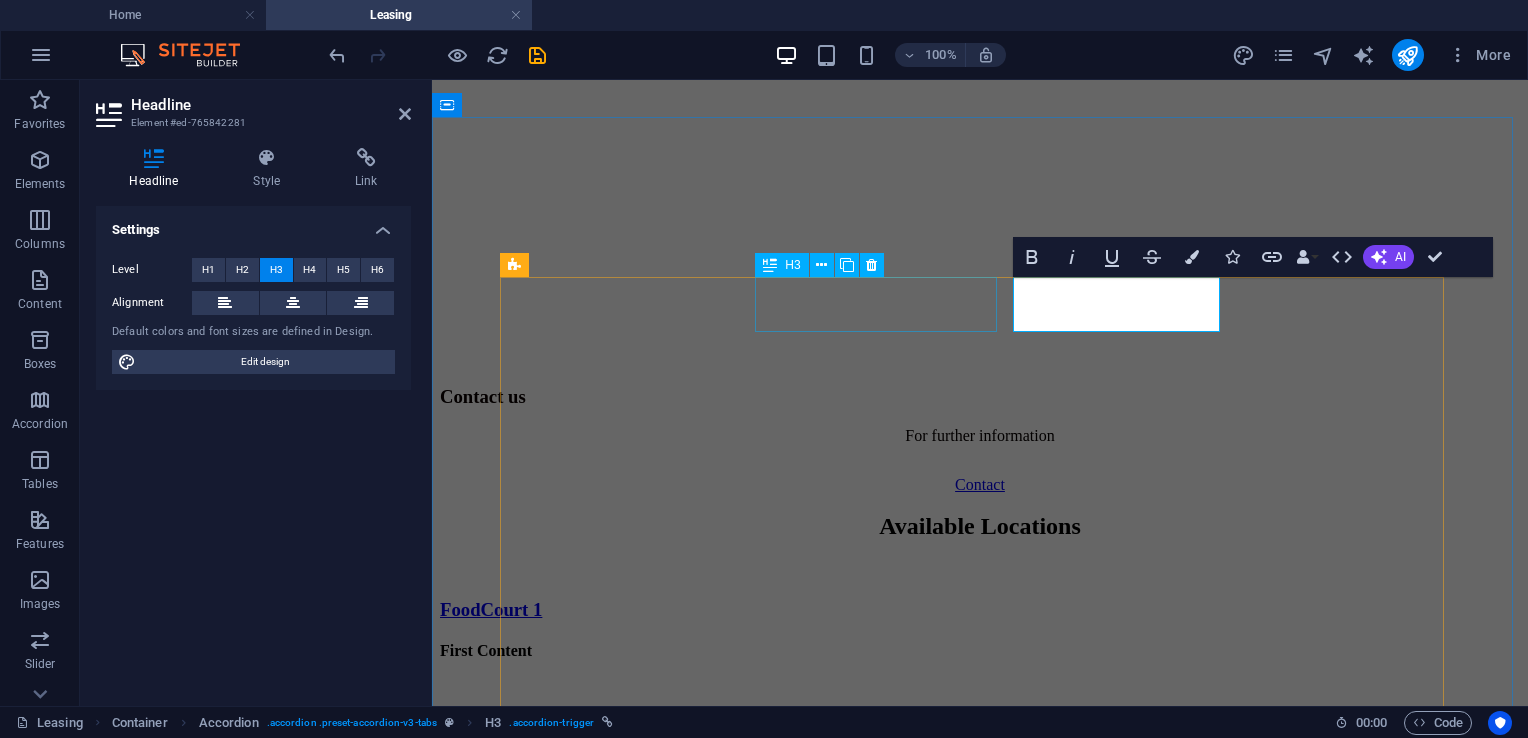 type 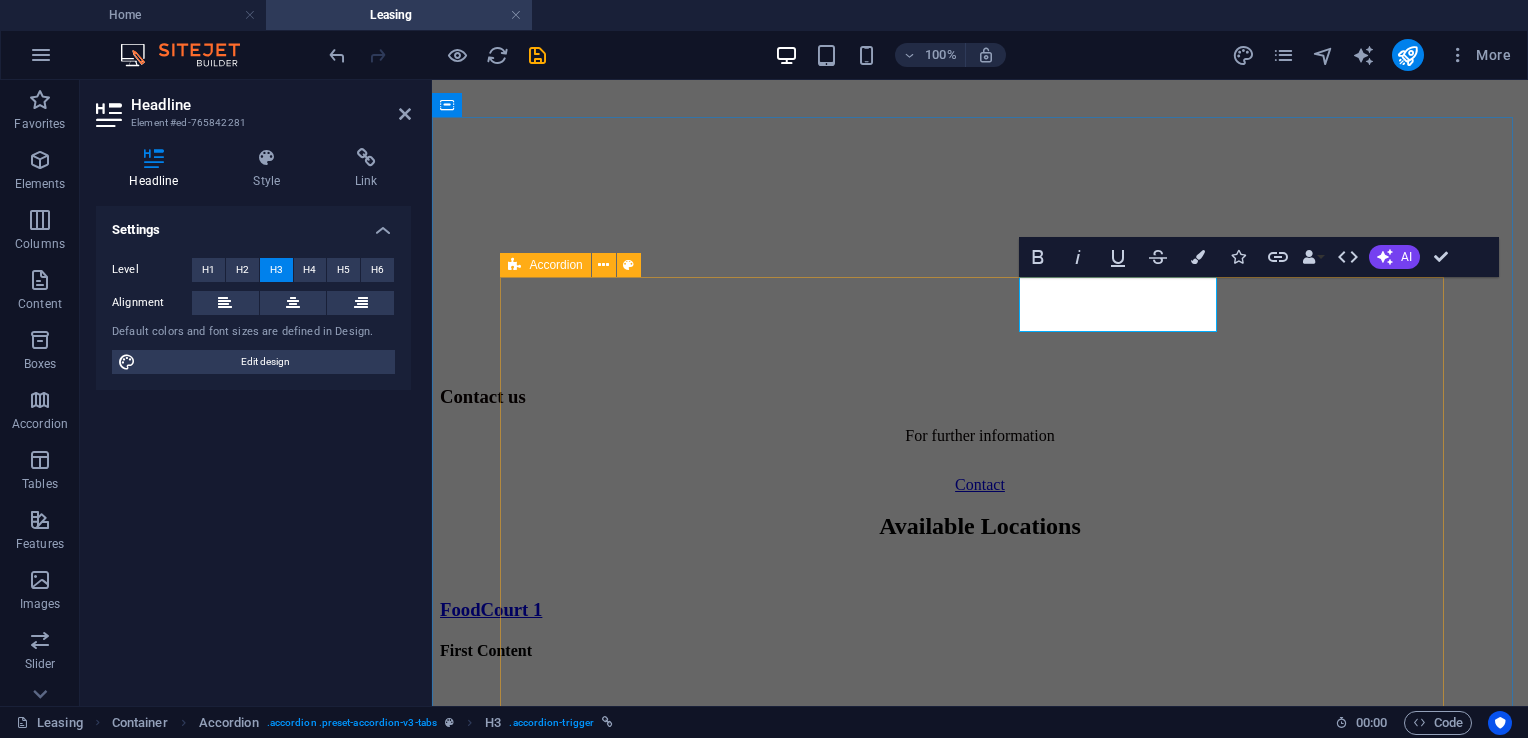 click on "First Content Information on available store" at bounding box center (980, 683) 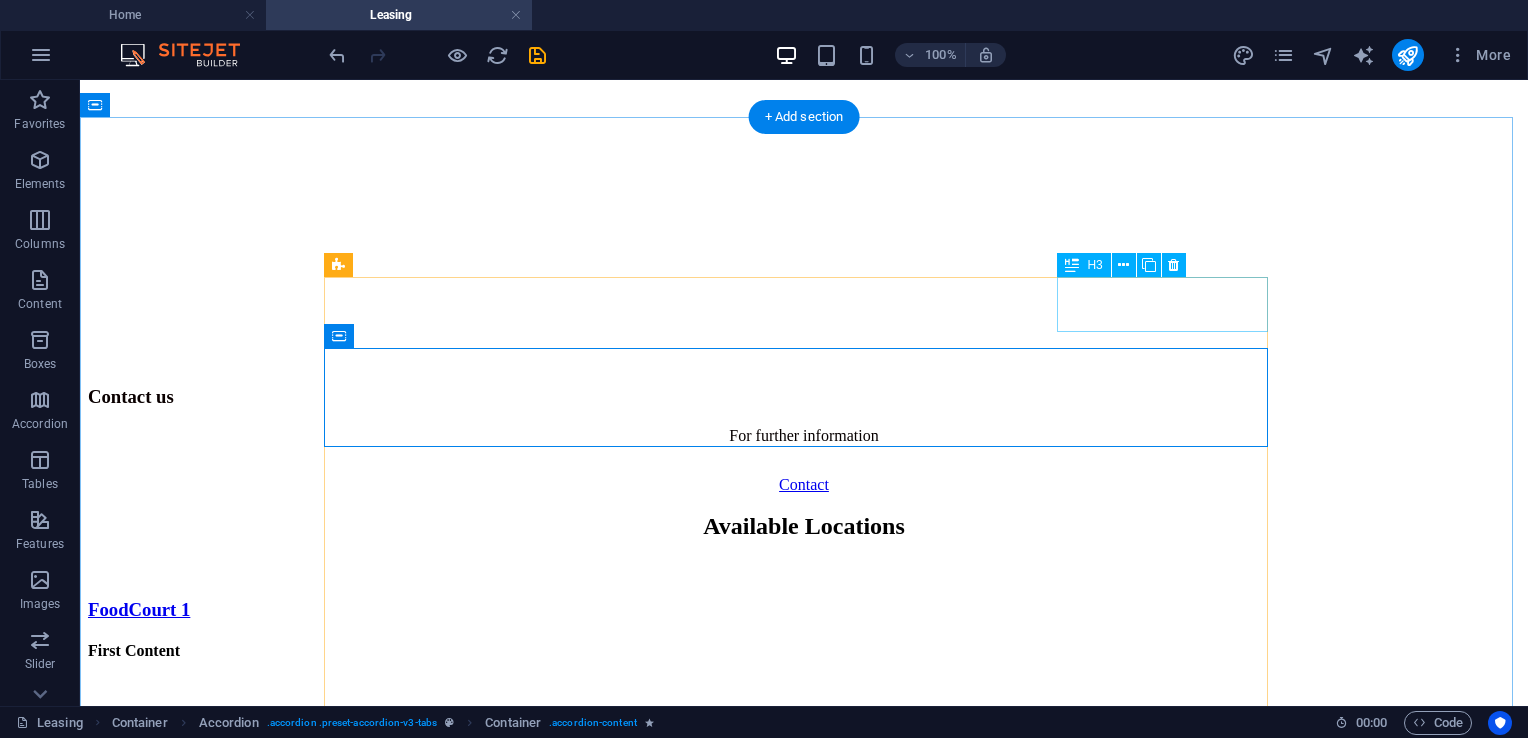 click on "STORE 4" at bounding box center [804, 1046] 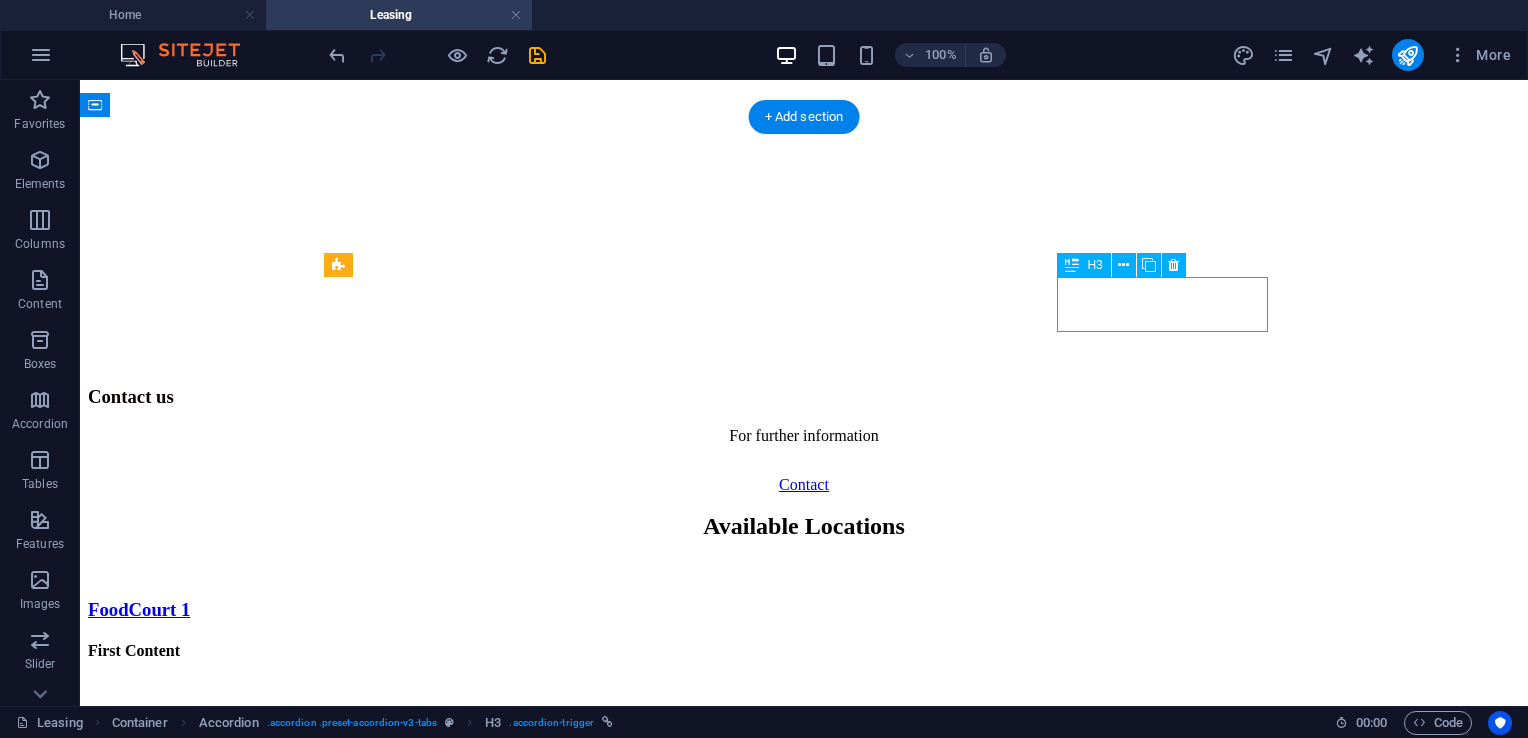 click on "STORE 4" at bounding box center (804, 1046) 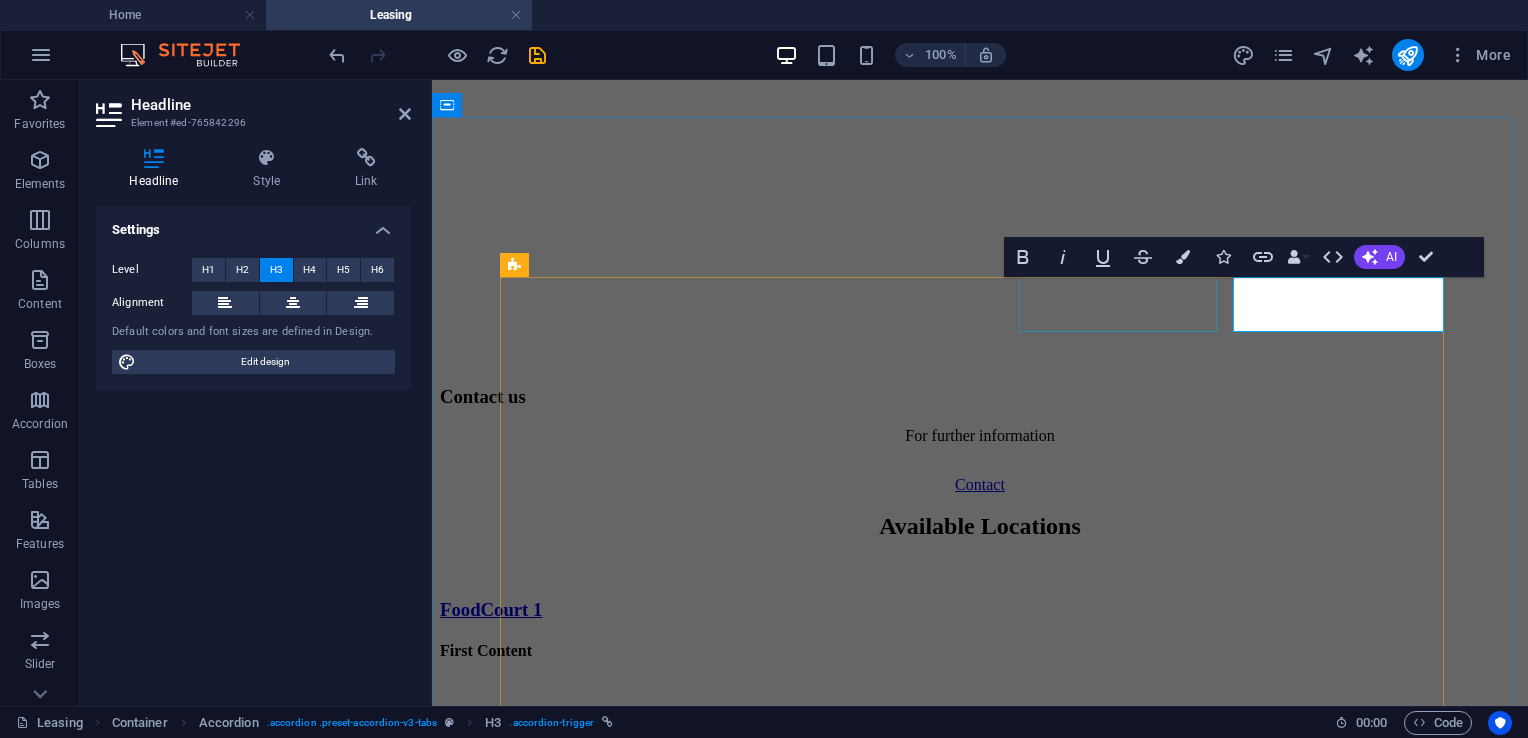 type 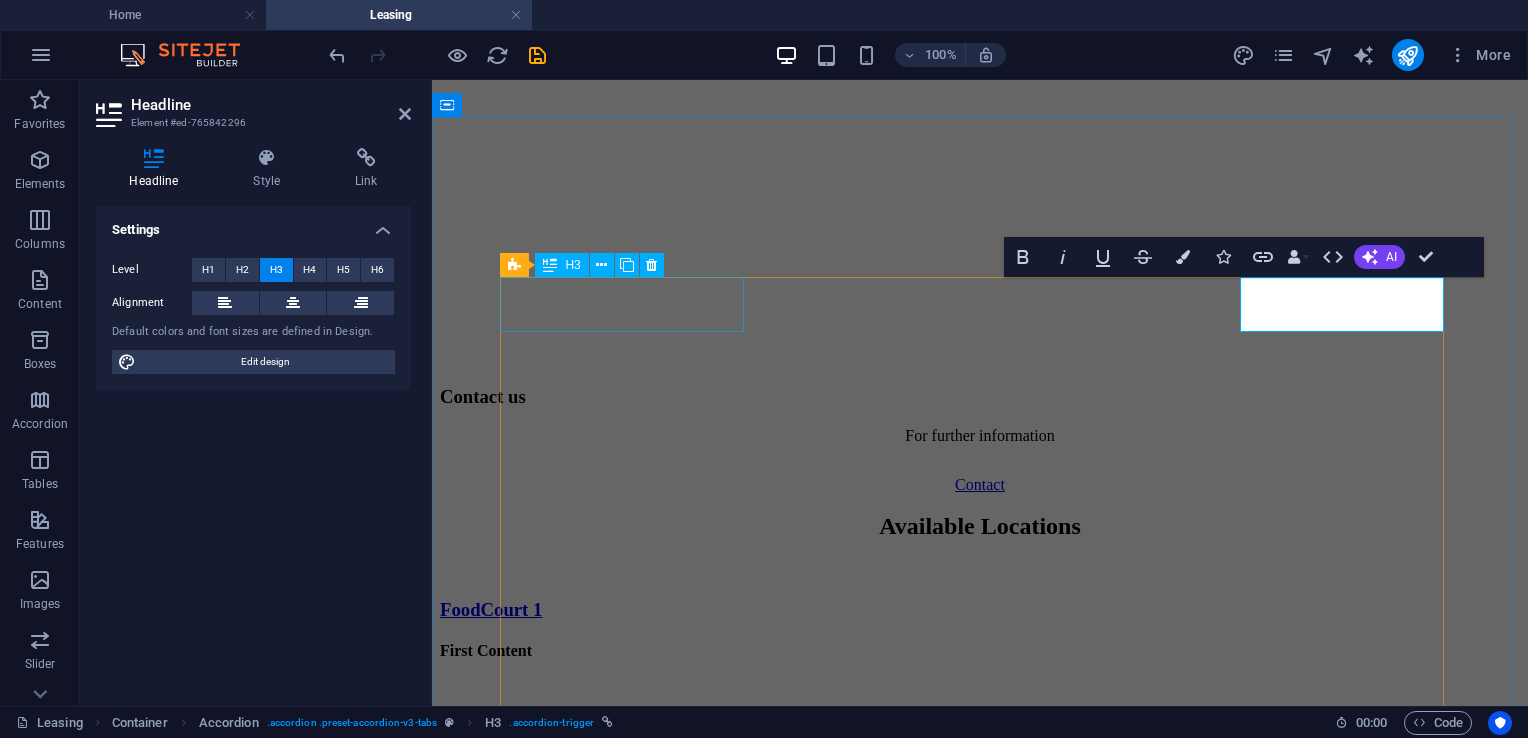 click on "FoodCourt 1" at bounding box center (980, 610) 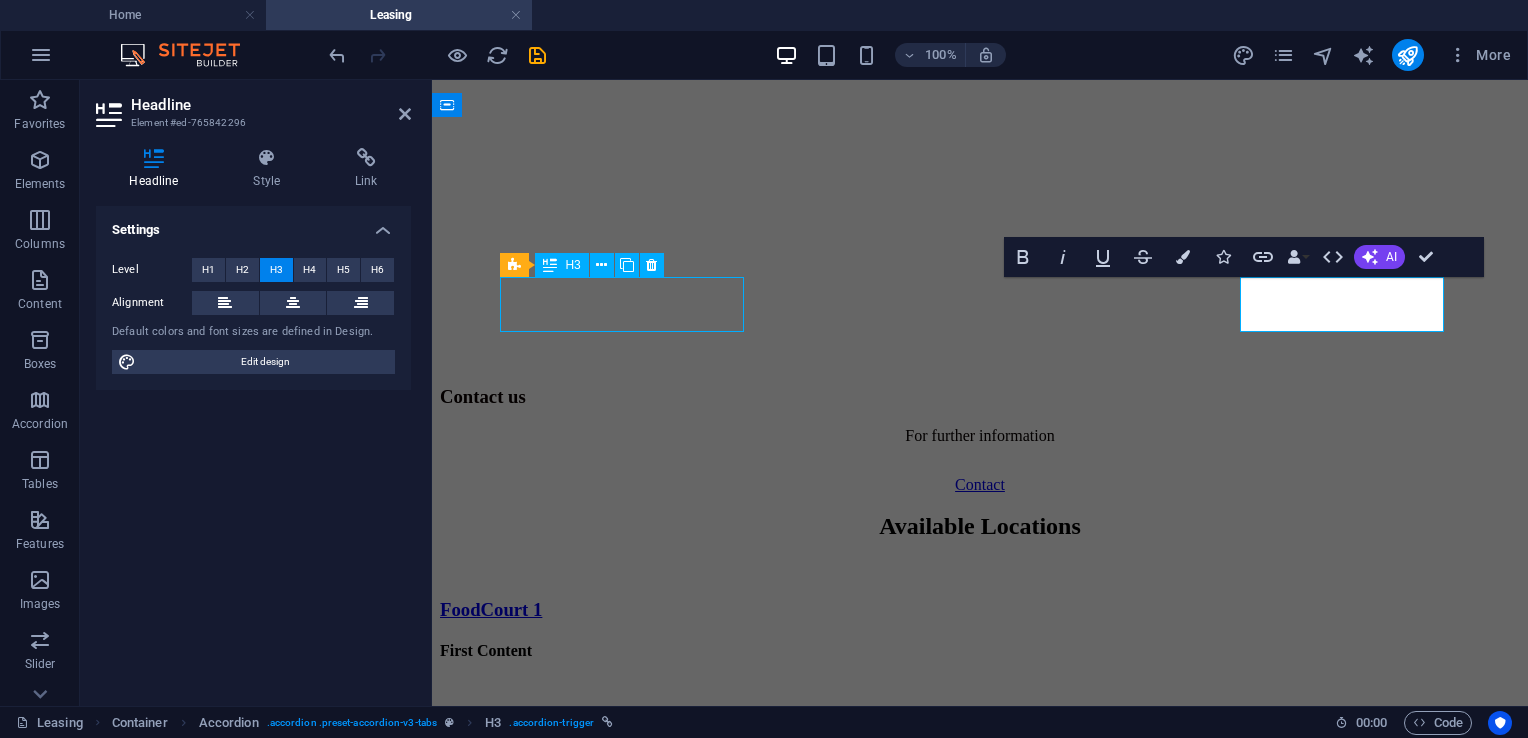 click on "FoodCourt 1" at bounding box center (980, 610) 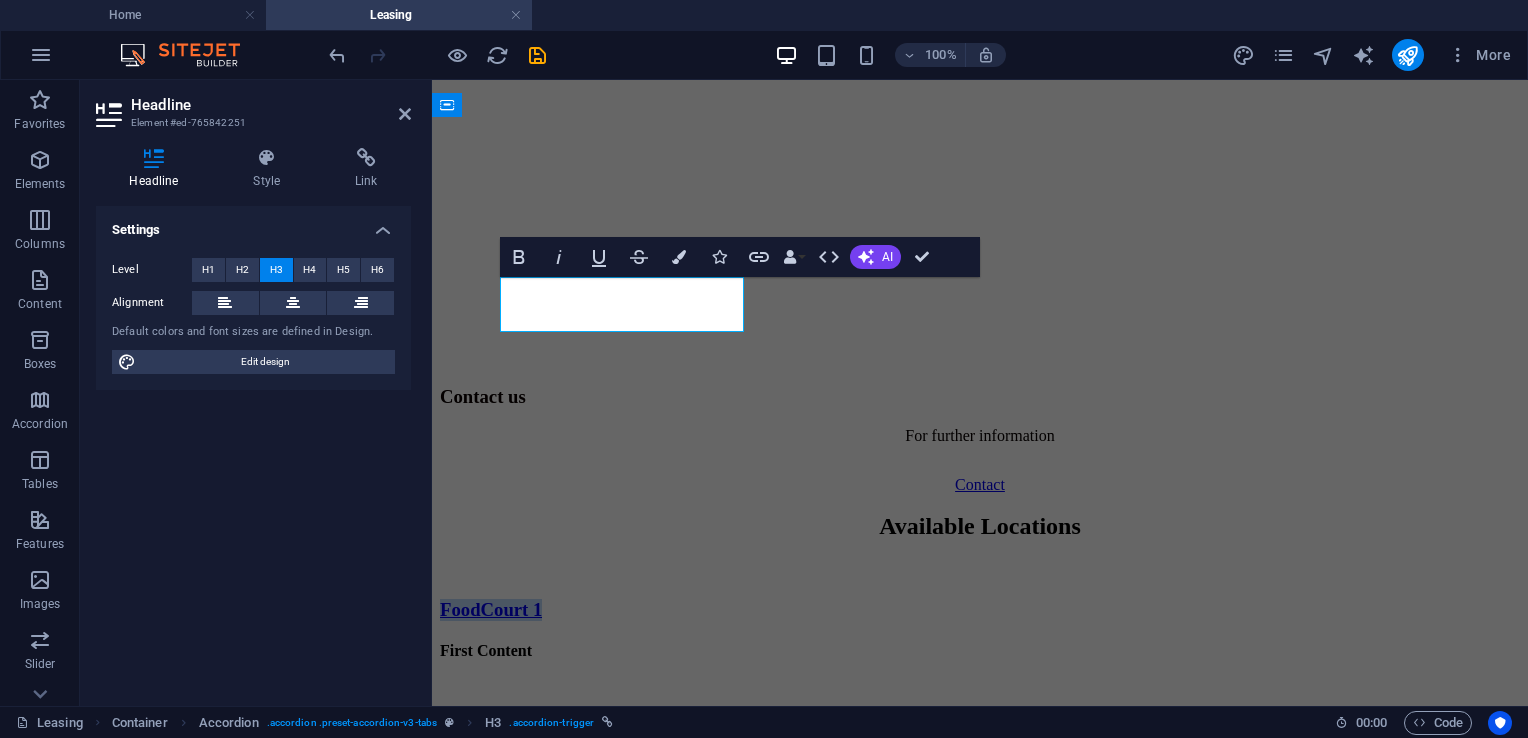 type 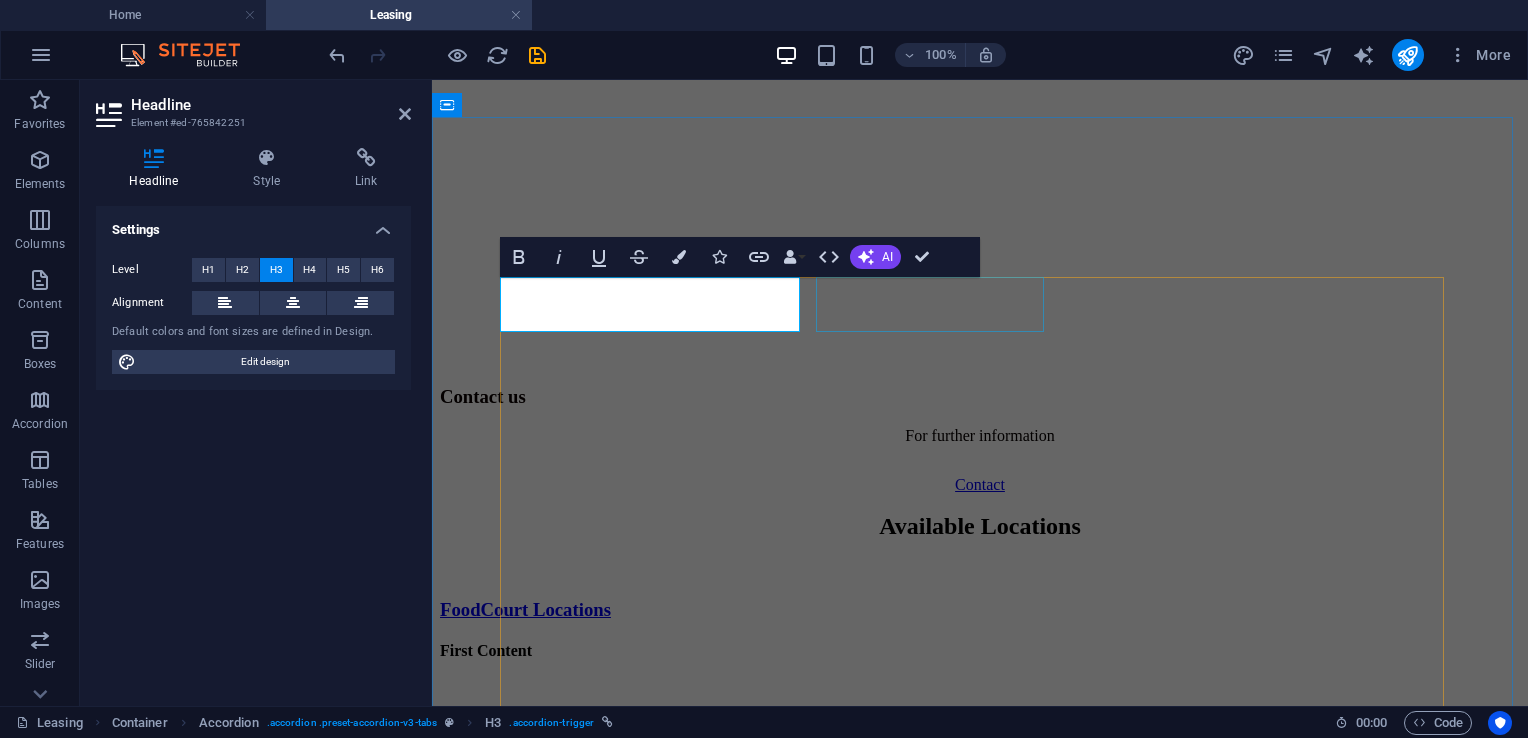 click on "FoodCourt 2" at bounding box center (980, 755) 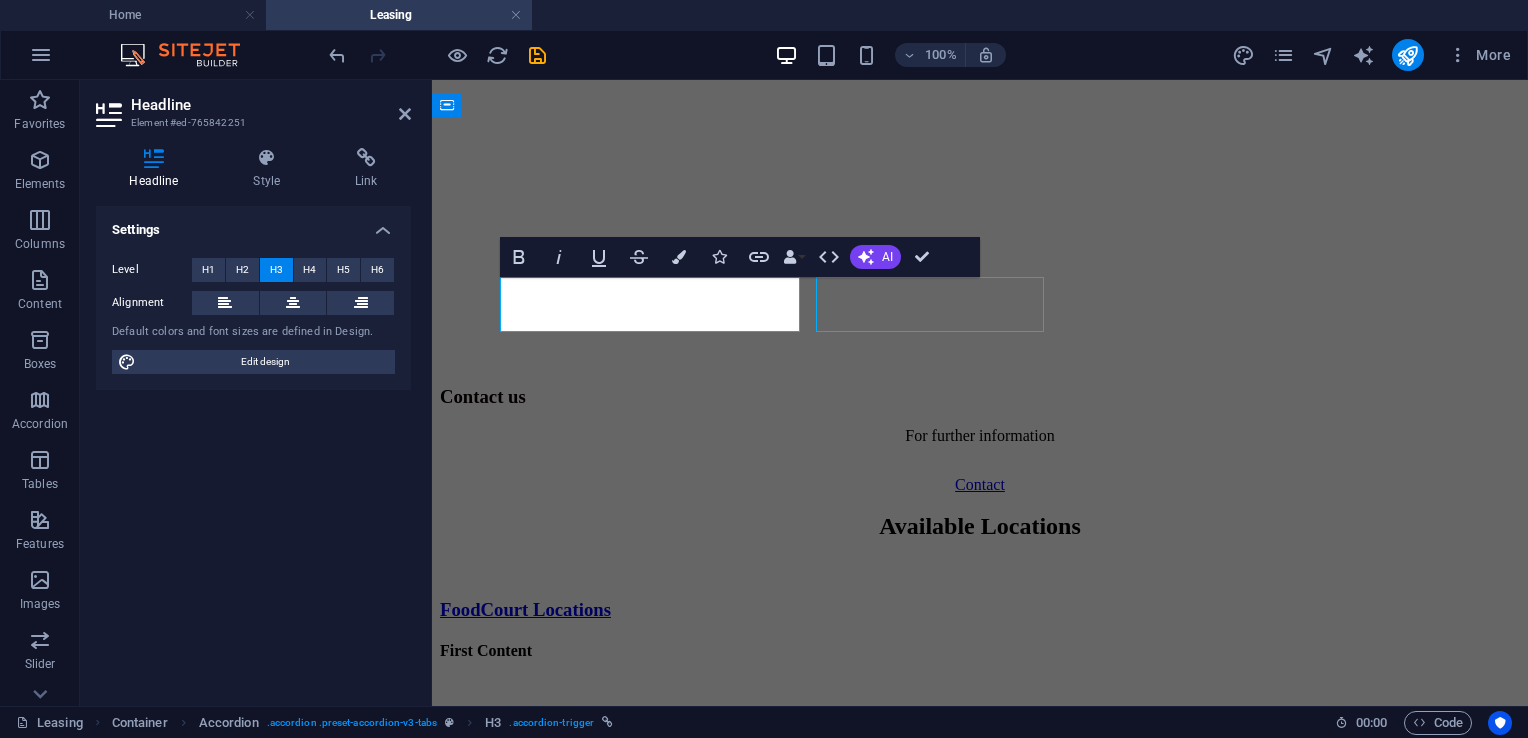 click on "FoodCourt 2" at bounding box center (980, 755) 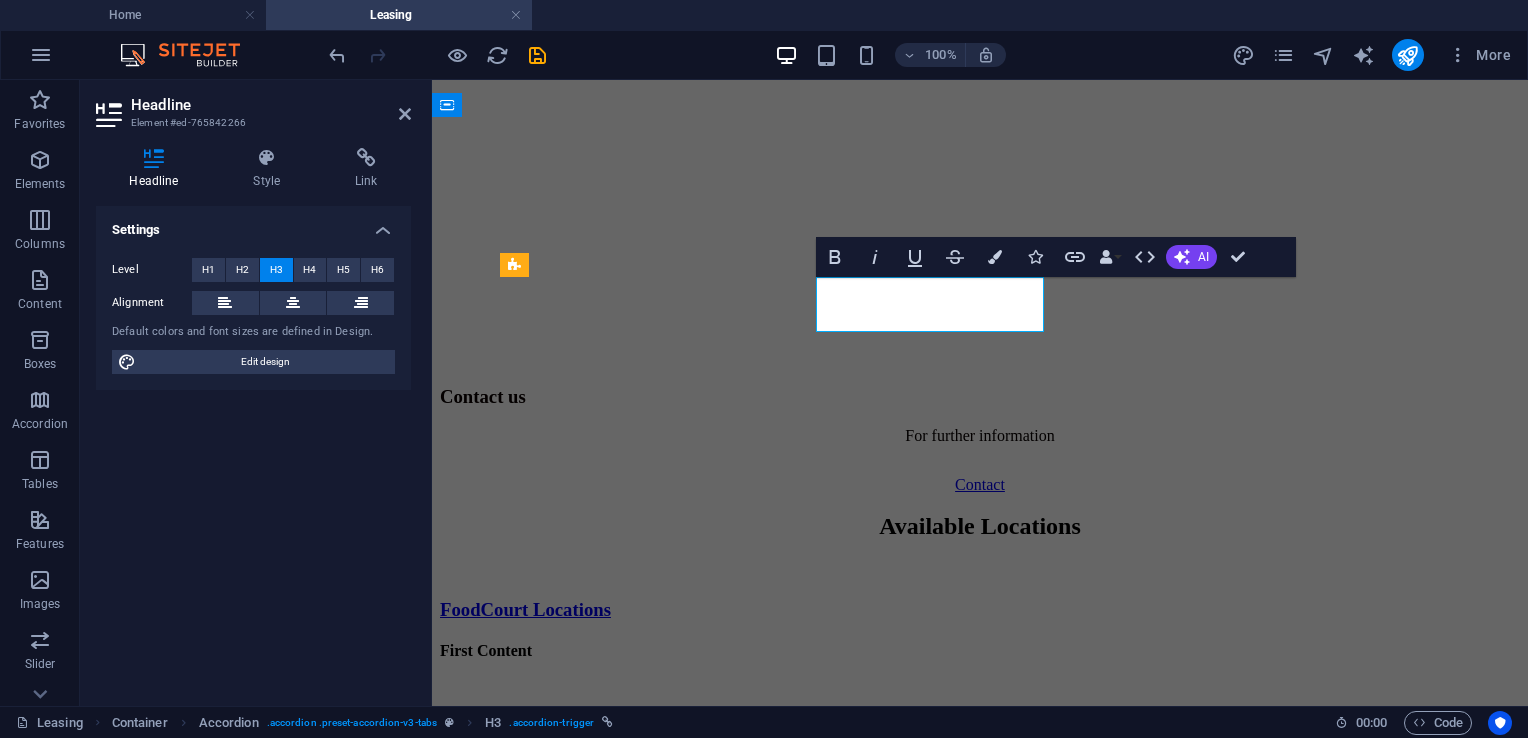 type 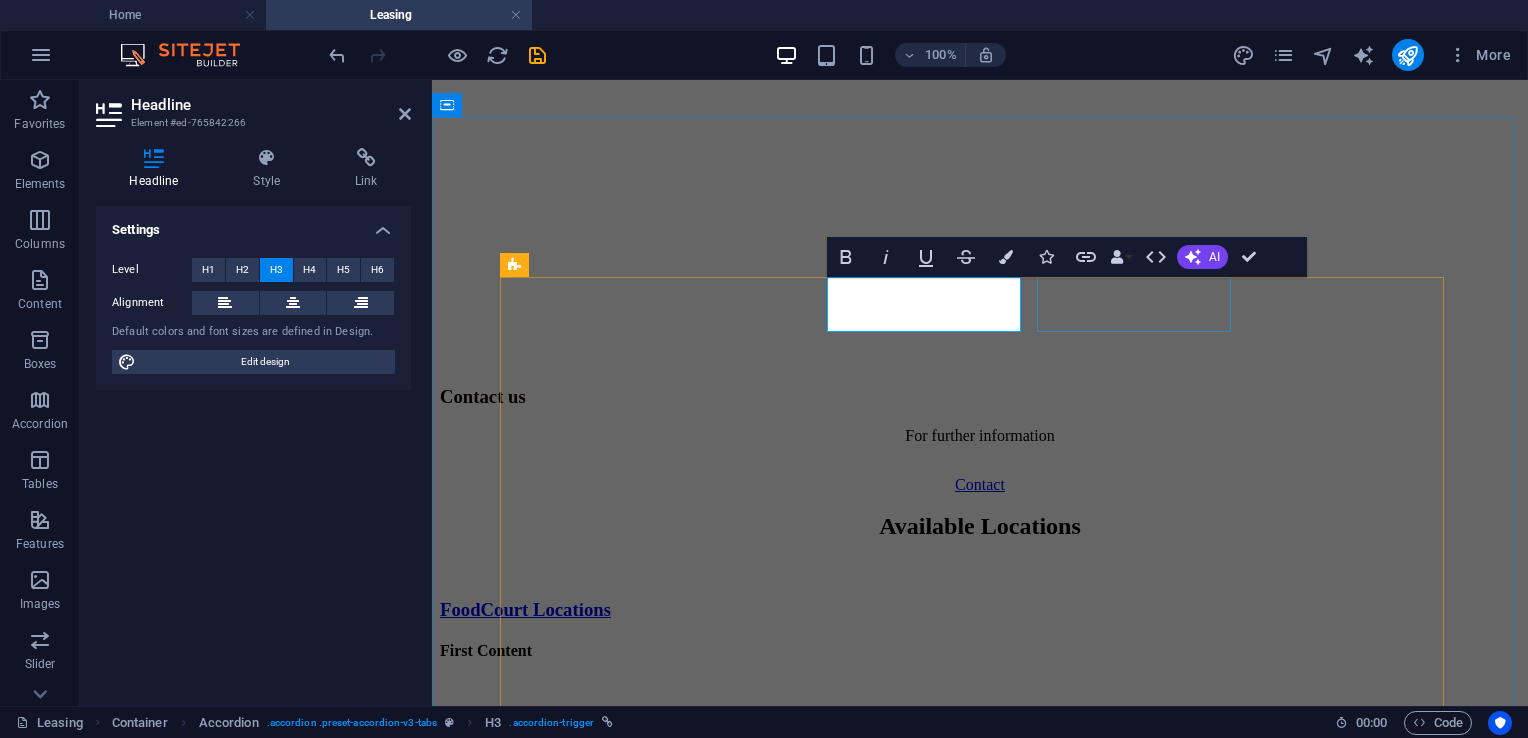 click on "Store 1" at bounding box center (980, 901) 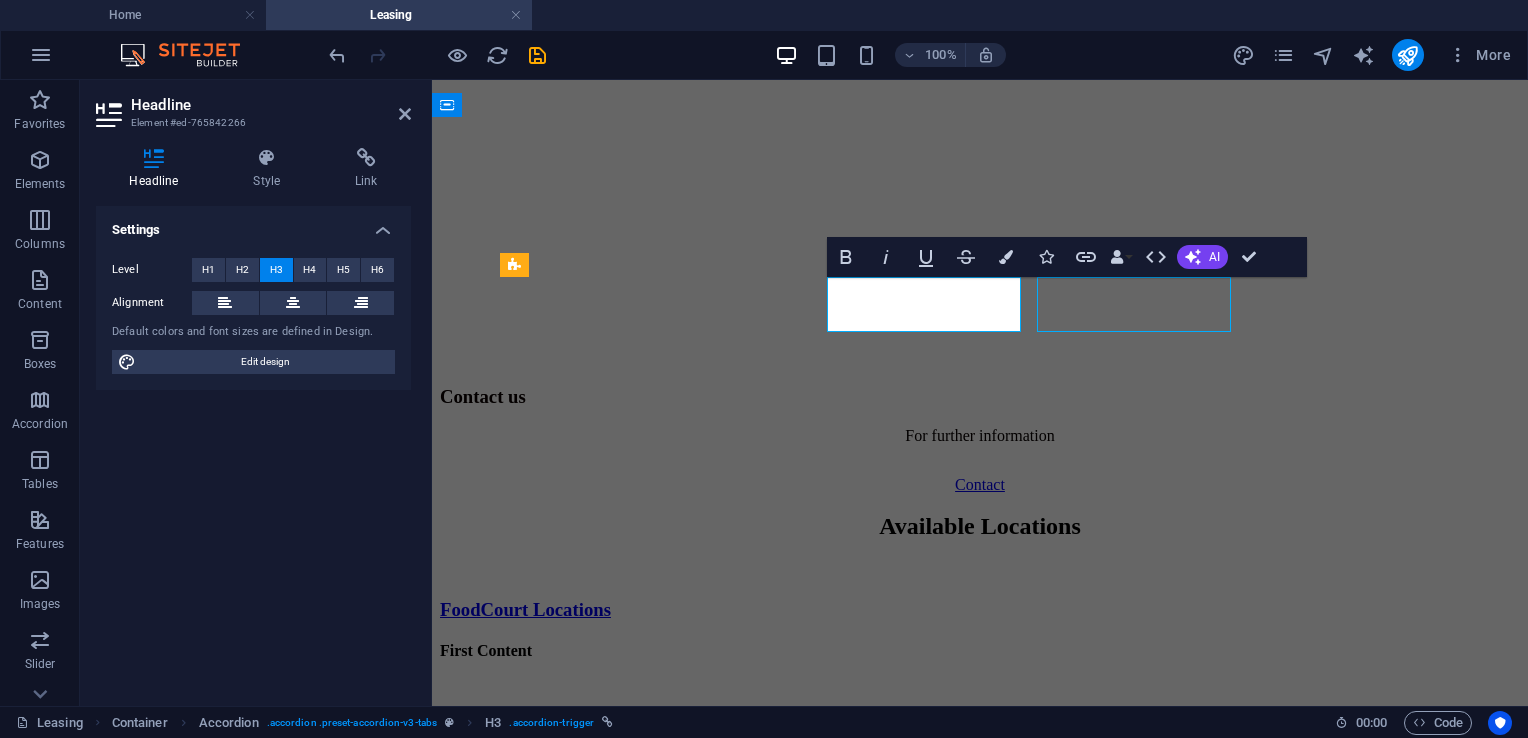 click on "Store 1" at bounding box center [980, 901] 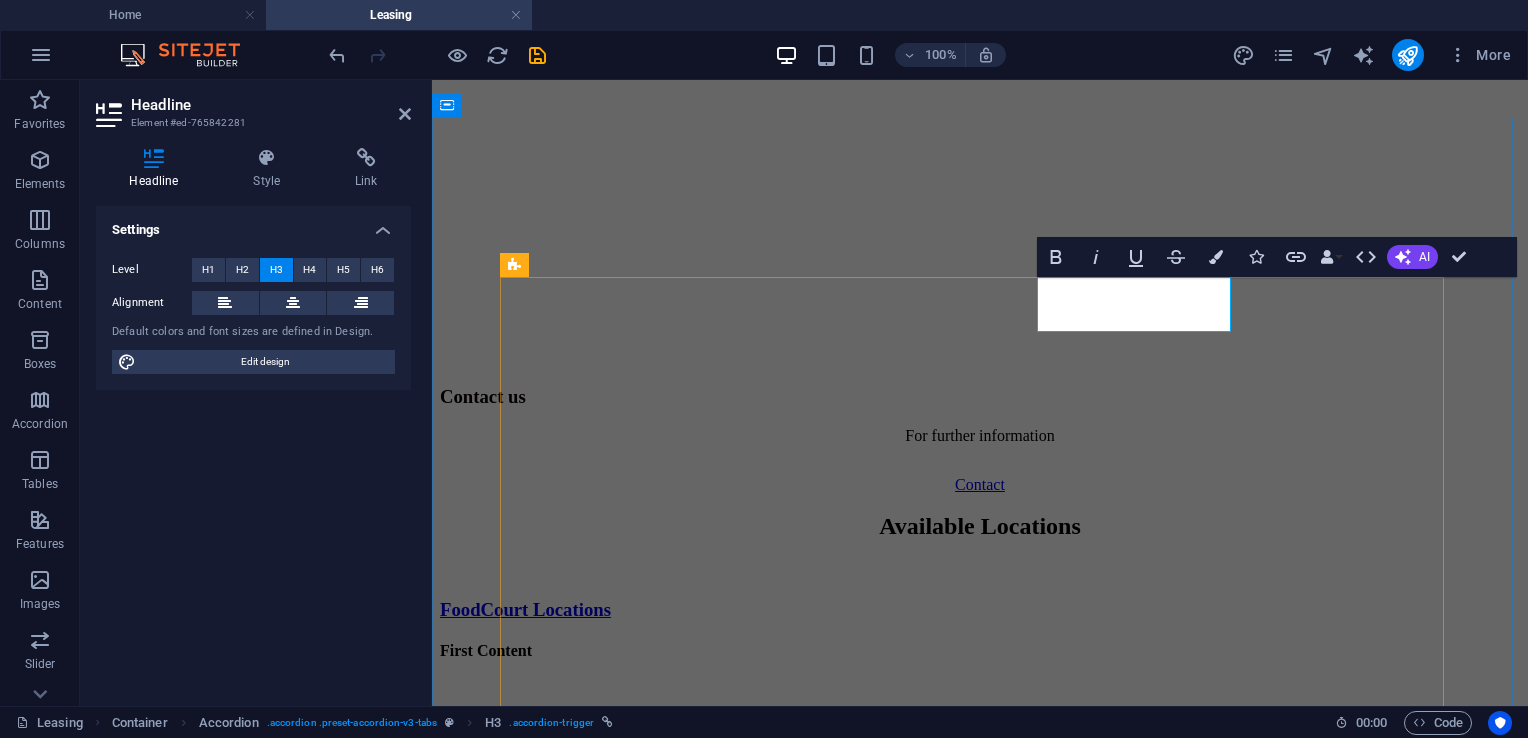 type 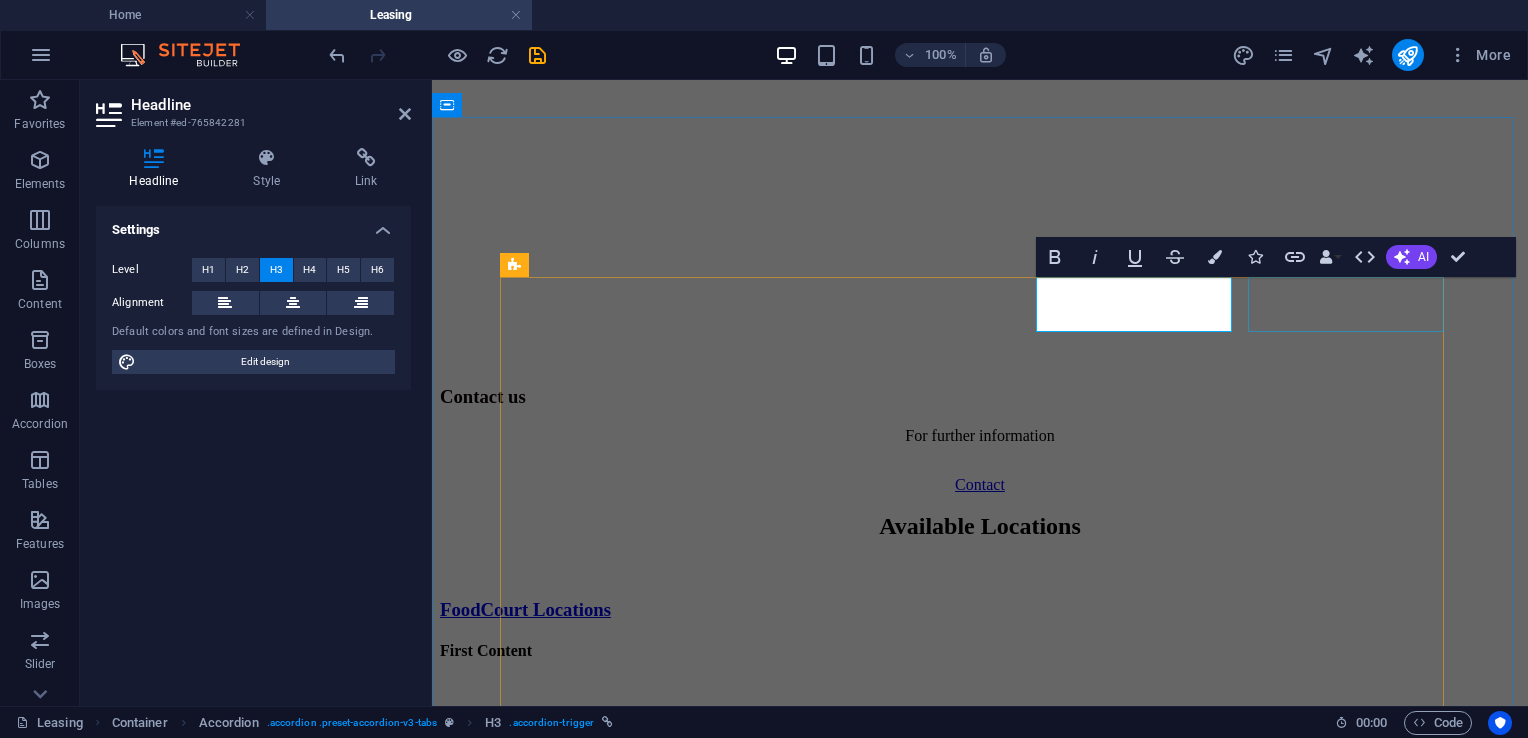click on "Store 2" at bounding box center (980, 1046) 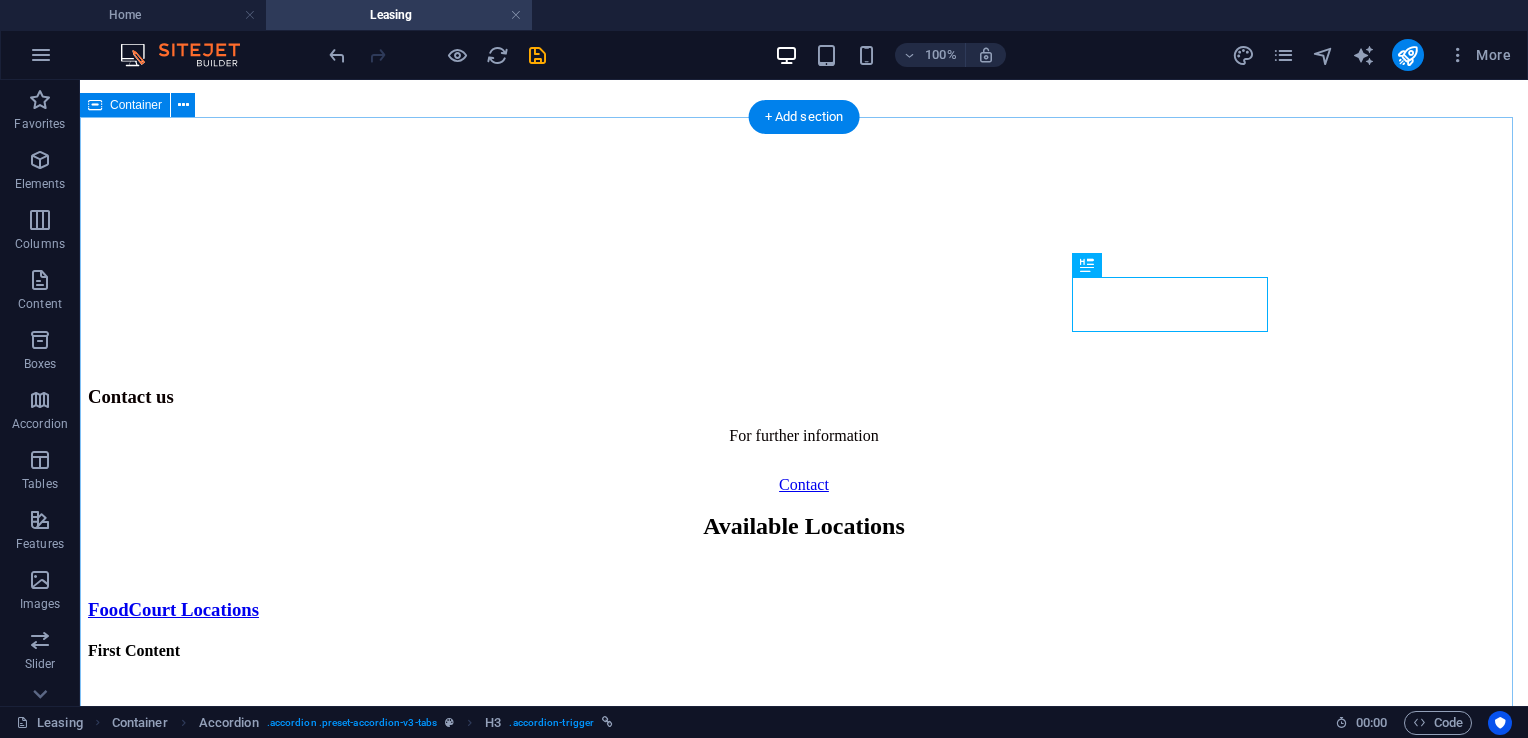 click on "Available Locations FoodCourt Locations First Content Information on available store Store 1 Second Content Information on available store Store 2 Third Content Information on available store Store 2 Fourth Content Information on available store" at bounding box center (804, 837) 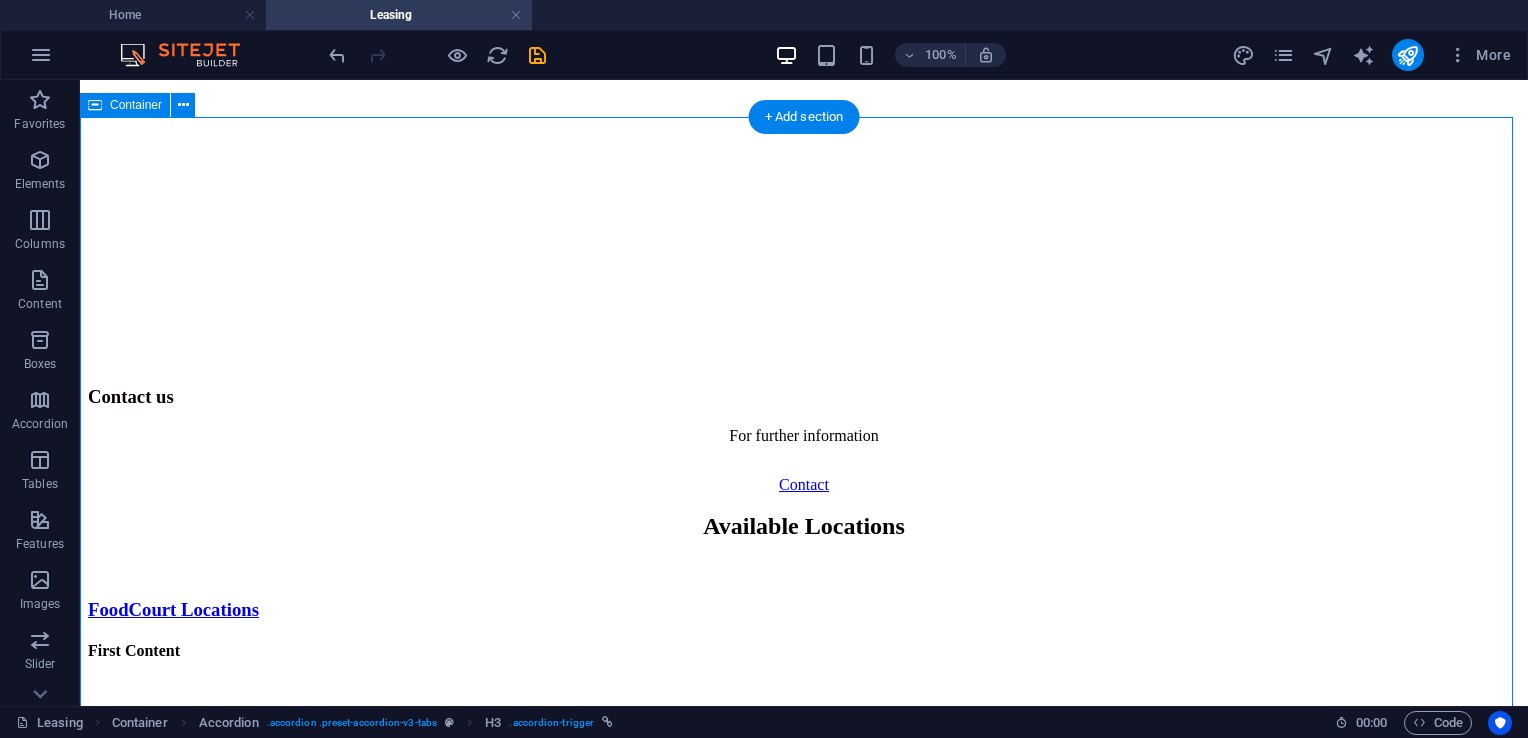 click on "Available Locations FoodCourt Locations First Content Information on available store Store 1 Second Content Information on available store Store 2 Third Content Information on available store Store 2 Fourth Content Information on available store" at bounding box center [804, 837] 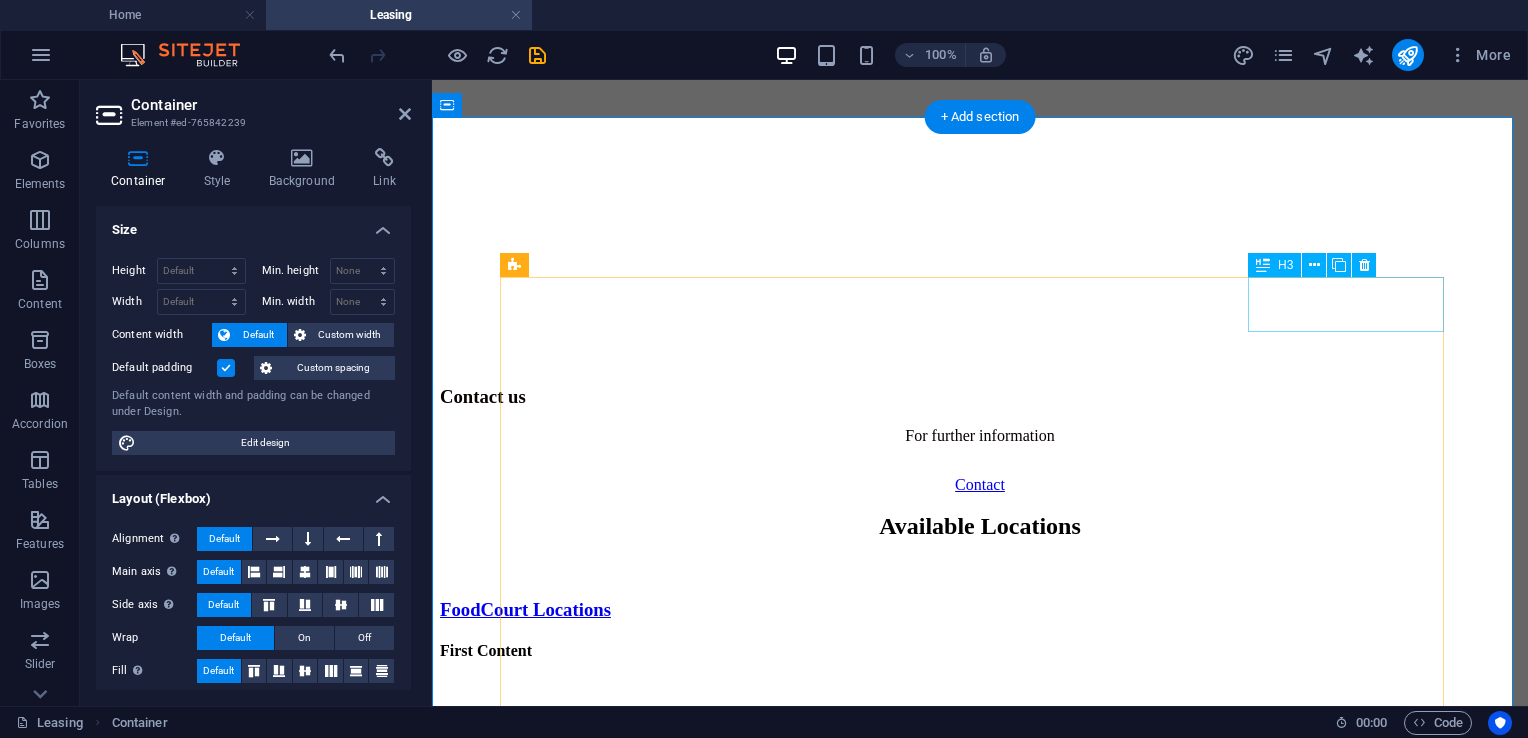 click on "Store 2" at bounding box center (980, 1046) 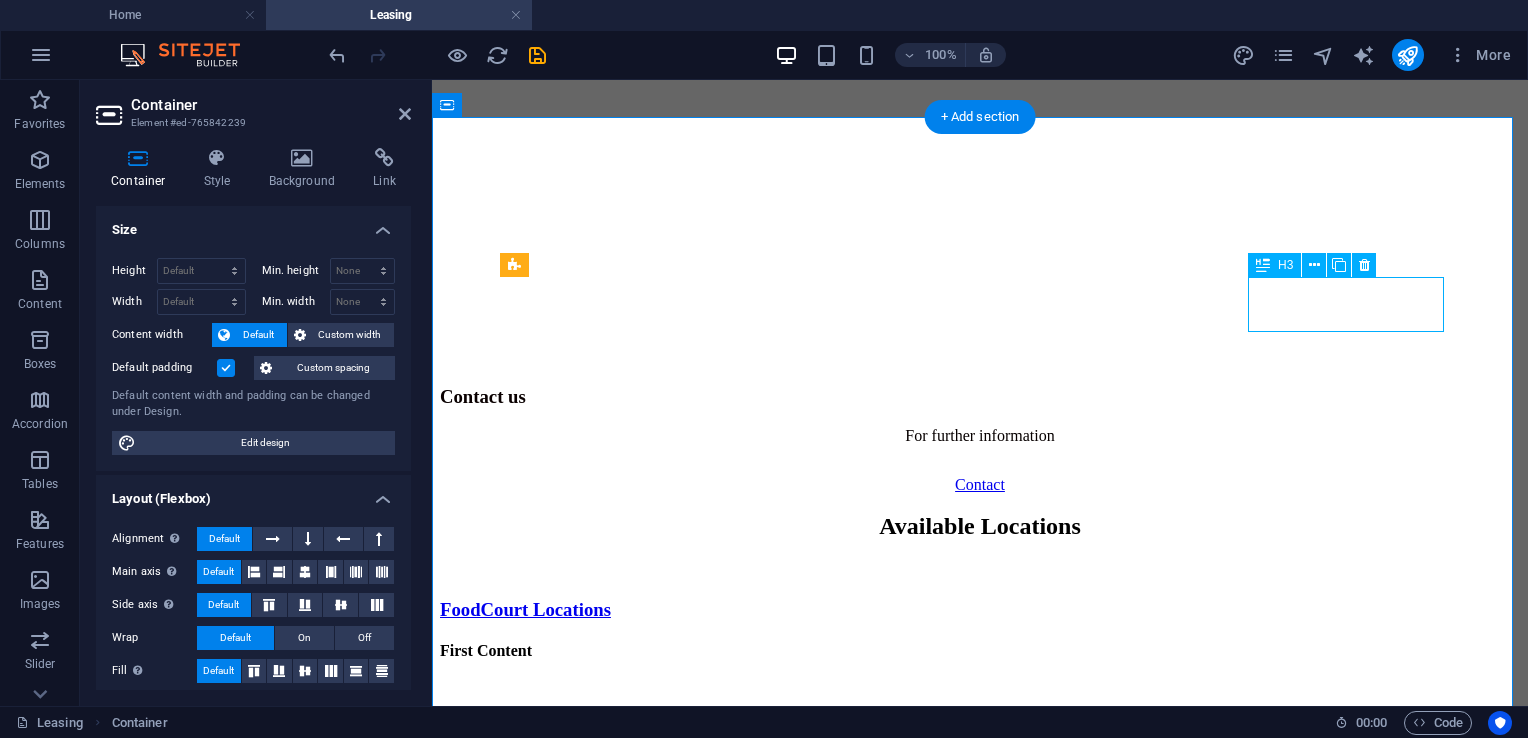 click on "Store 2" at bounding box center [980, 1046] 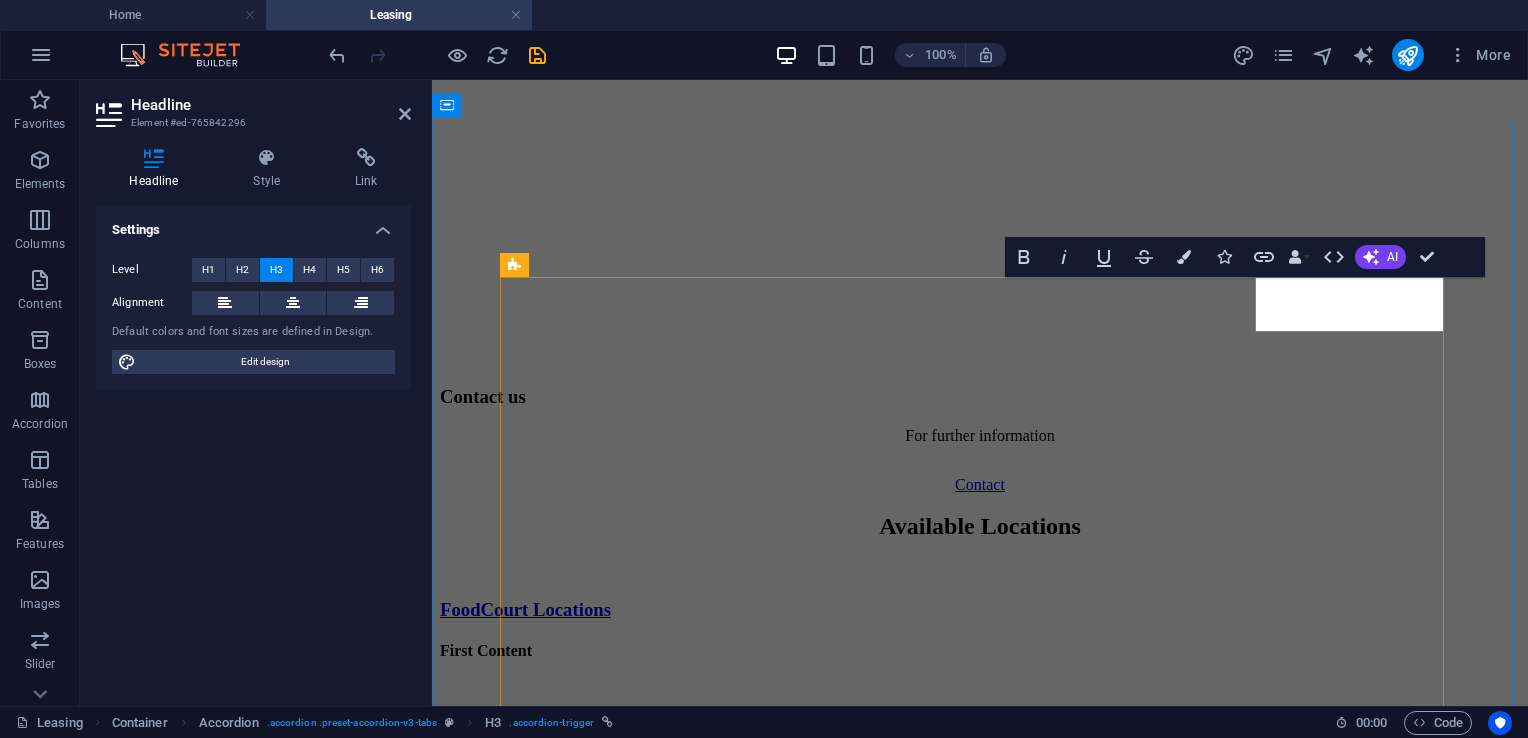 type 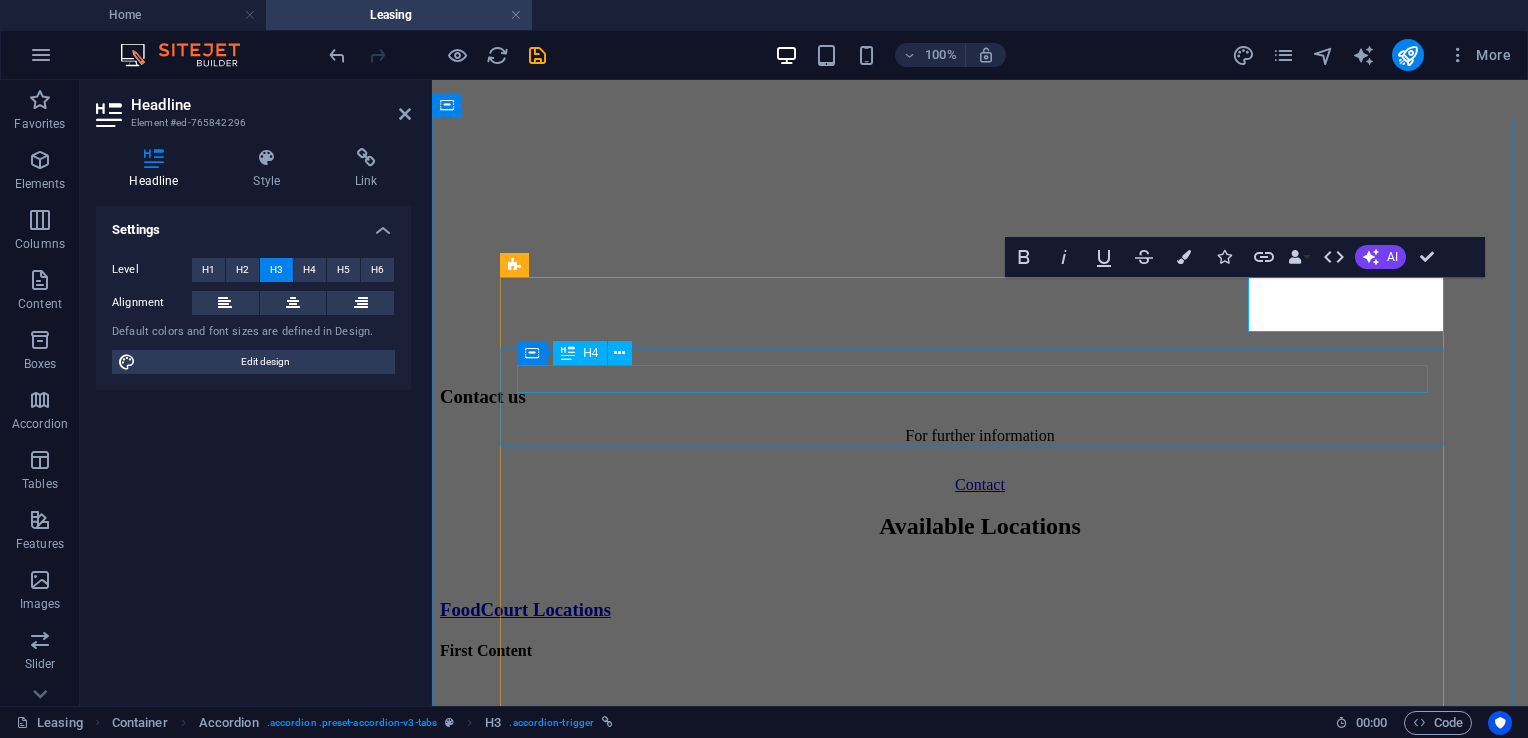 click on "First Content" at bounding box center (980, 651) 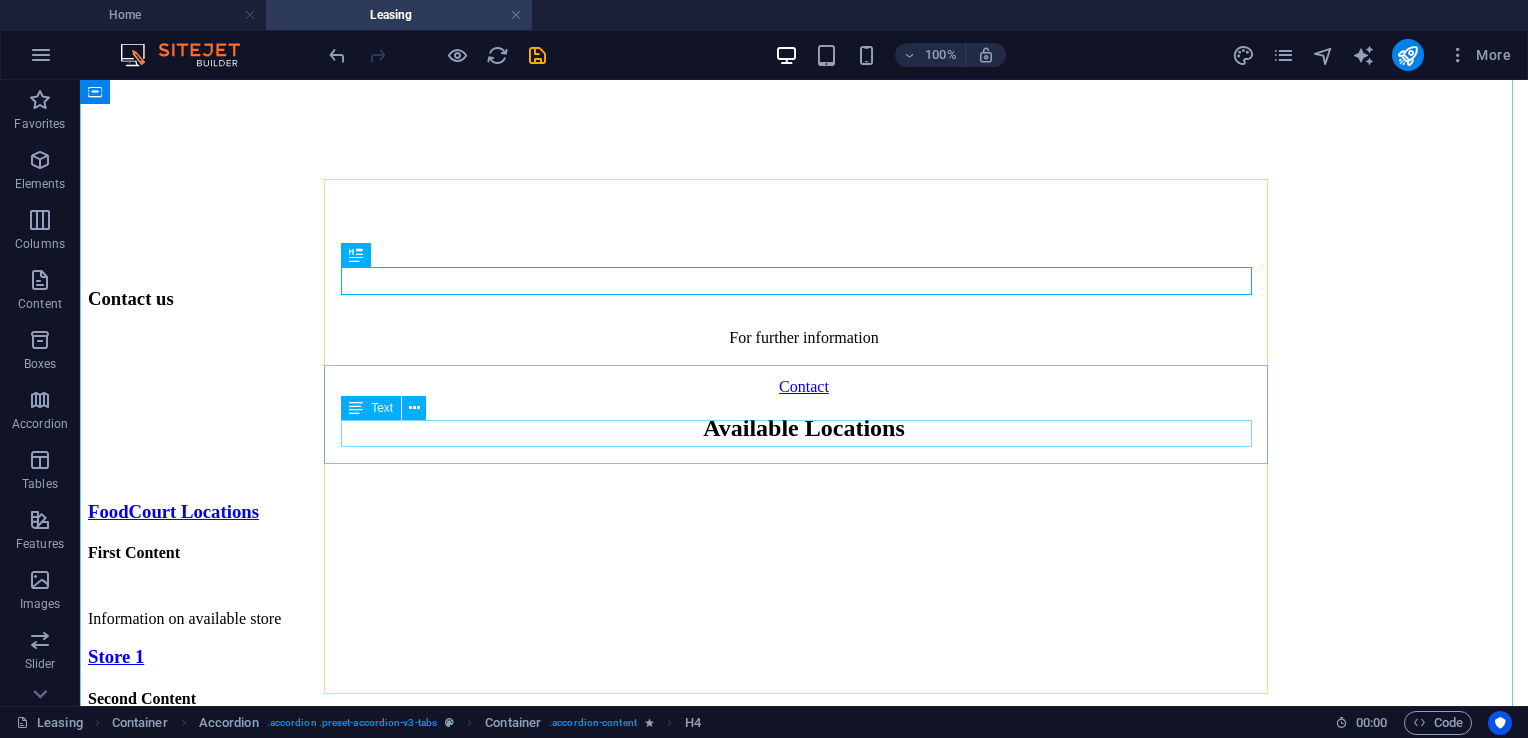 scroll, scrollTop: 1003, scrollLeft: 0, axis: vertical 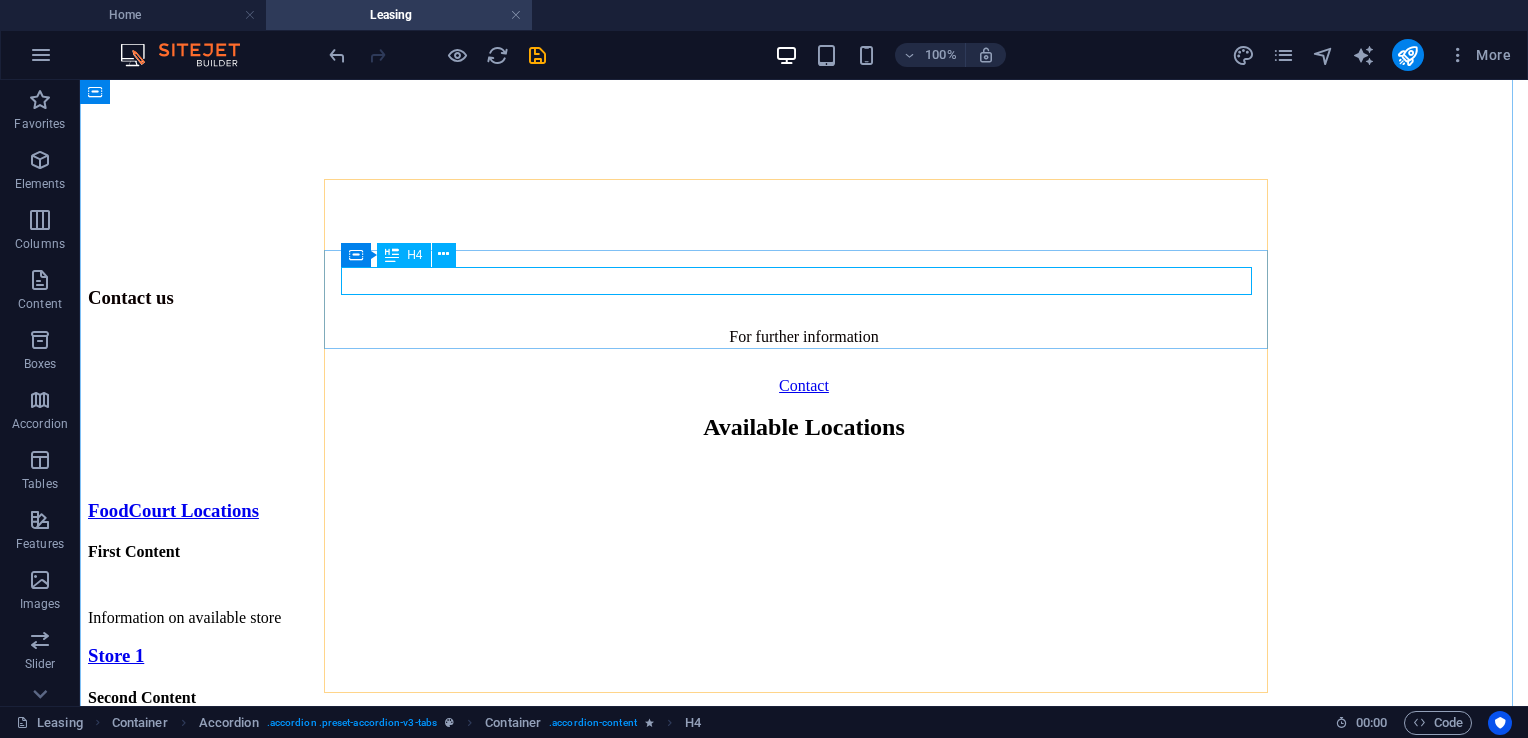 click on "First Content" at bounding box center (804, 552) 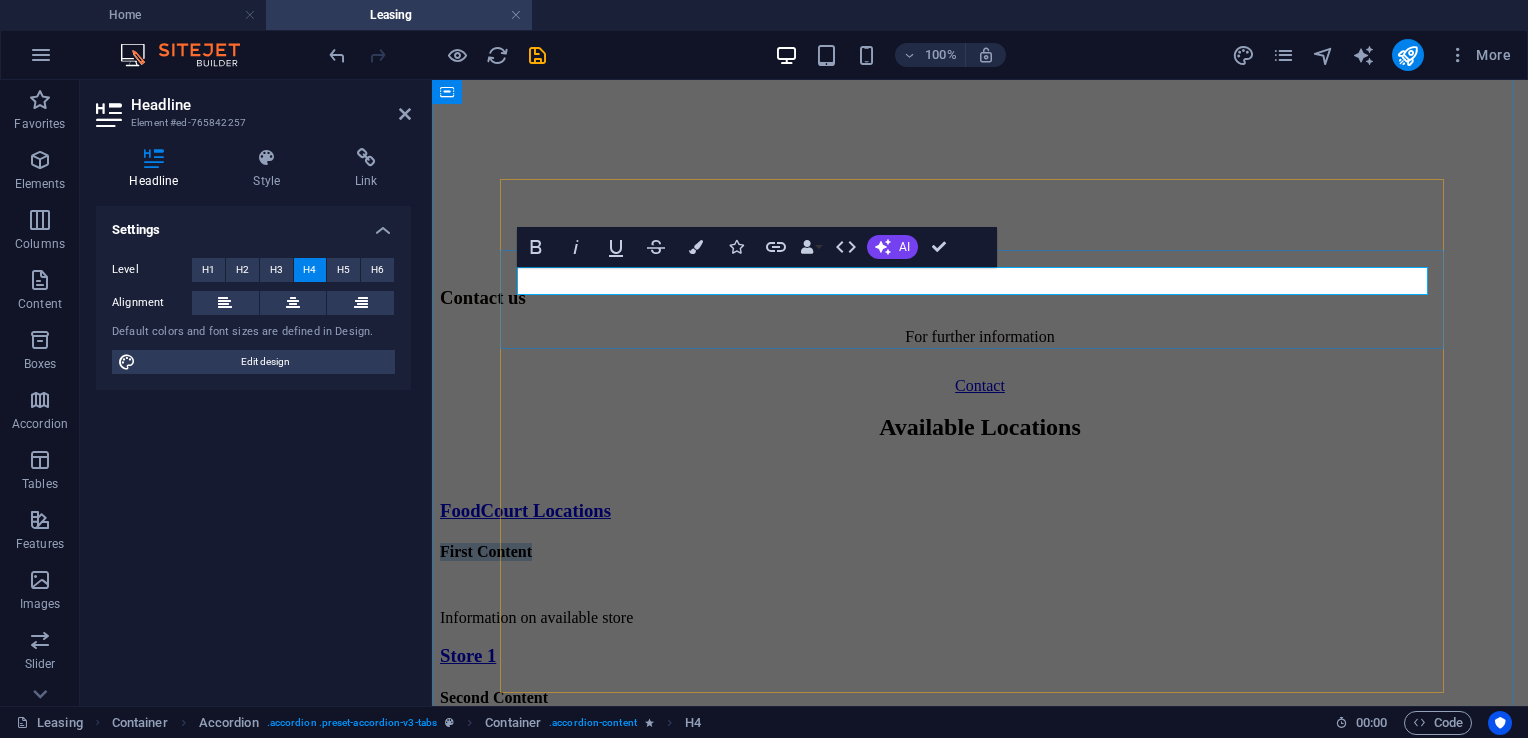type 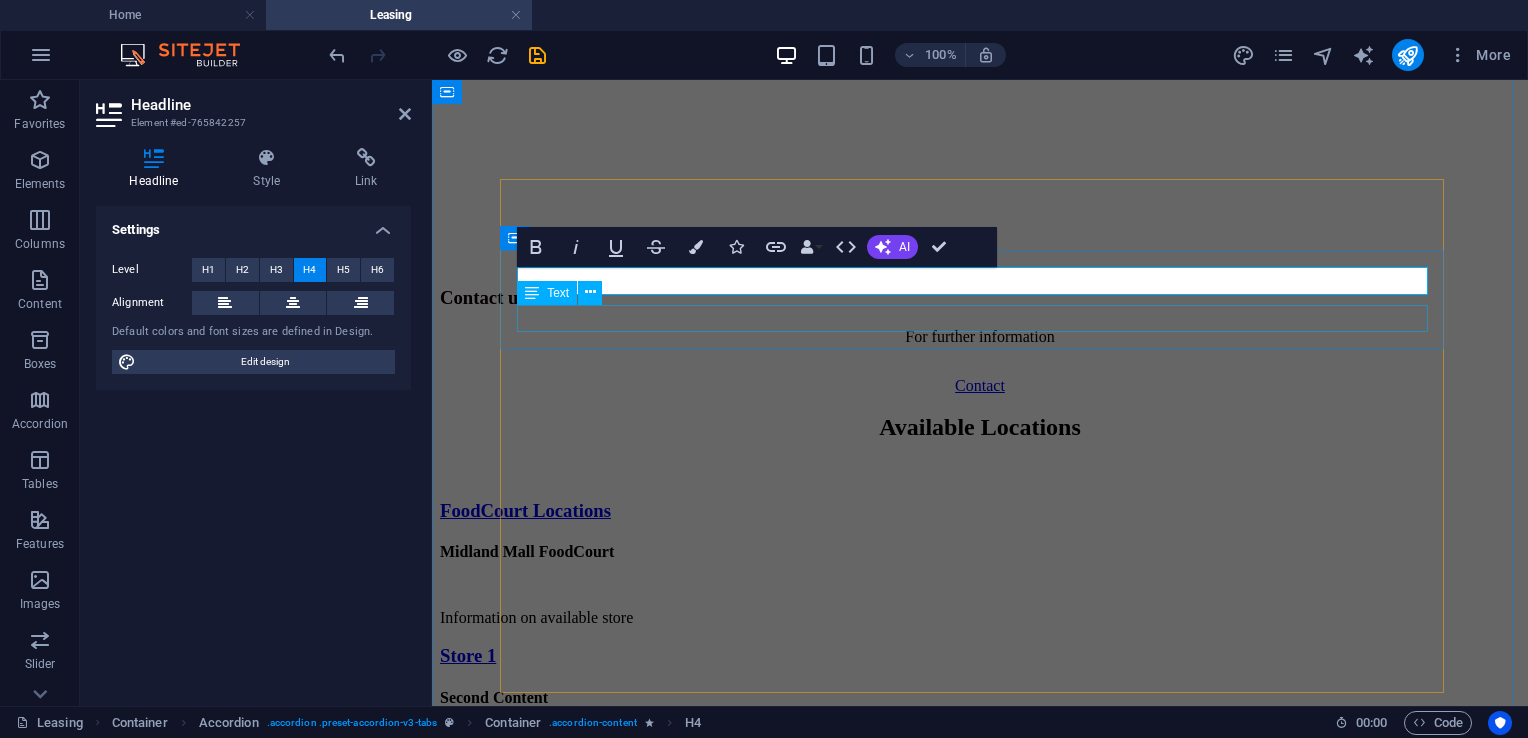 click on "Information on available store" at bounding box center [980, 618] 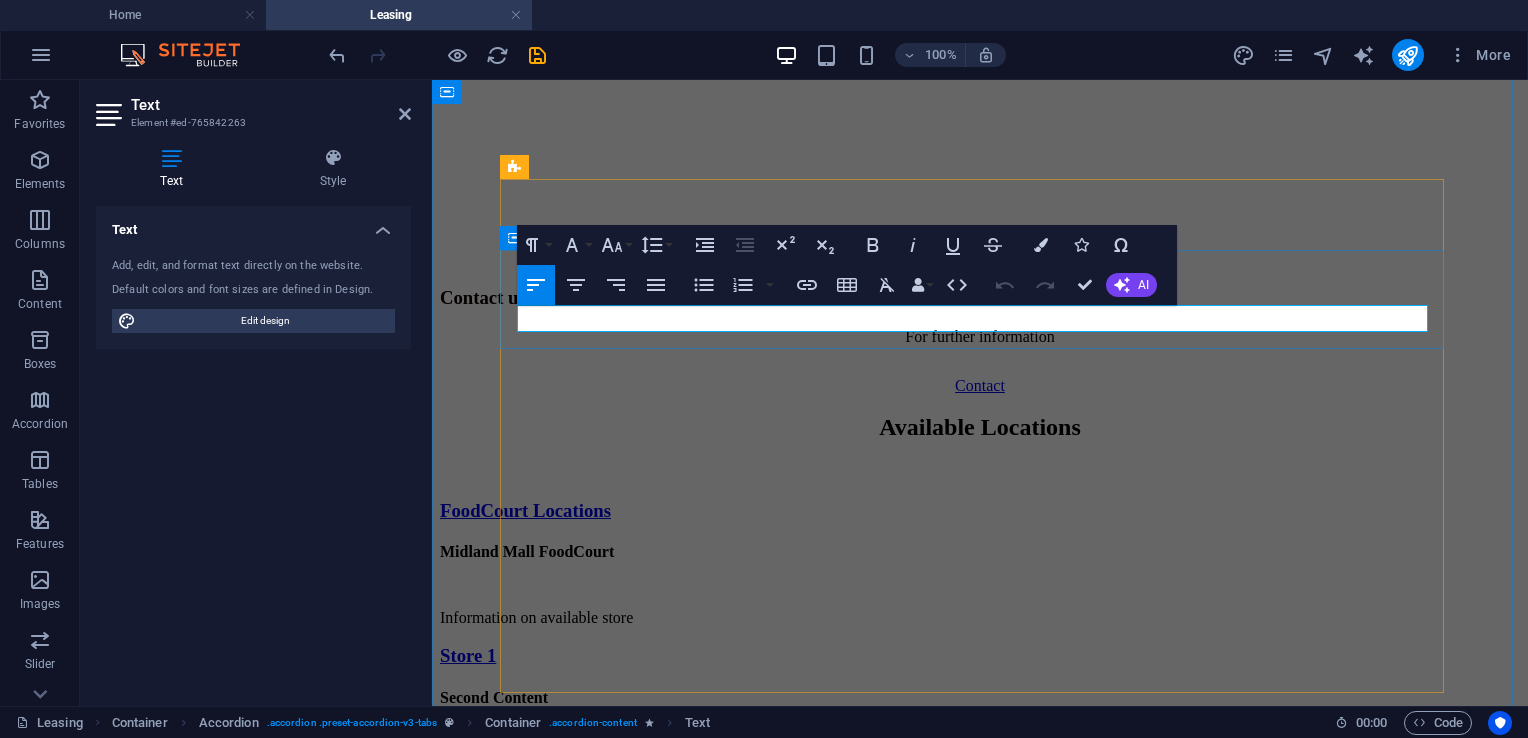 click on "Information on available store" at bounding box center (980, 618) 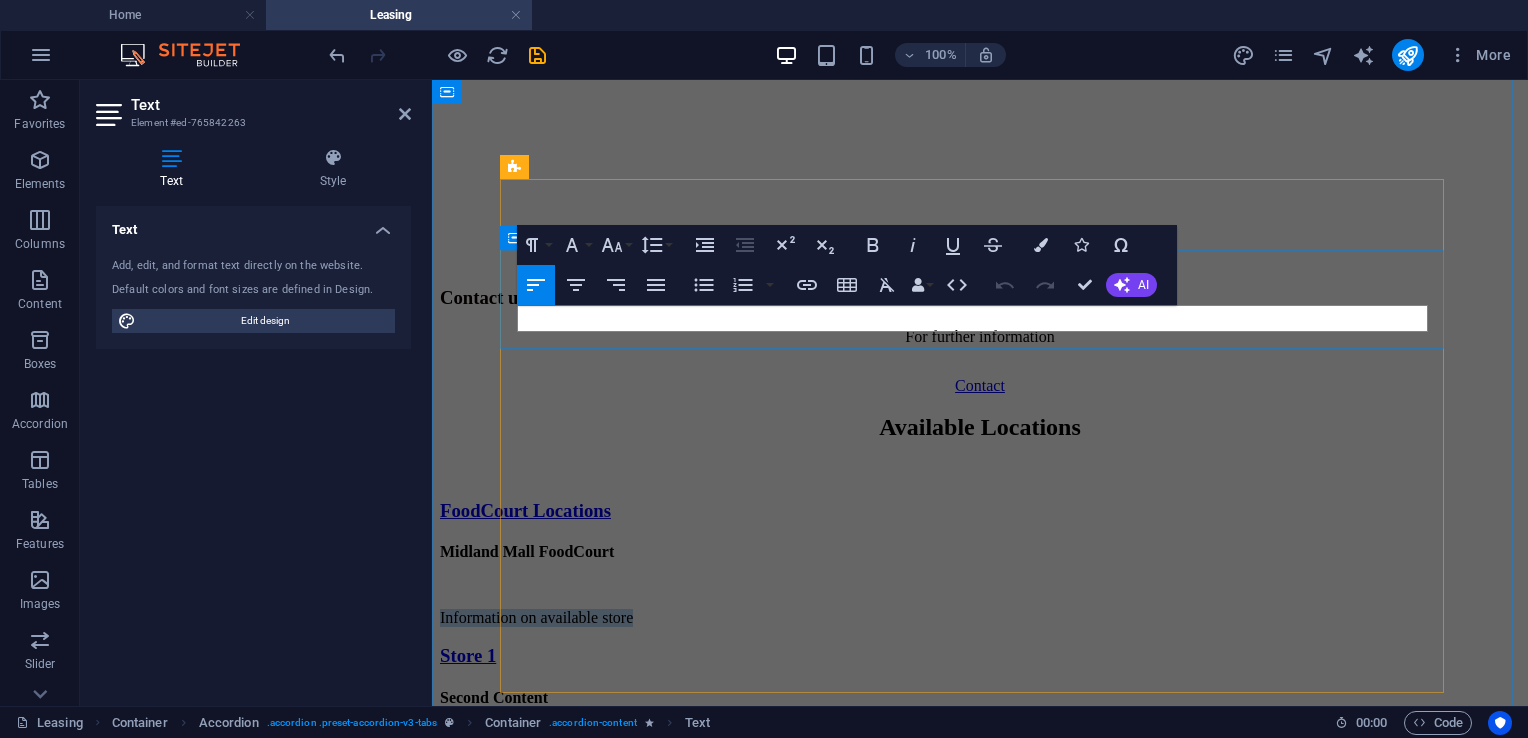 type 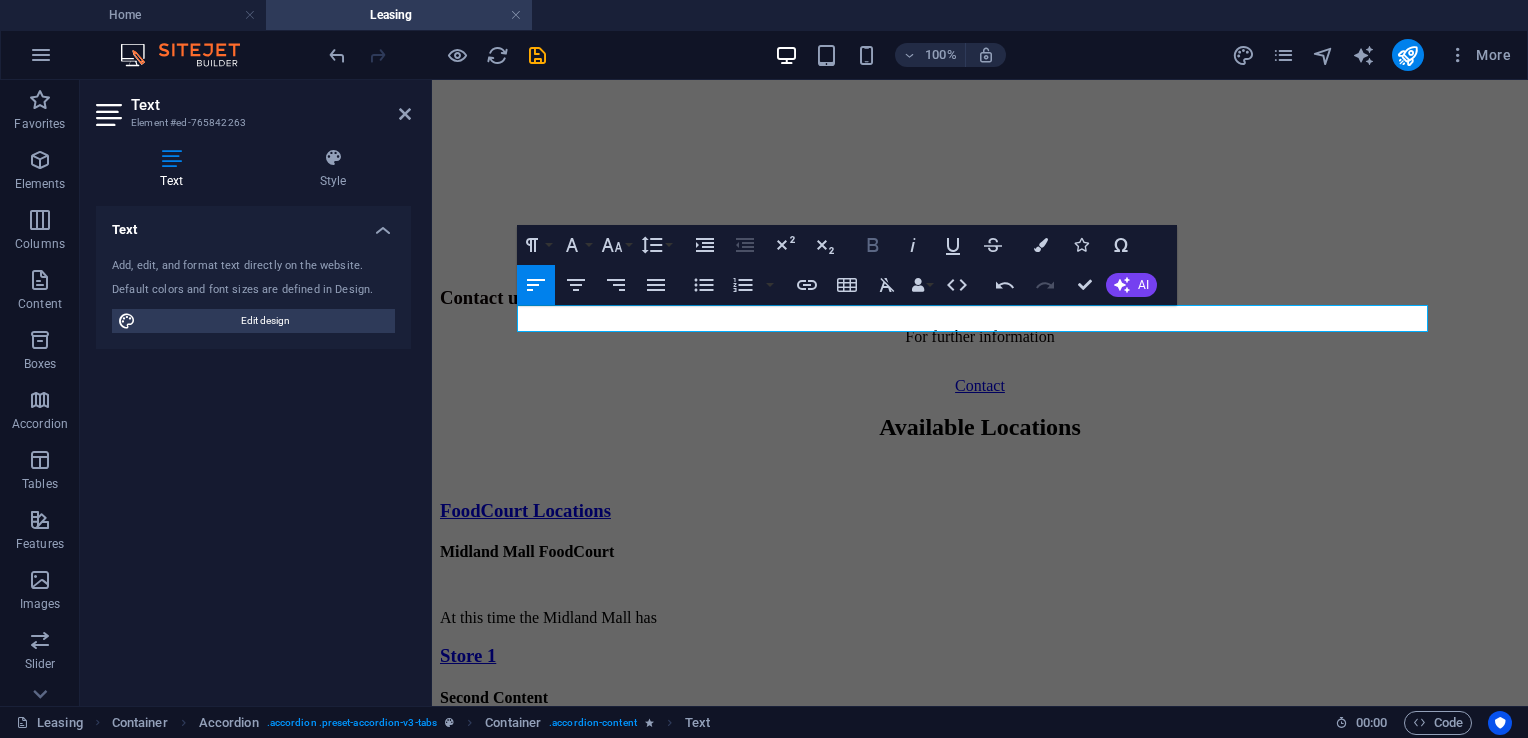 click 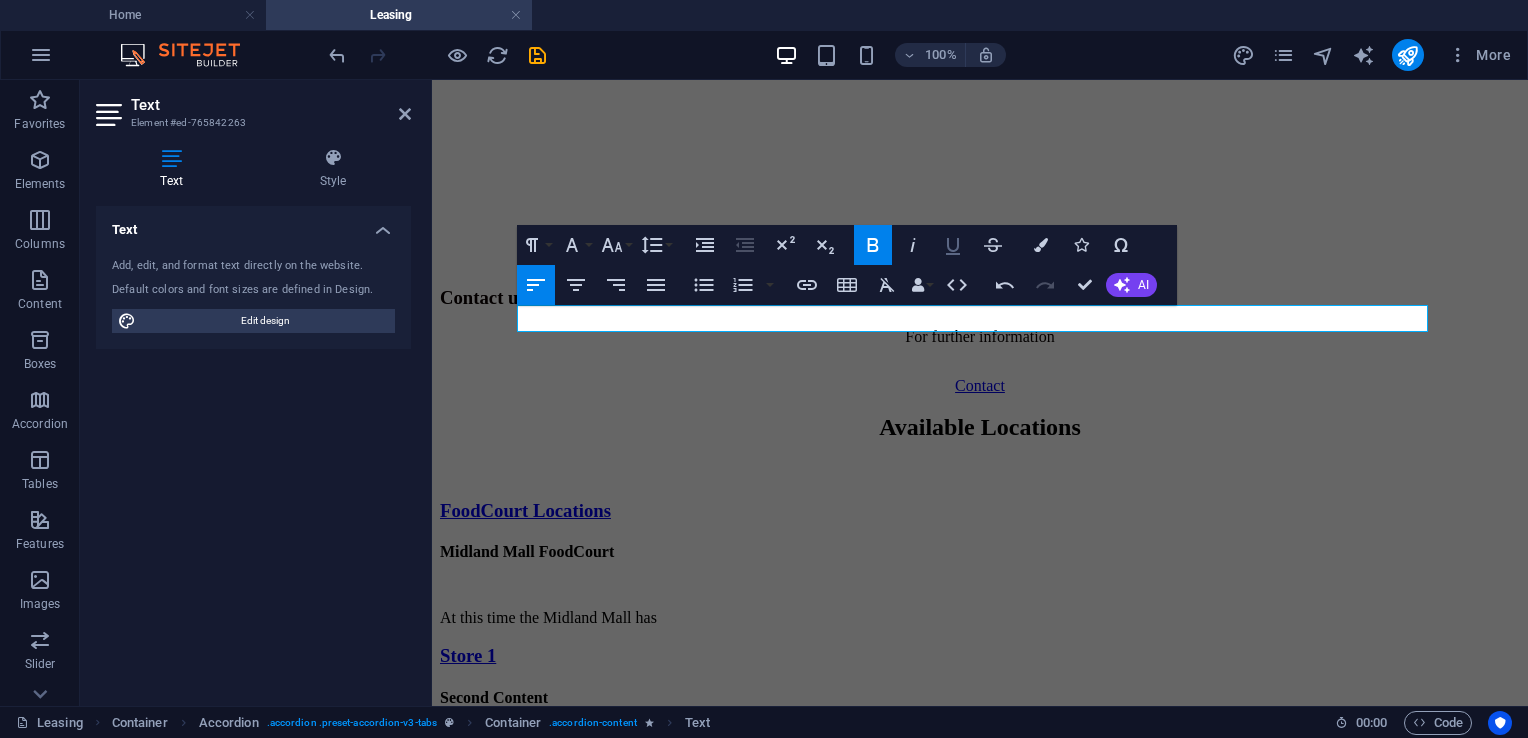 click 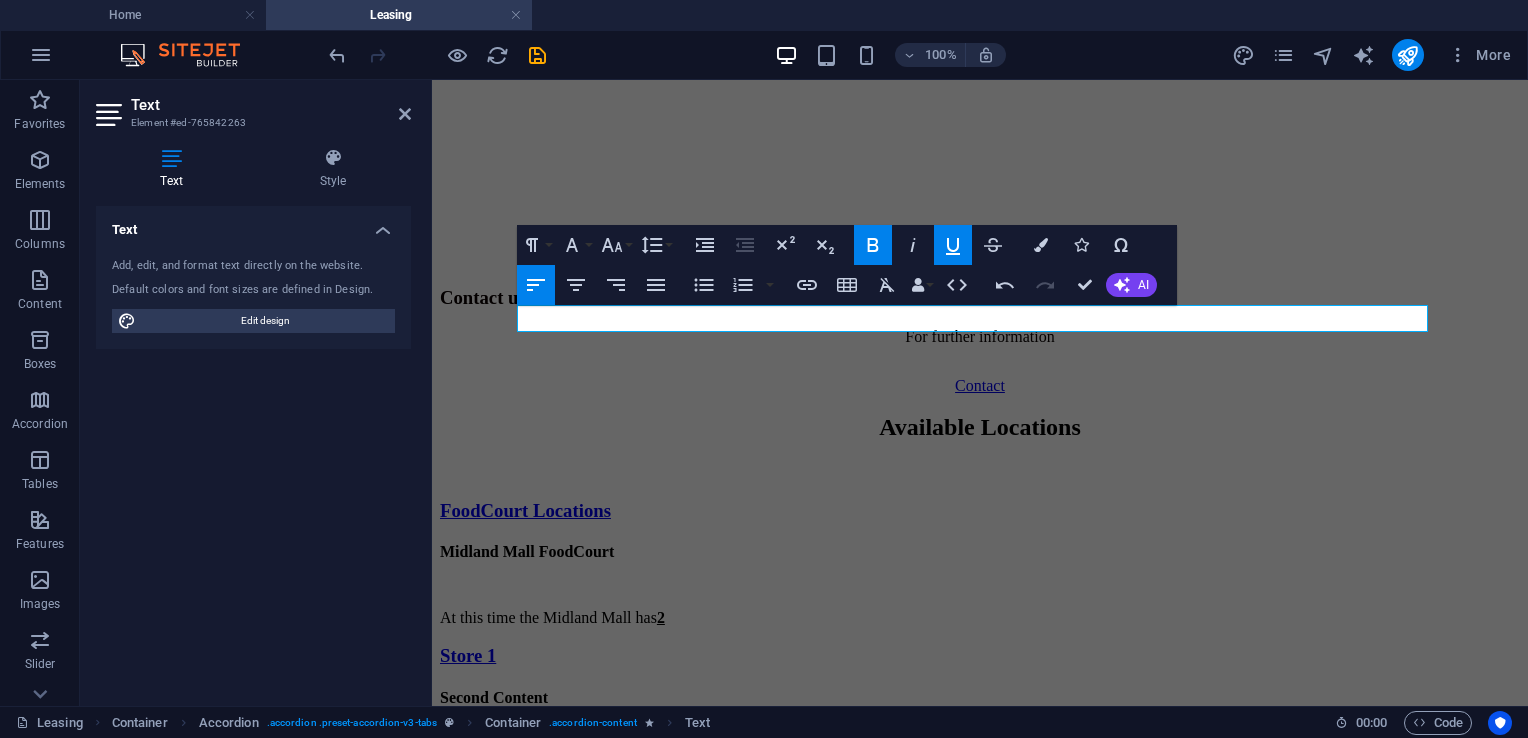 click 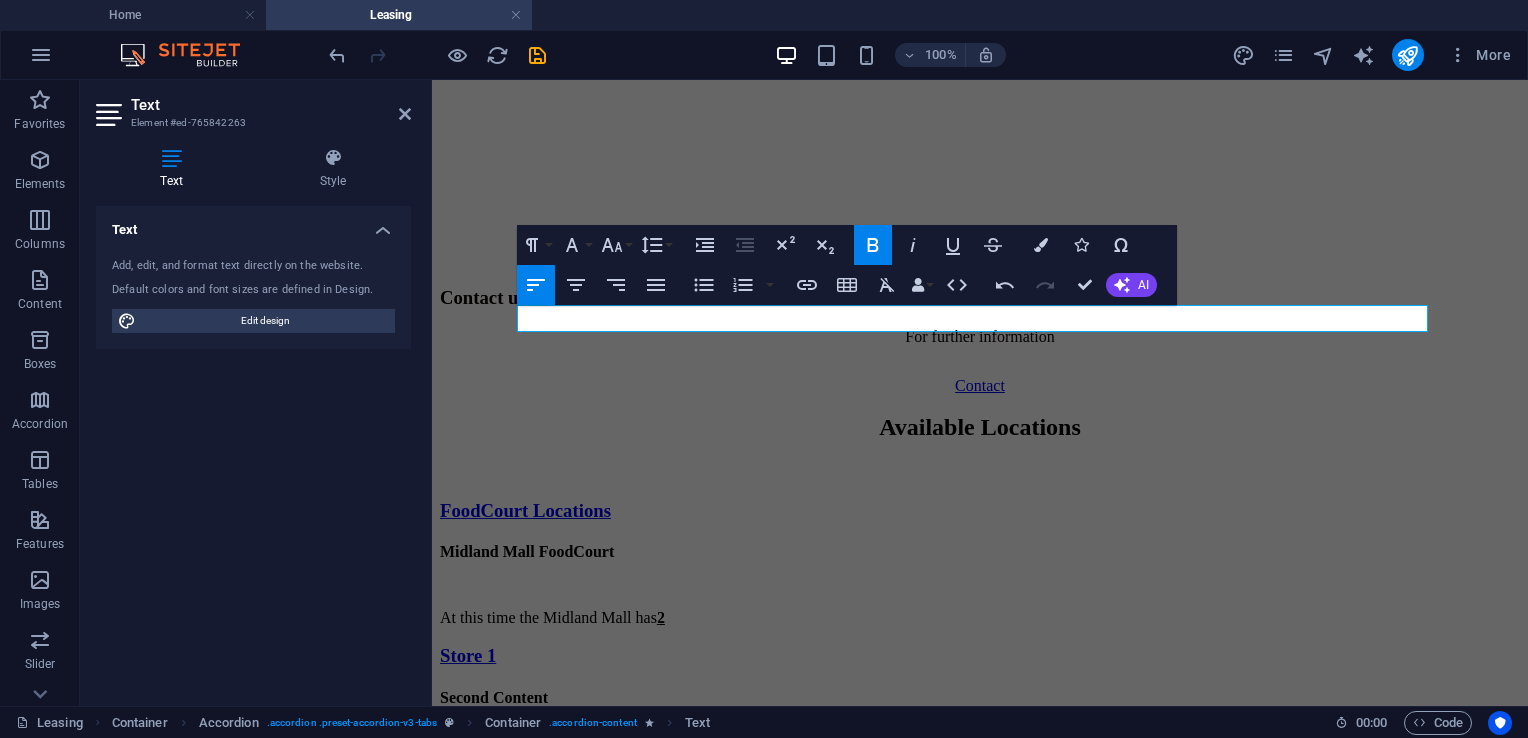 click 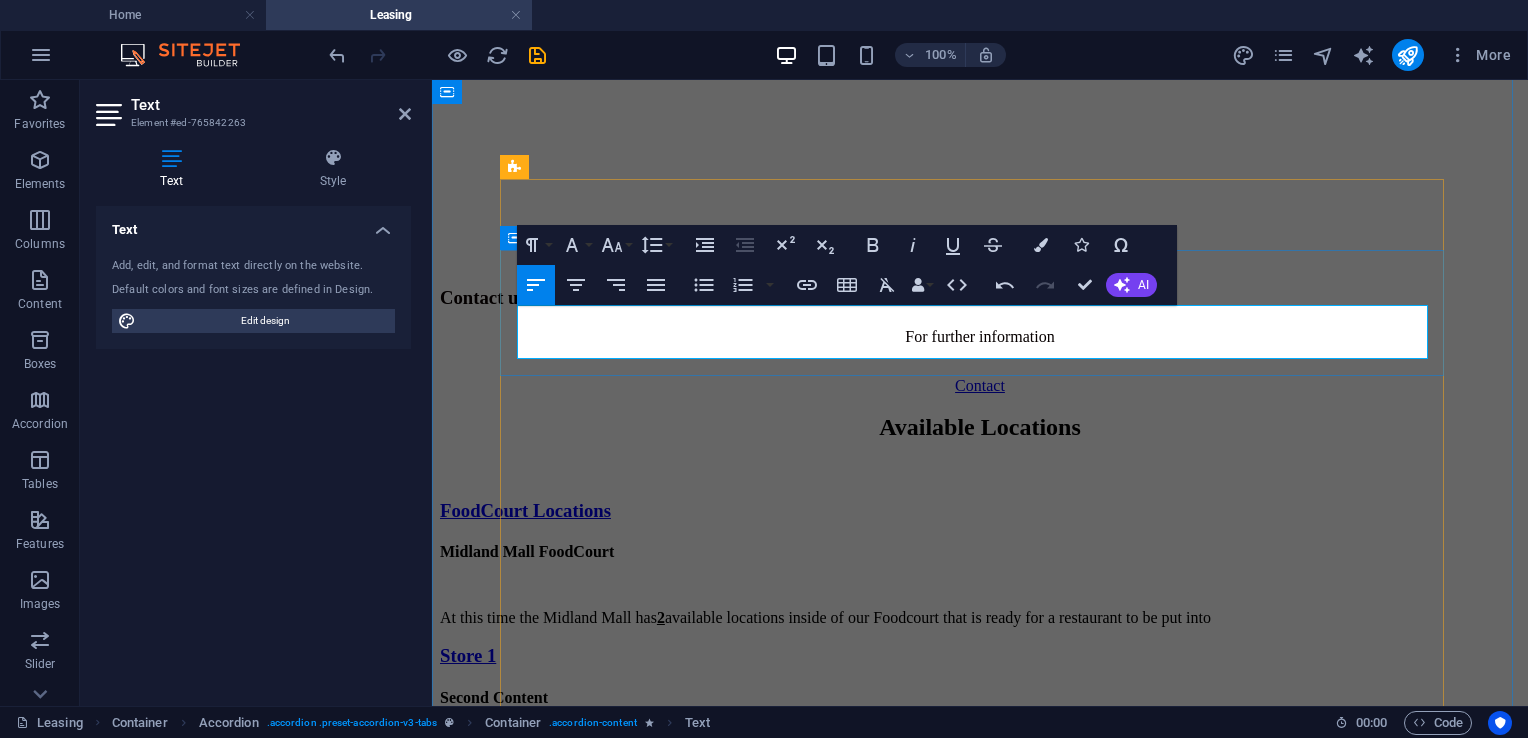 click on "At this time the Midland Mall has  2  available locations inside of our Foodcourt that is ready for a restaurant to be put into" at bounding box center (980, 618) 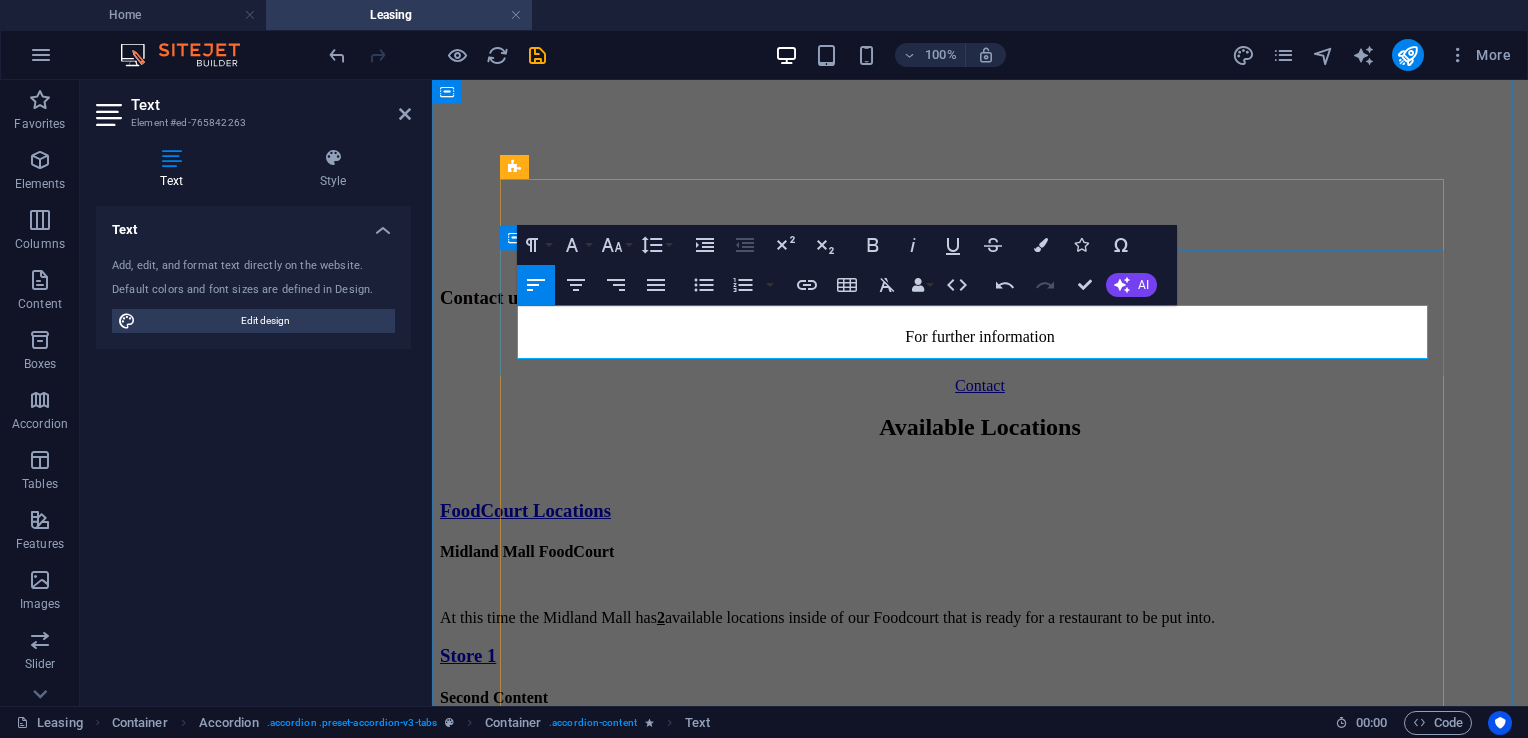 copy on "At this time the Midland Mall has  2  available locations inside of our Foodcourt that is ready for a restaurant to be put into." 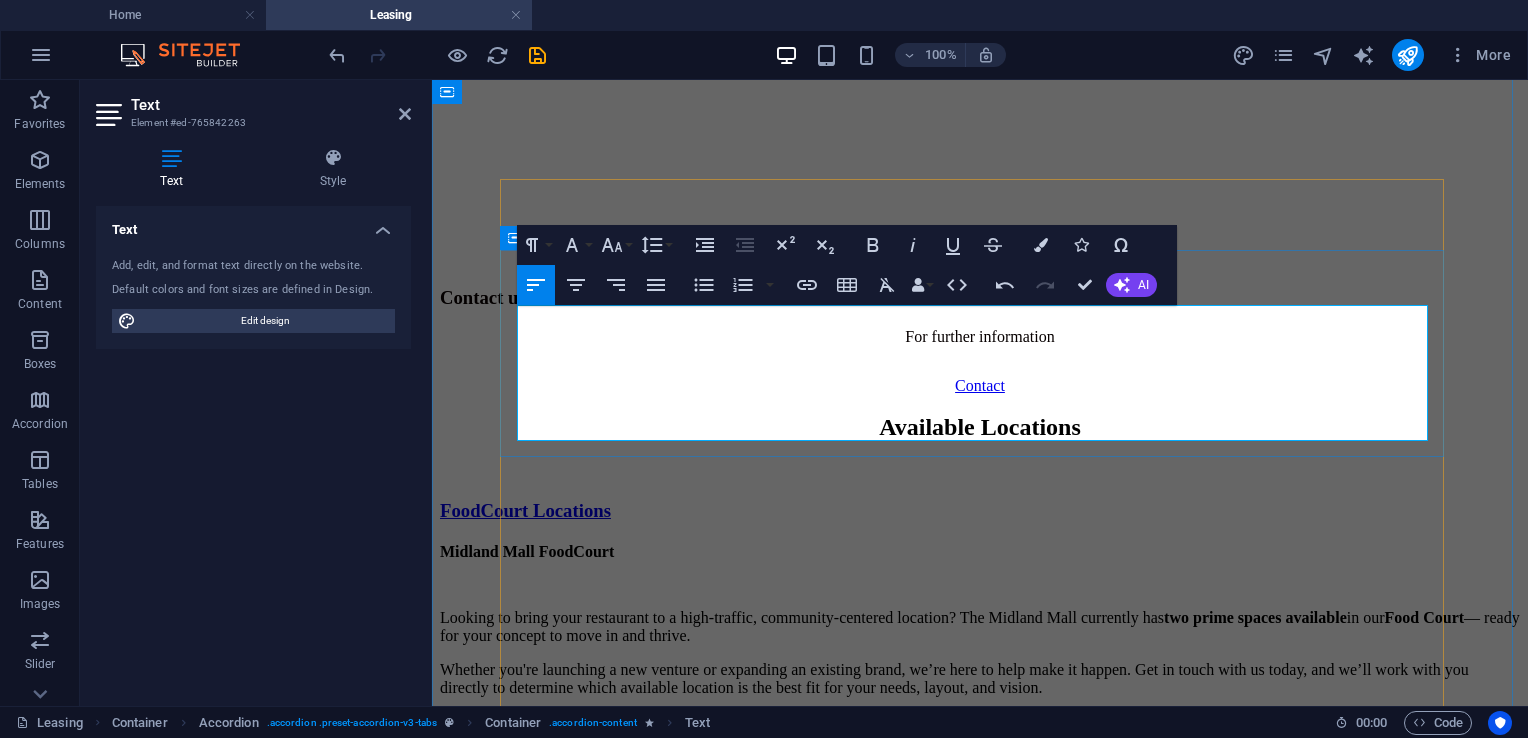 click on "Whether you're launching a new venture or expanding an existing brand, we’re here to help make it happen. Get in touch with us today, and we’ll work with you directly to determine which available location is the best fit for your needs, layout, and vision." at bounding box center (980, 679) 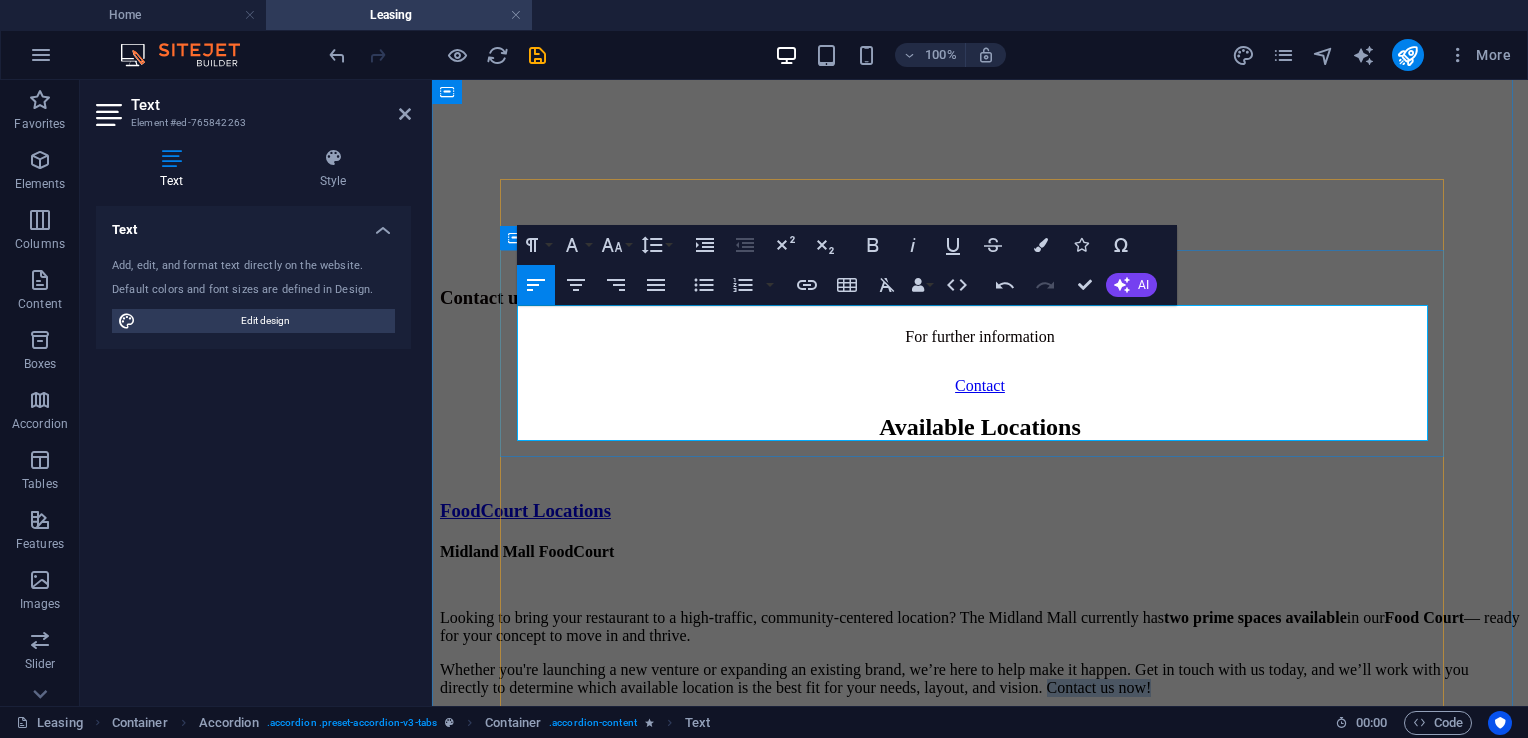 drag, startPoint x: 857, startPoint y: 427, endPoint x: 720, endPoint y: 436, distance: 137.2953 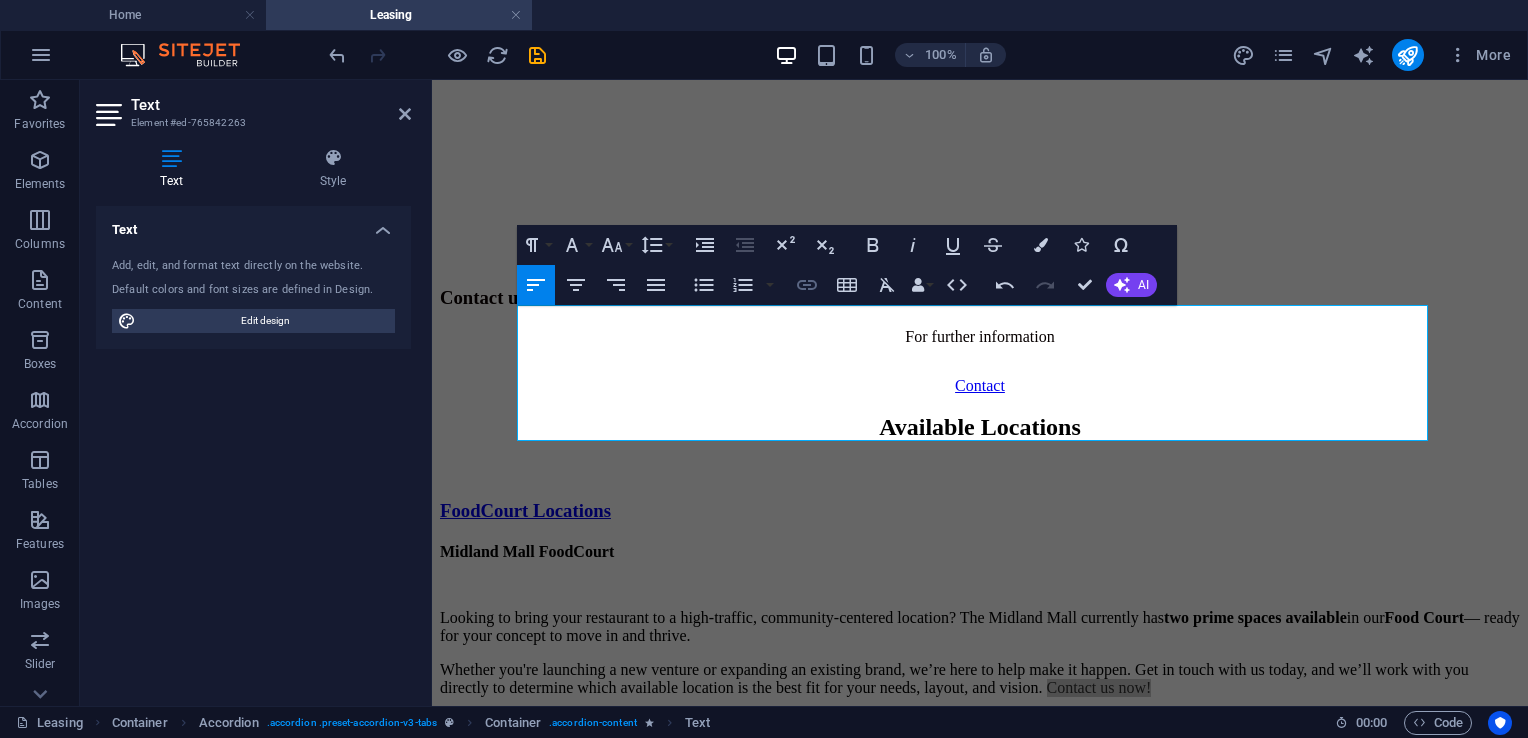 click 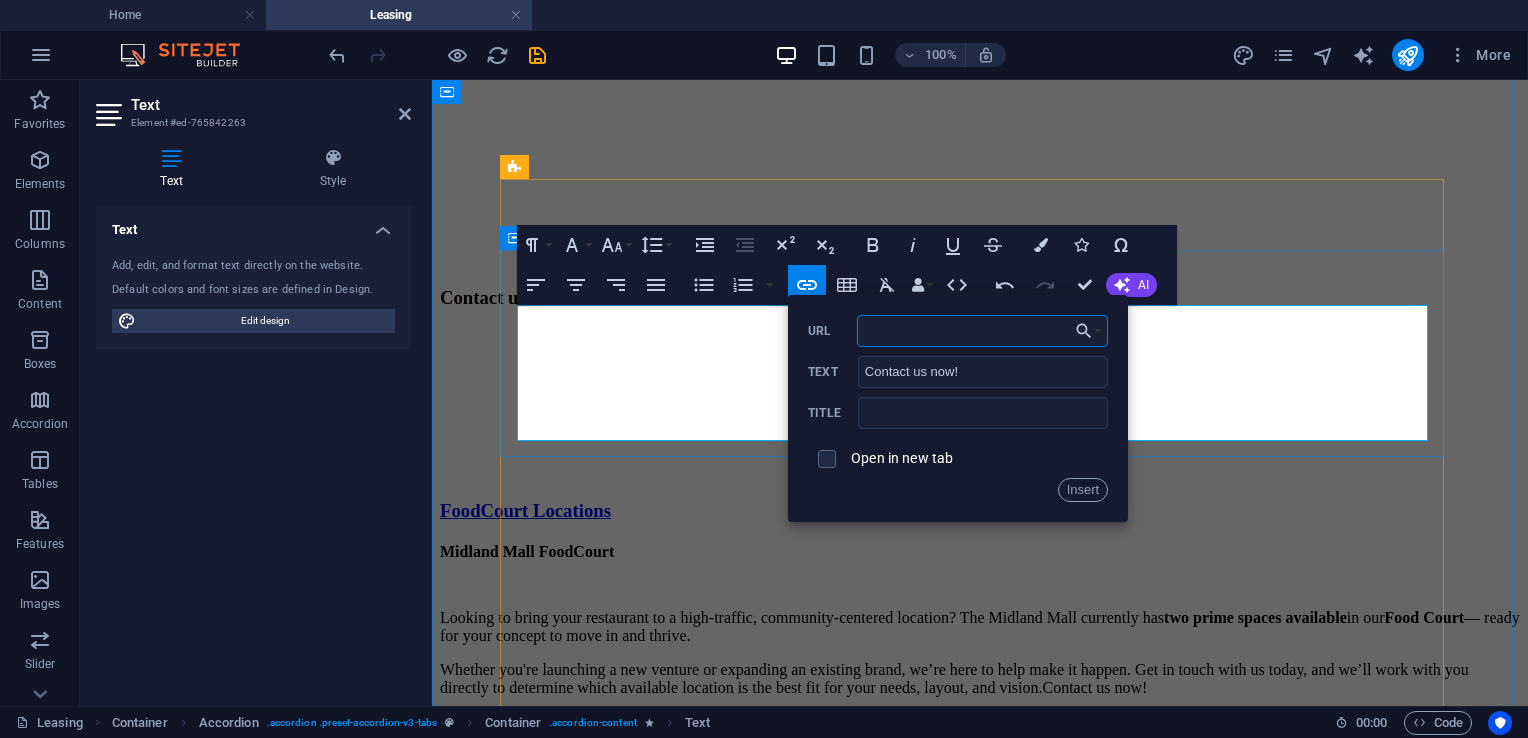 paste on "https://malldemo.hostplex.org/contact/" 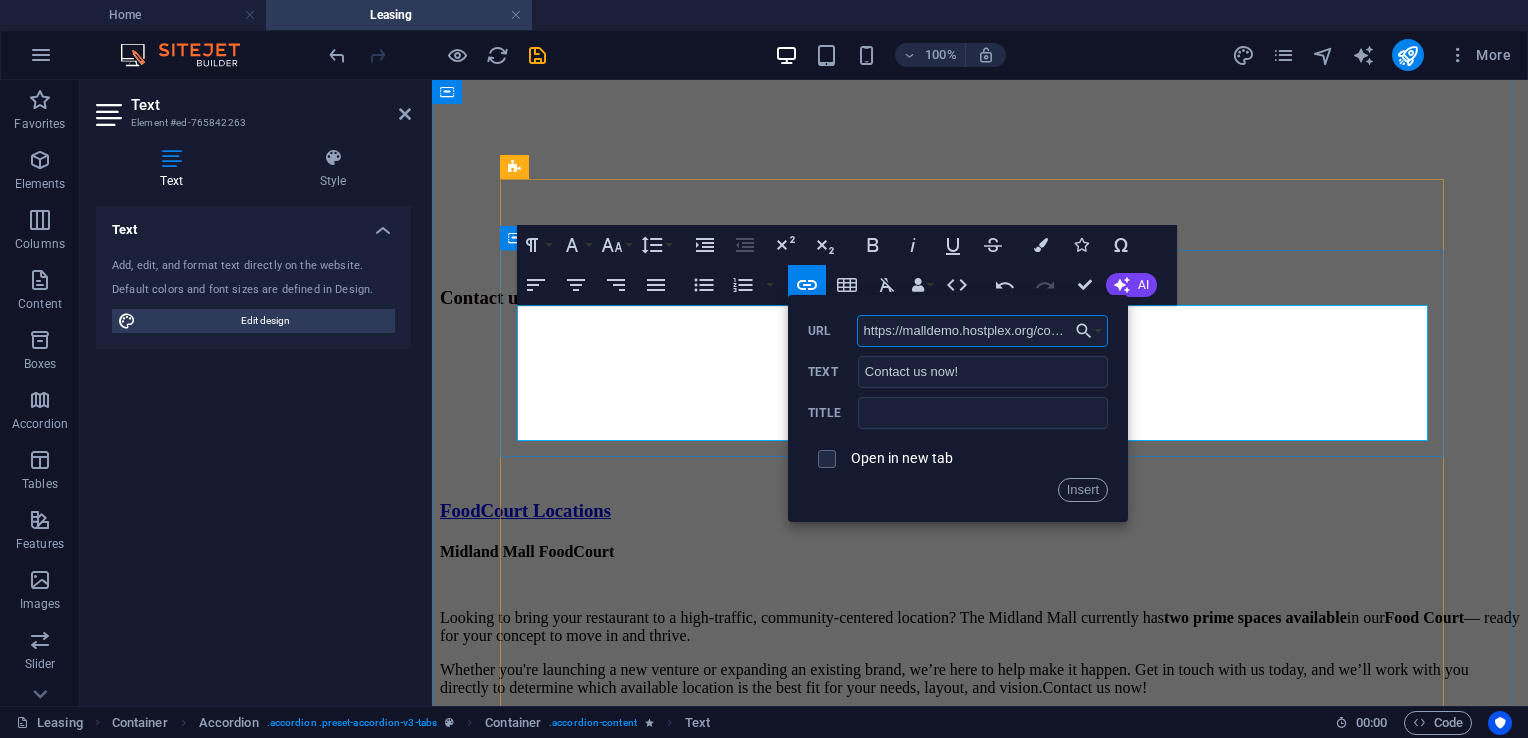 scroll, scrollTop: 0, scrollLeft: 16, axis: horizontal 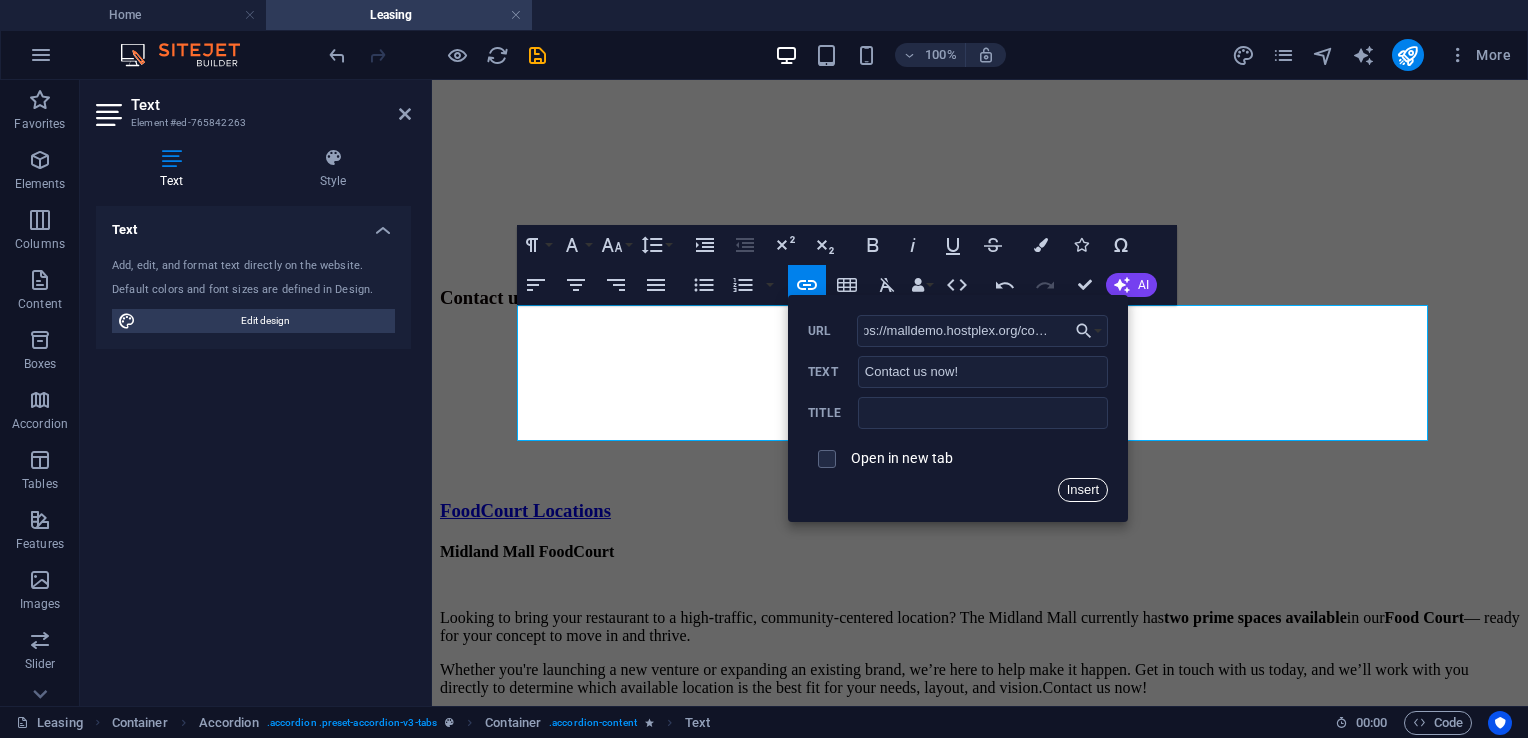 click on "Insert" at bounding box center [1083, 490] 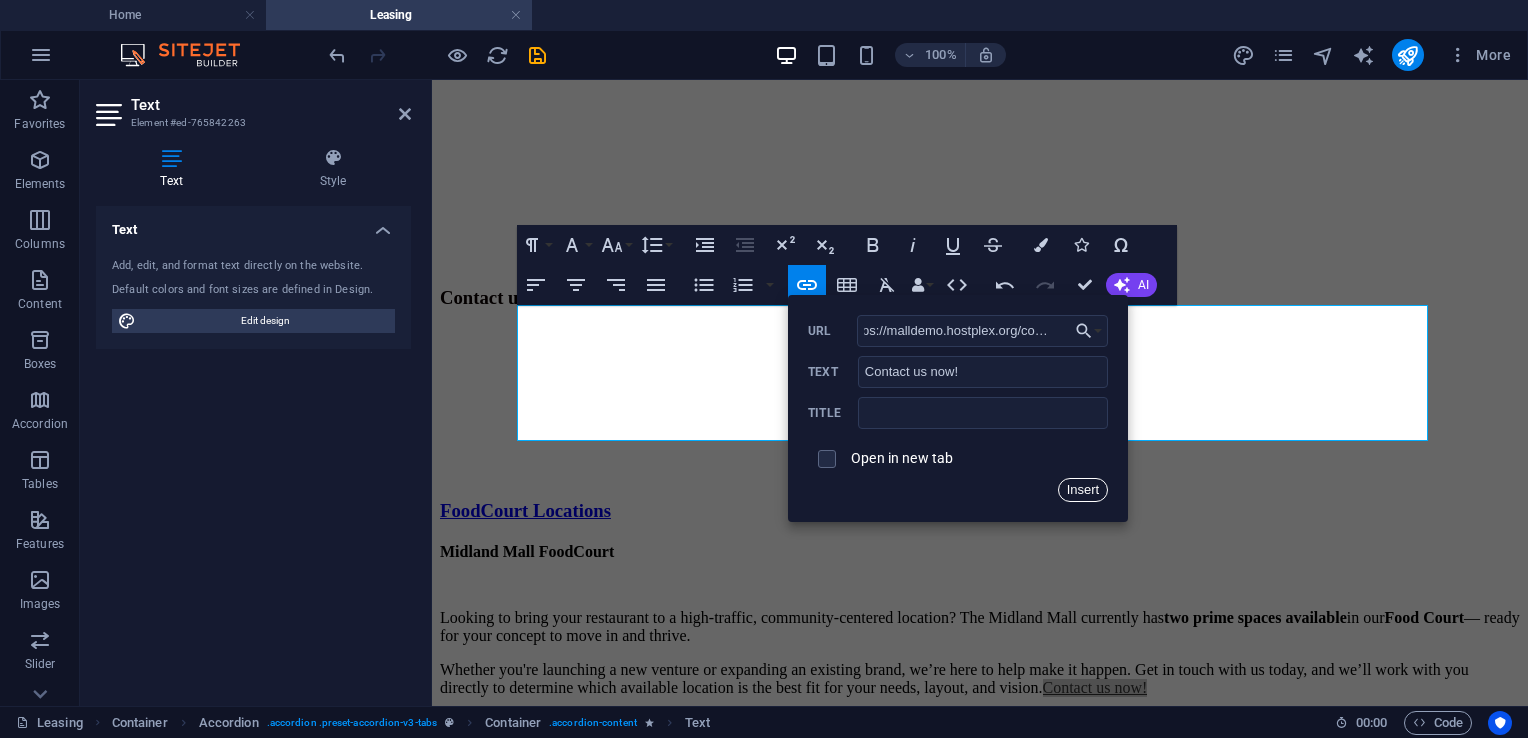 scroll, scrollTop: 0, scrollLeft: 0, axis: both 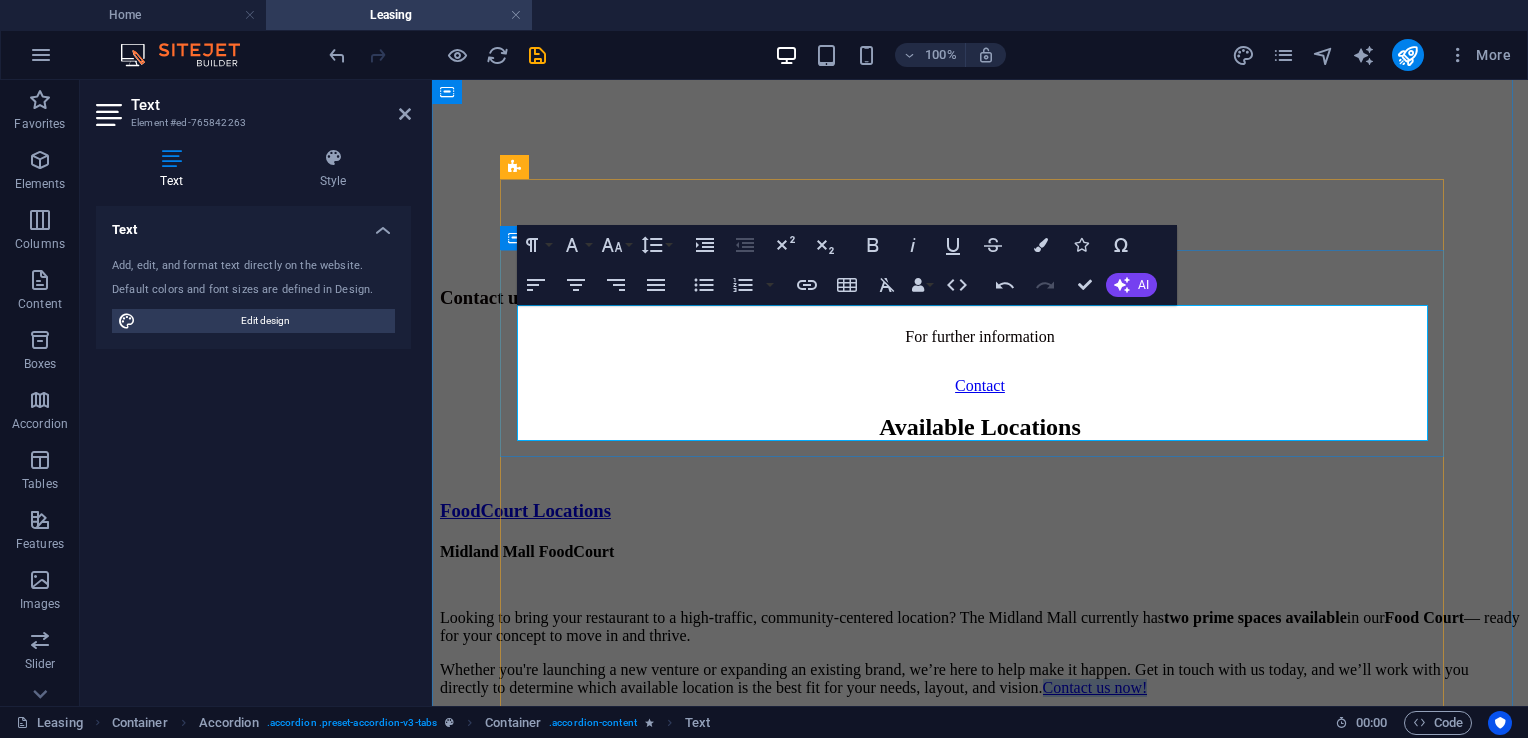 click on "Whether you're launching a new venture or expanding an existing brand, we’re here to help make it happen. Get in touch with us today, and we’ll work with you directly to determine which available location is the best fit for your needs, layout, and vision. Contact us now!" at bounding box center (980, 679) 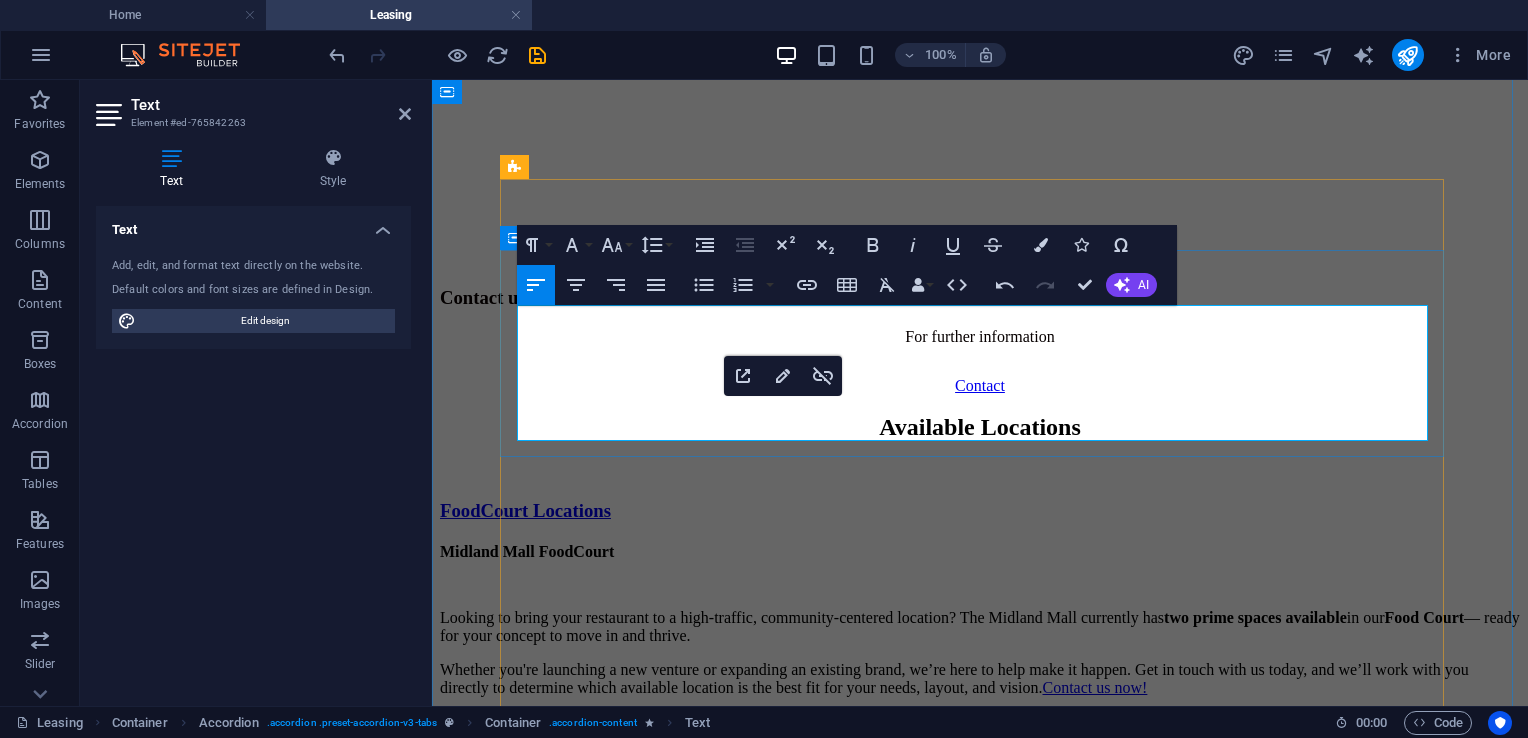 click on "Contact us now!" at bounding box center (1095, 687) 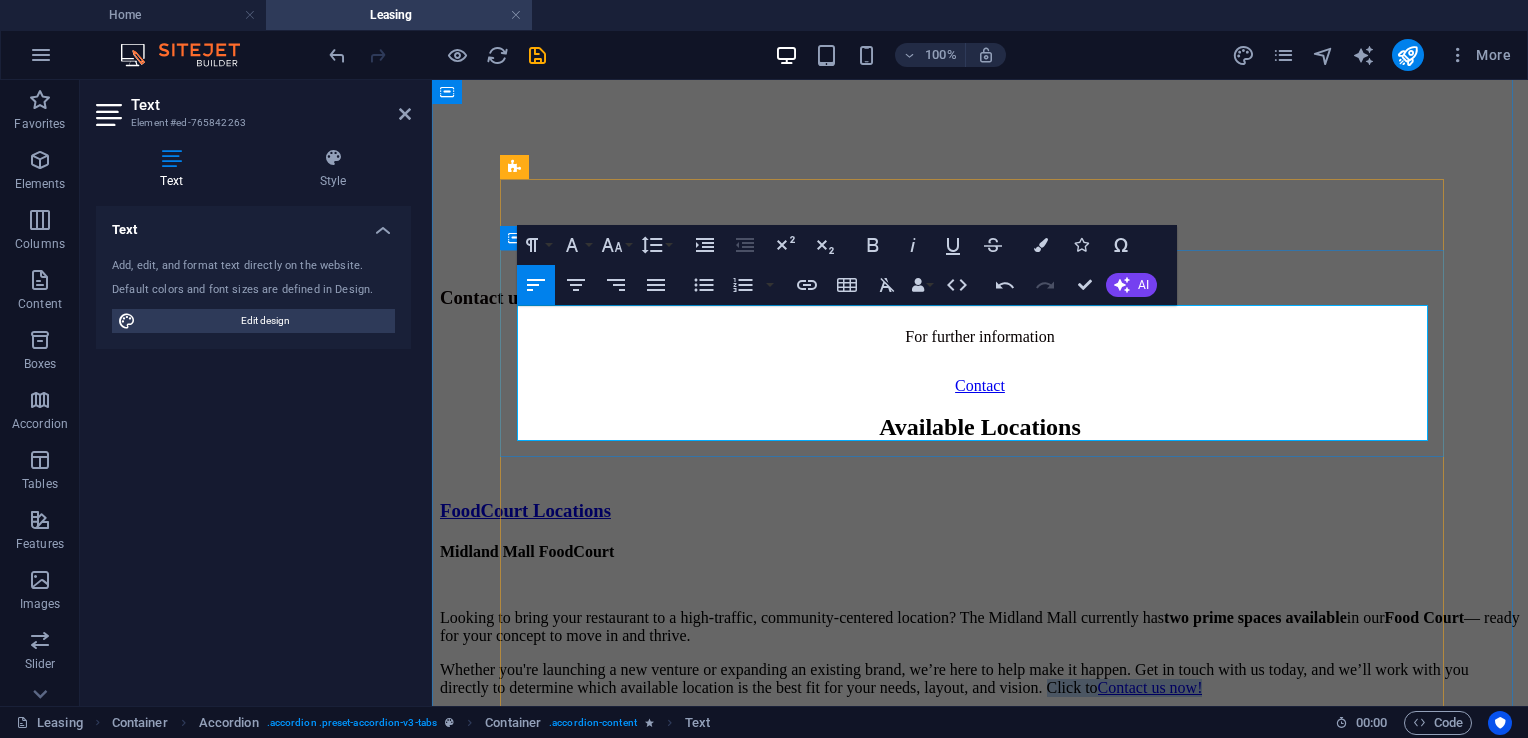 drag, startPoint x: 920, startPoint y: 433, endPoint x: 717, endPoint y: 422, distance: 203.2978 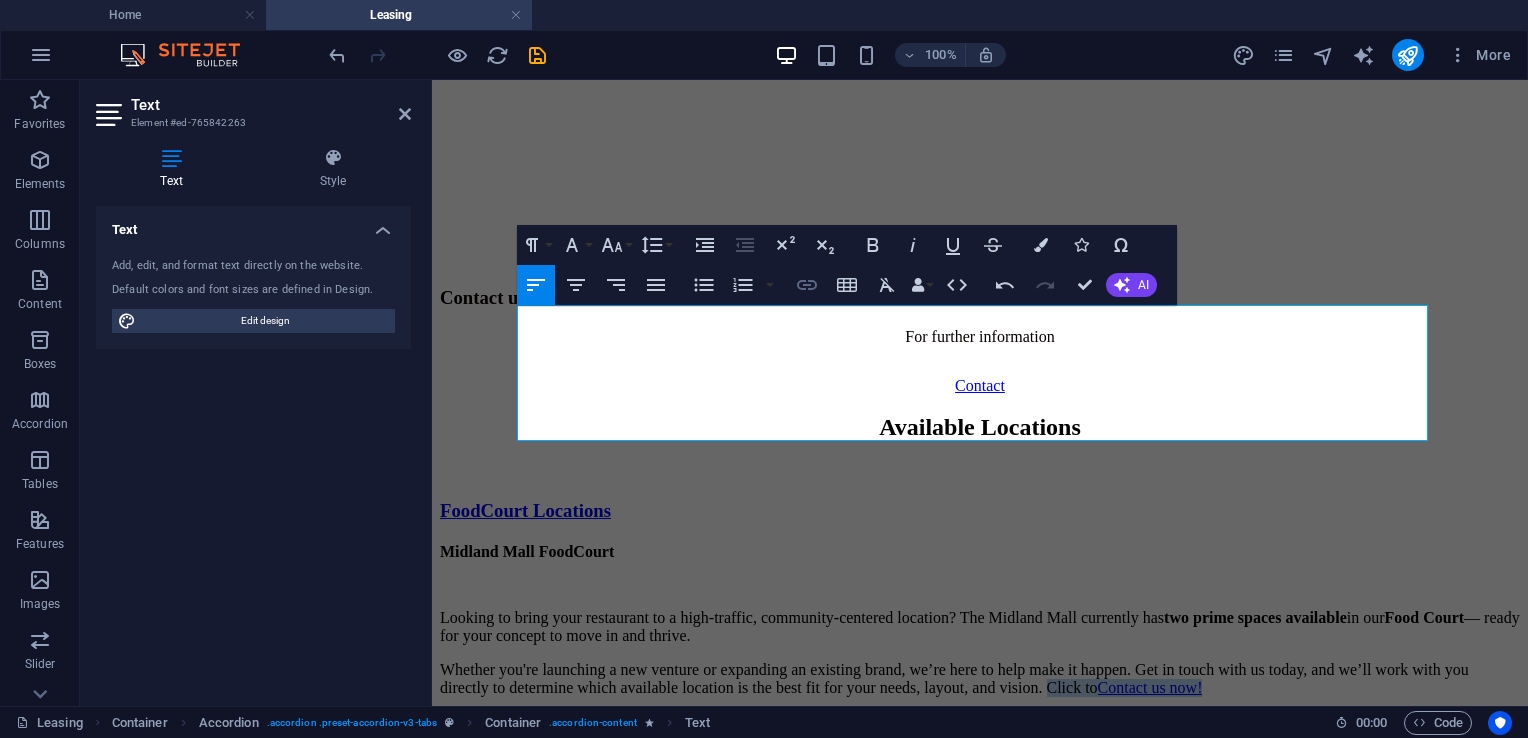 type 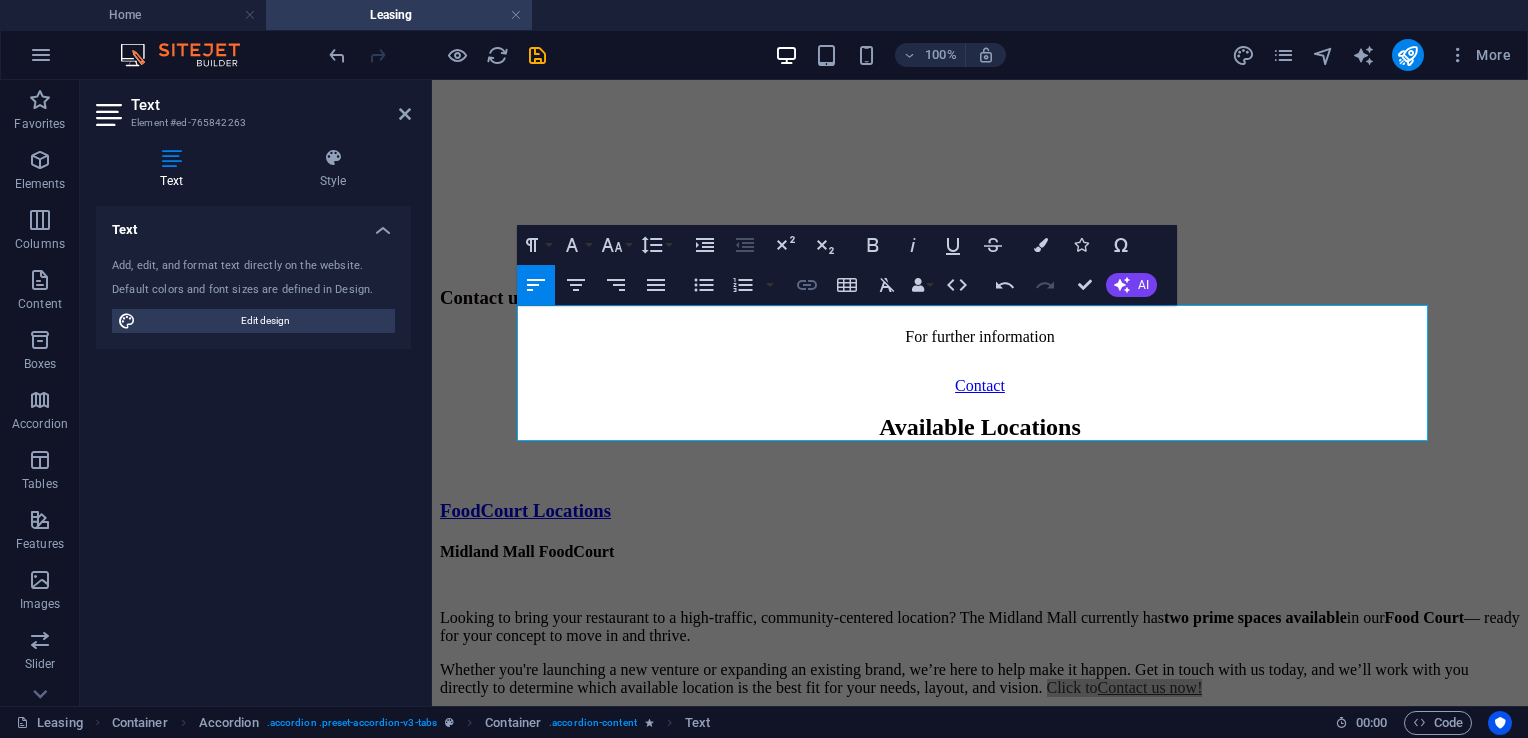 click on "Insert Link" at bounding box center [807, 285] 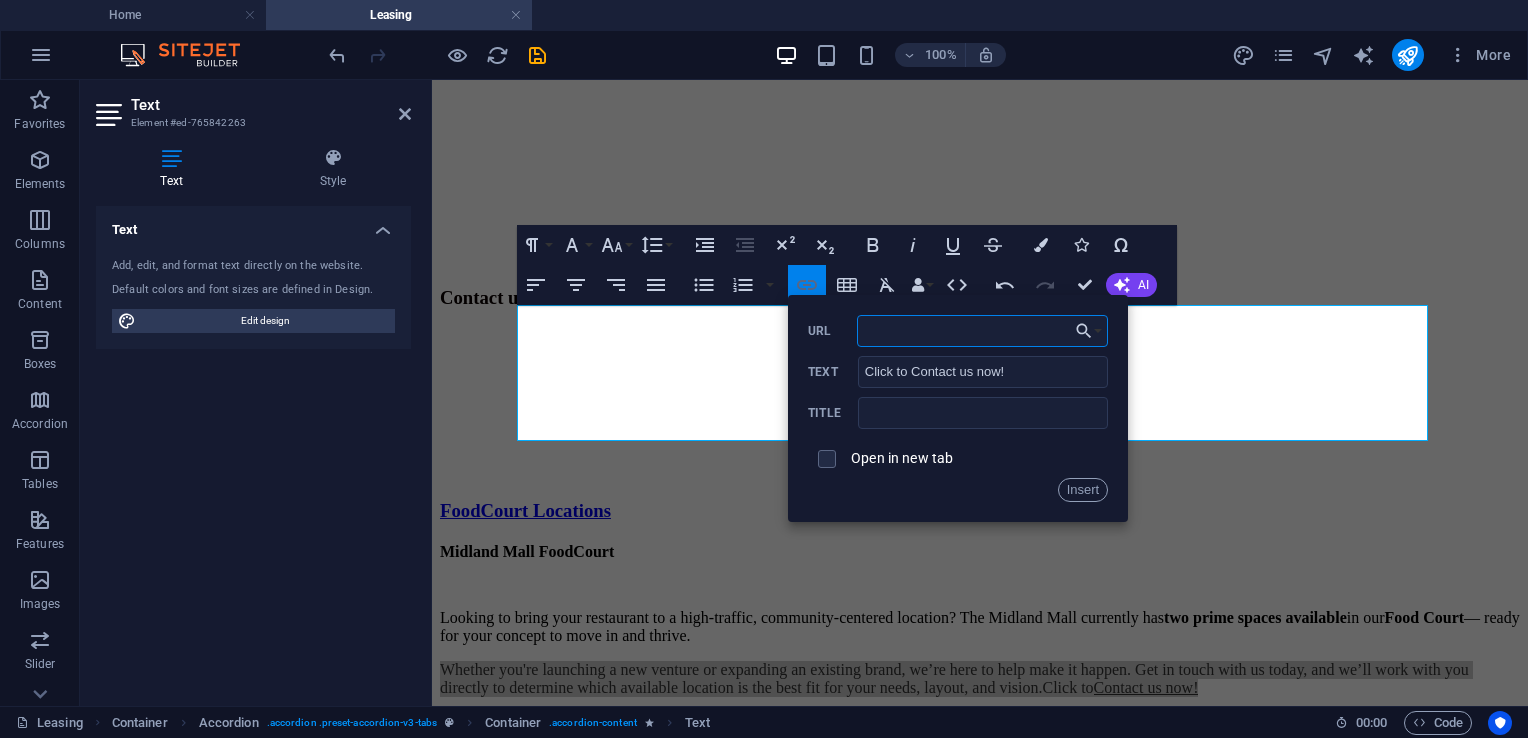 type on "https://malldemo.hostplex.org/contact/" 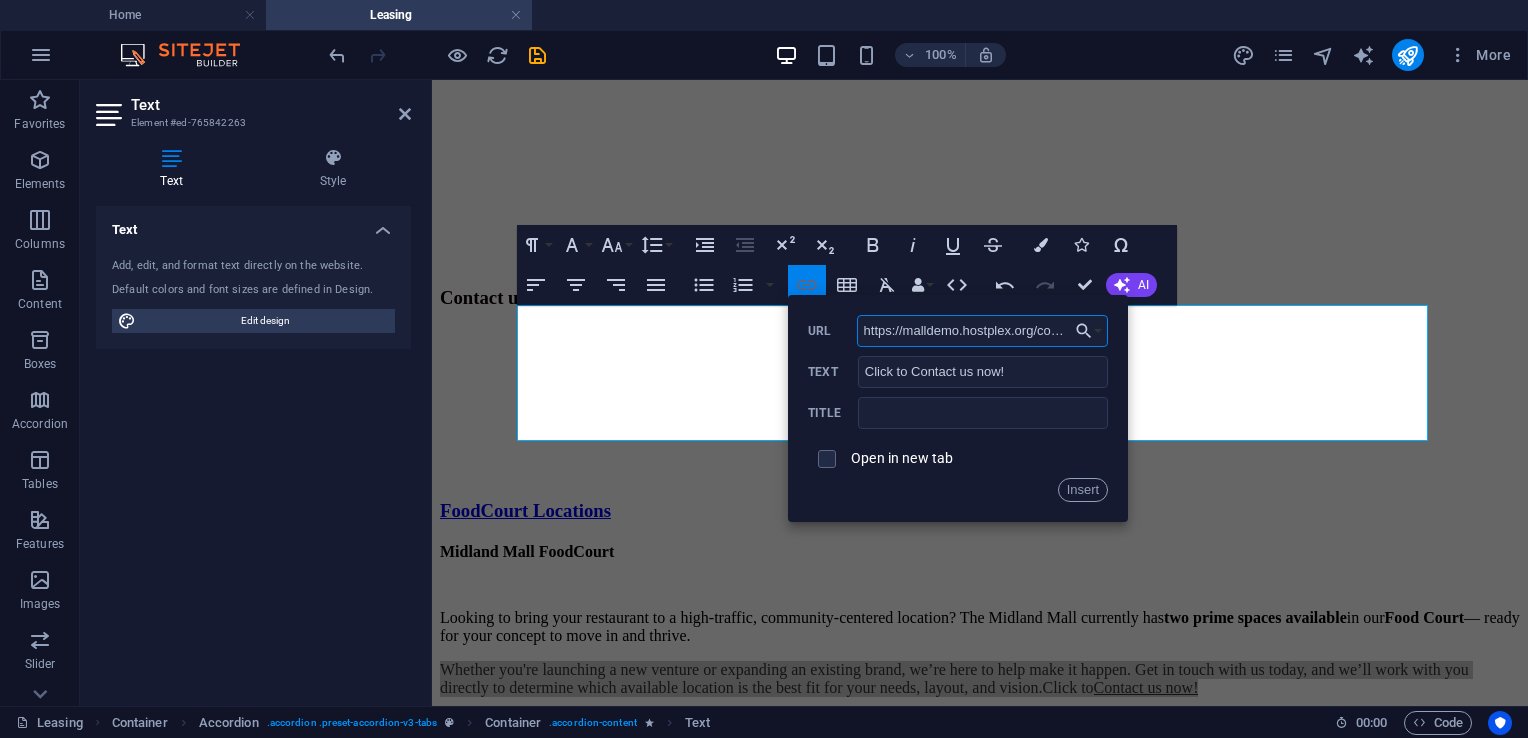 scroll, scrollTop: 0, scrollLeft: 16, axis: horizontal 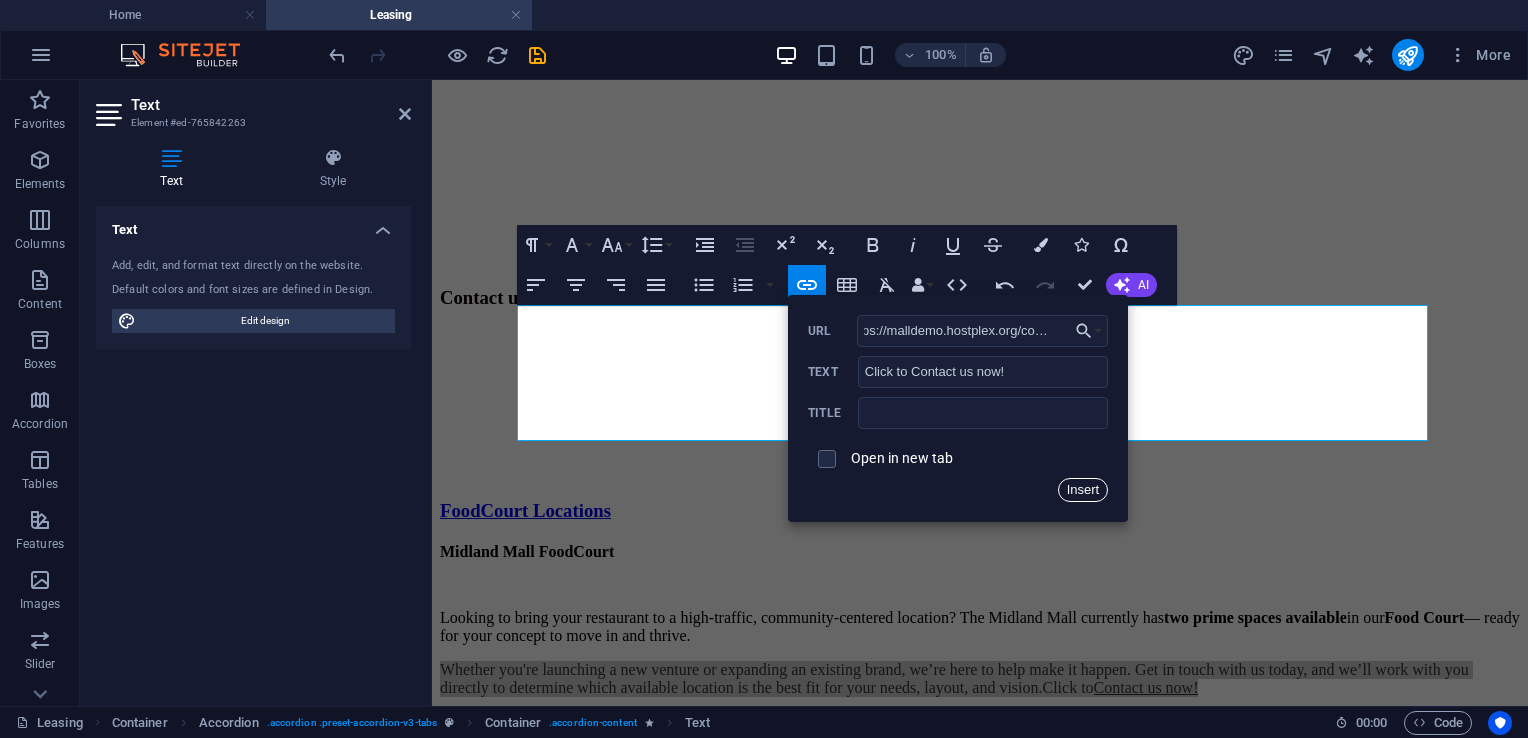 click on "Insert" at bounding box center [1083, 490] 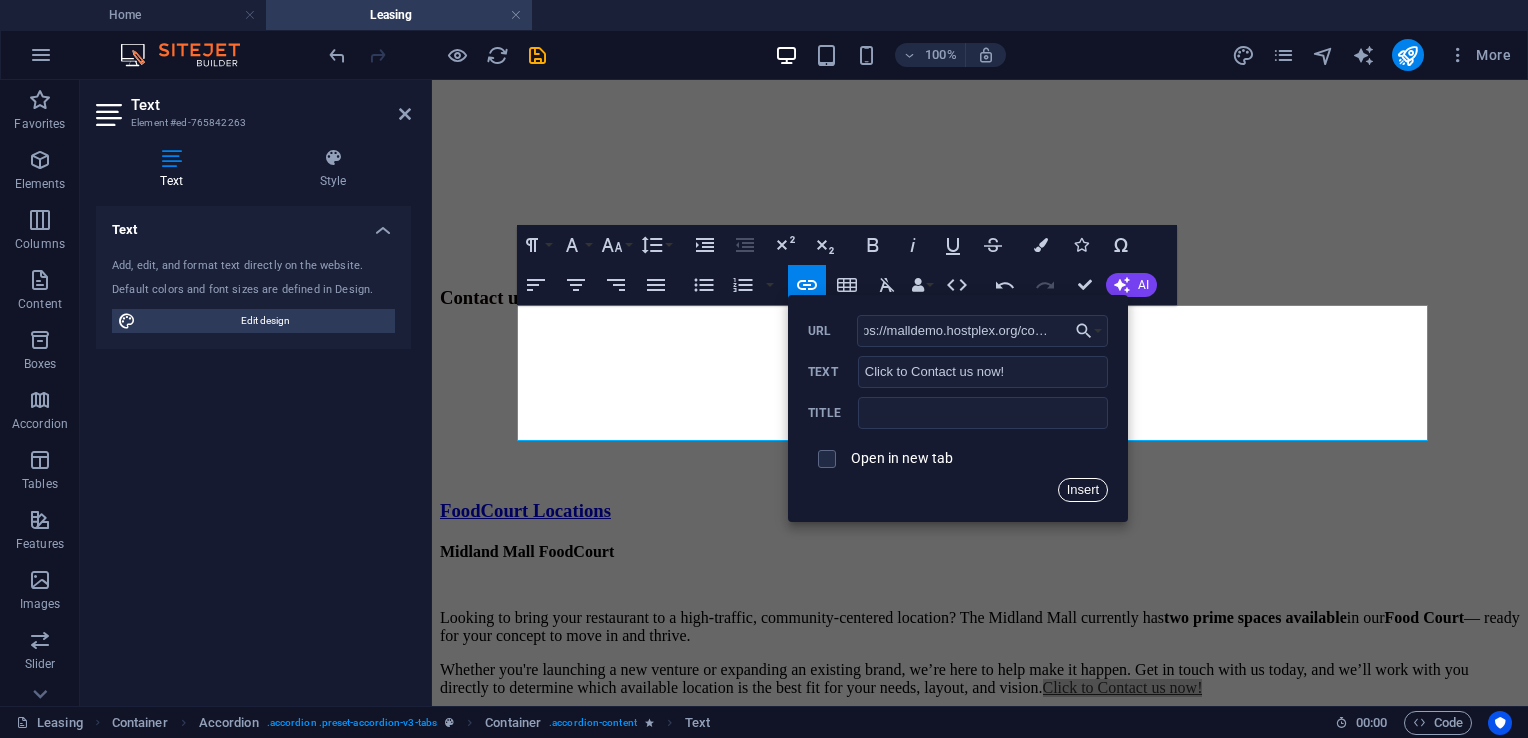 scroll, scrollTop: 0, scrollLeft: 0, axis: both 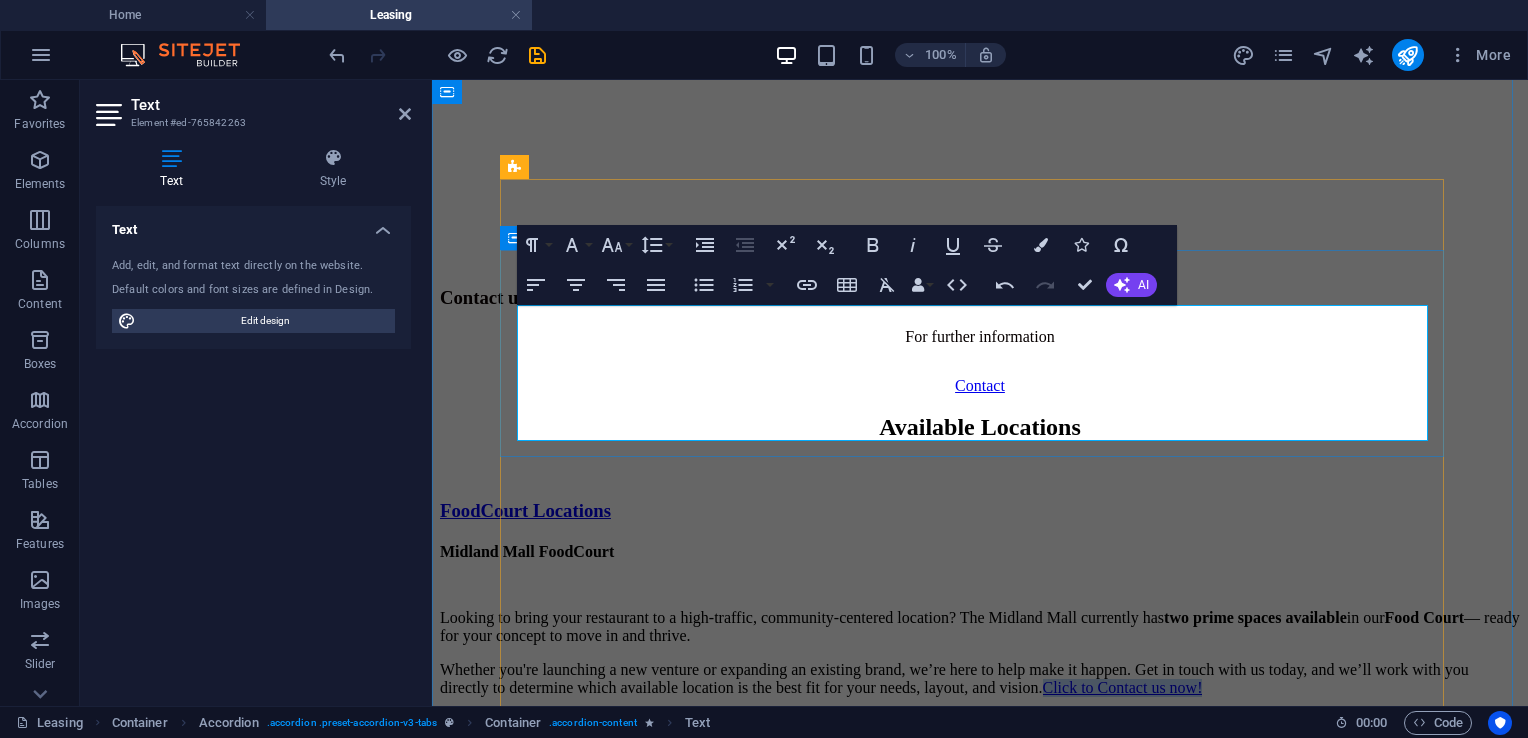 click on "Whether you're launching a new venture or expanding an existing brand, we’re here to help make it happen. Get in touch with us today, and we’ll work with you directly to determine which available location is the best fit for your needs, layout, and vision.  Click to Contact us now!" at bounding box center [980, 679] 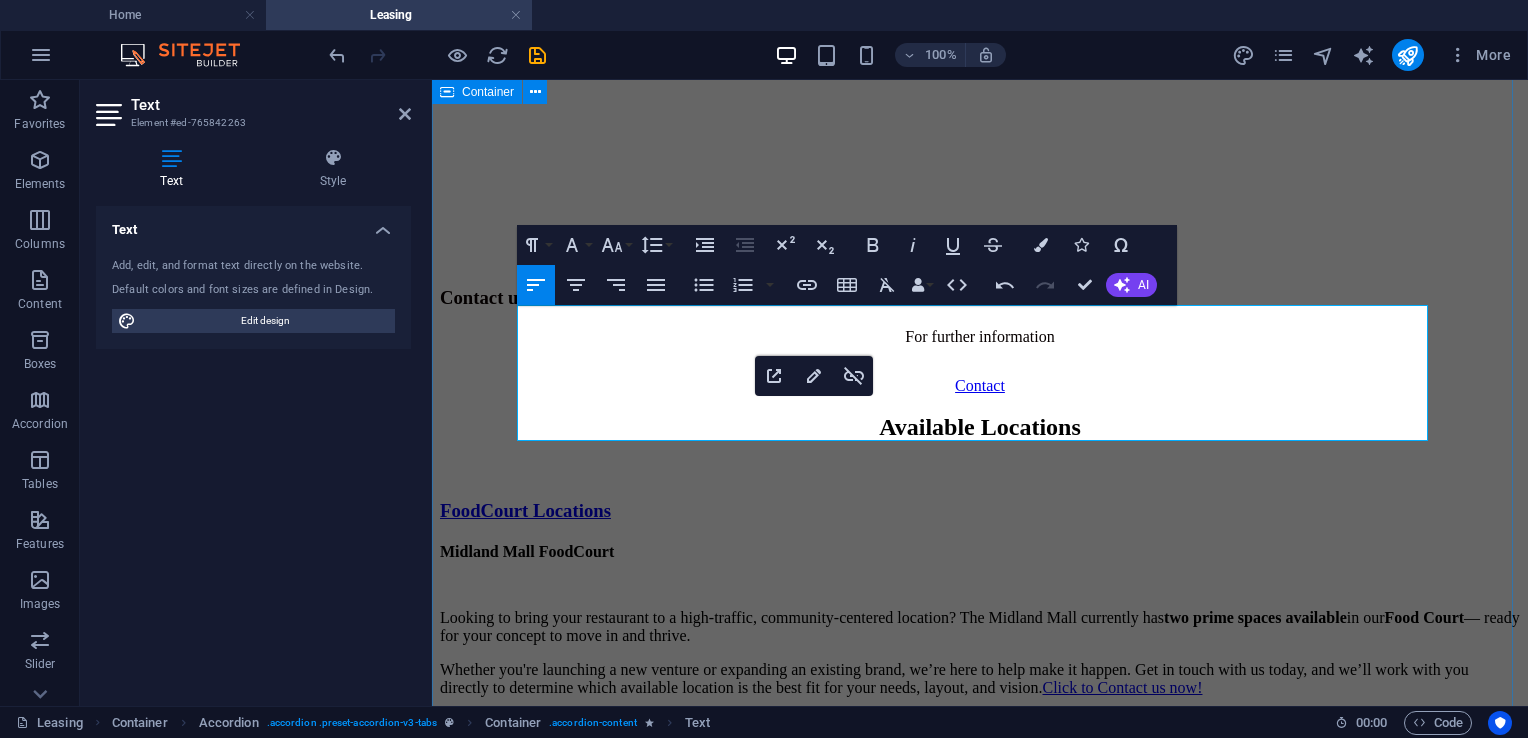 click on "Available Locations FoodCourt Locations [CITY] Mall FoodCourt Looking to bring your restaurant to a high-traffic, community-centered location? The [CITY] Mall currently has two prime spaces available in our Food Court — ready for your concept to move in and thrive. Whether you're launching a new venture or expanding an existing brand, we’re here to help make it happen. Get in touch with us today, and we’ll work with you directly to determine which available location is the best fit for your needs, layout, and vision. Click to Contact us now! Store 1 Second Content Information on available store Store 2 Third Content Information on available store Store 3 Fourth Content Information on available store" at bounding box center [980, 773] 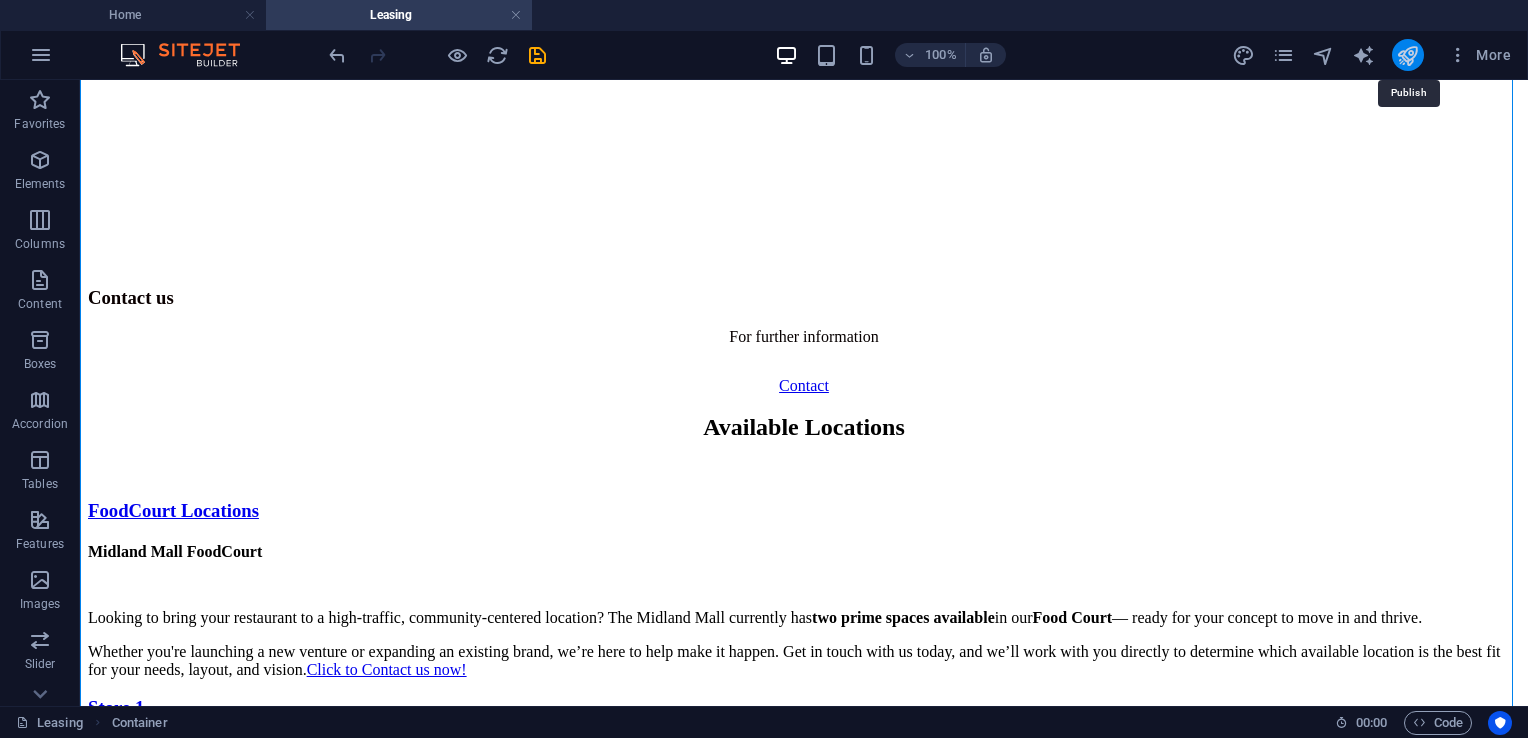 click at bounding box center (1407, 55) 